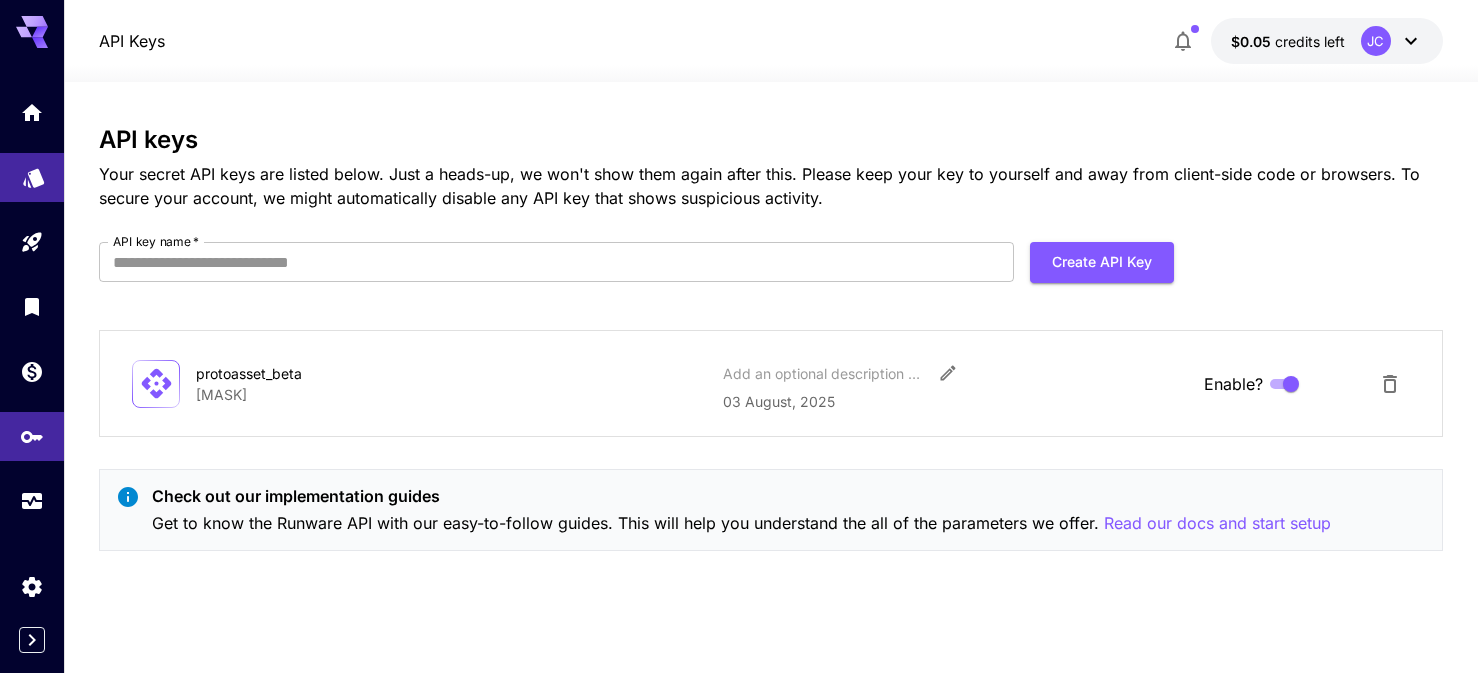 scroll, scrollTop: 0, scrollLeft: 0, axis: both 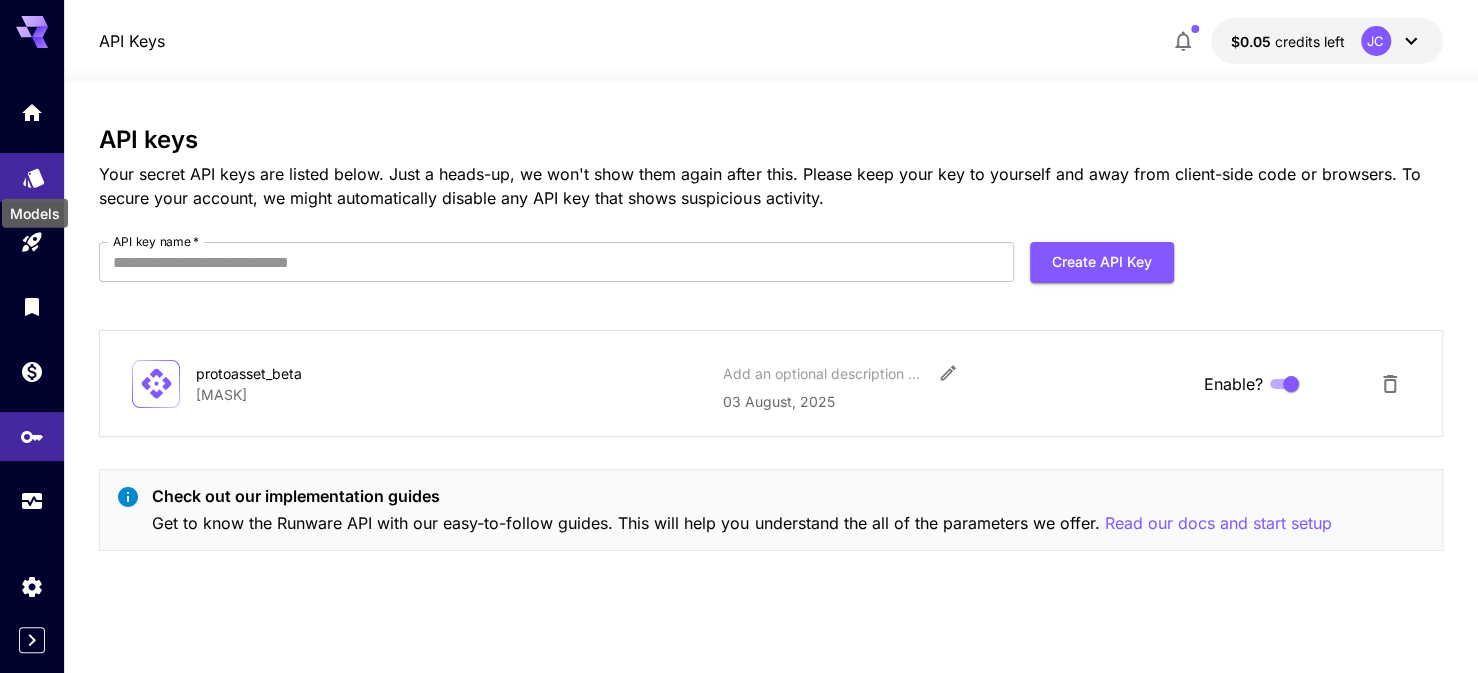 click 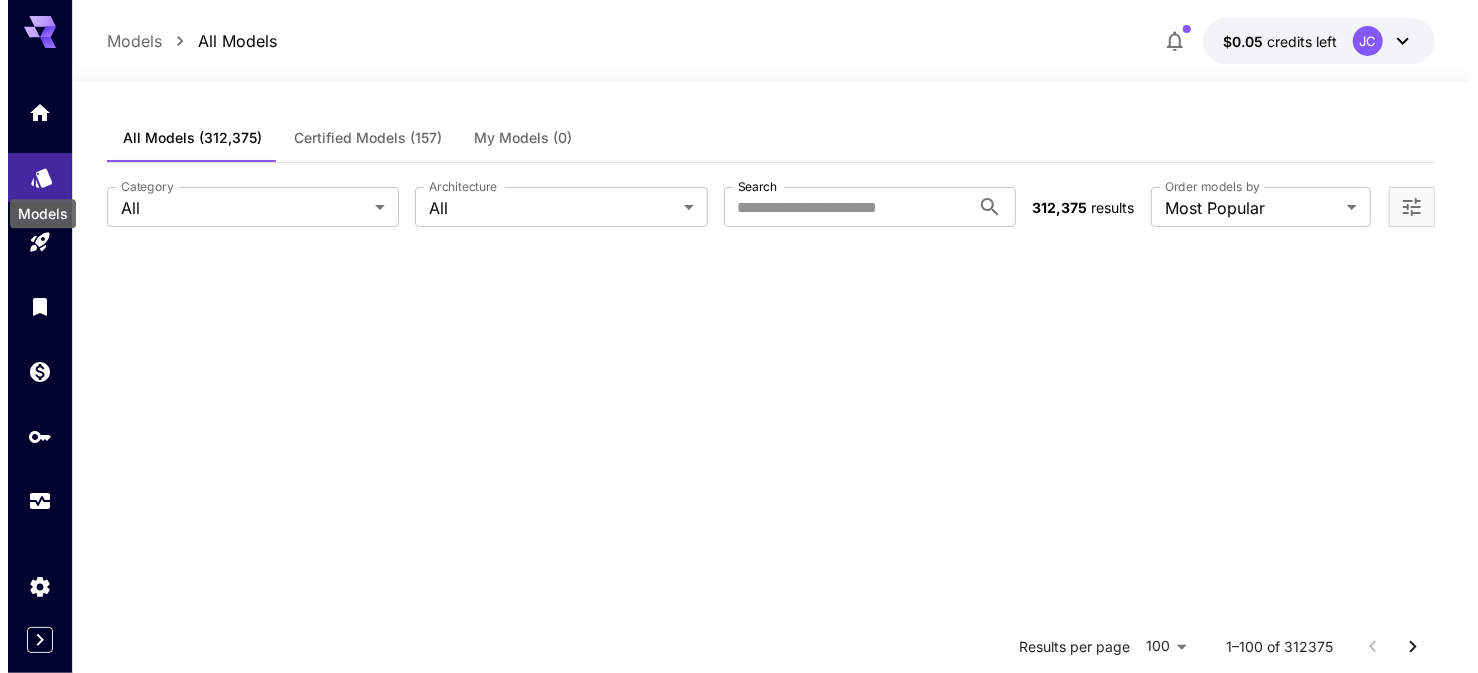 scroll, scrollTop: 0, scrollLeft: 0, axis: both 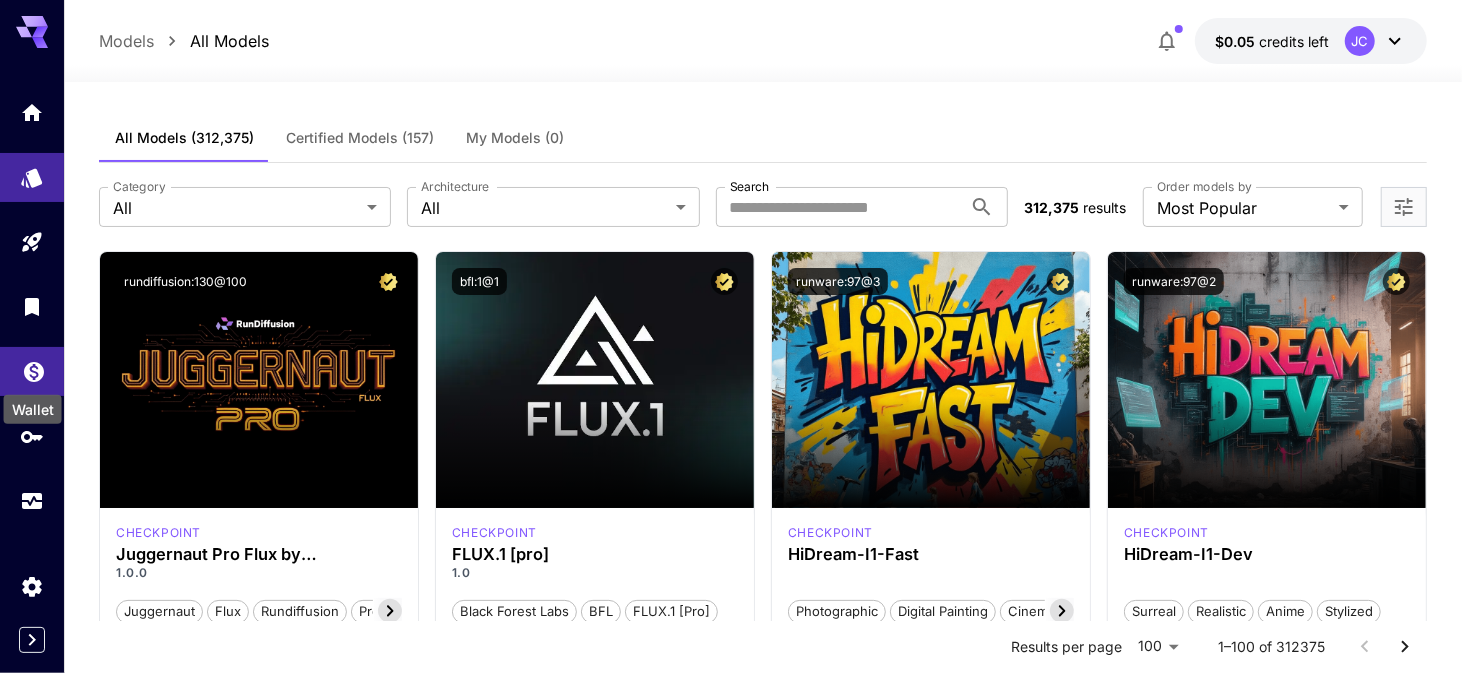 click 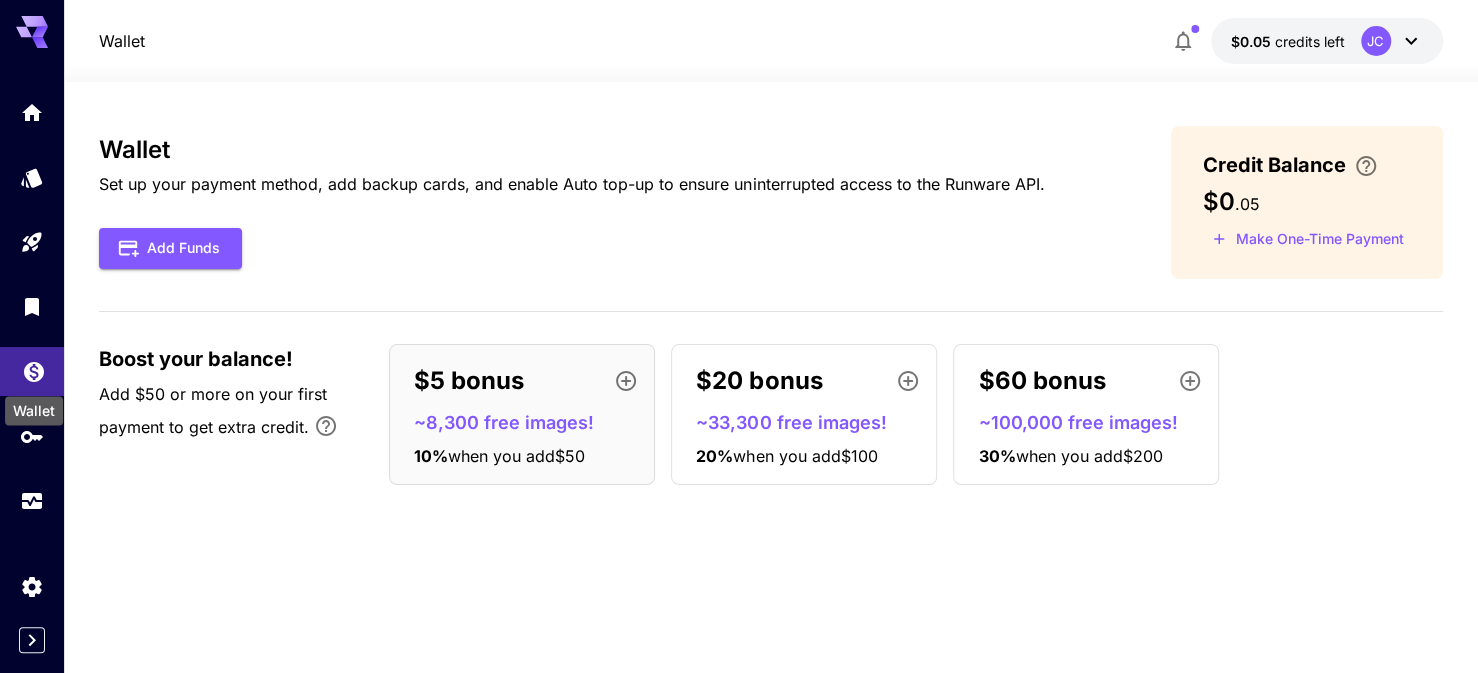 scroll, scrollTop: 0, scrollLeft: 0, axis: both 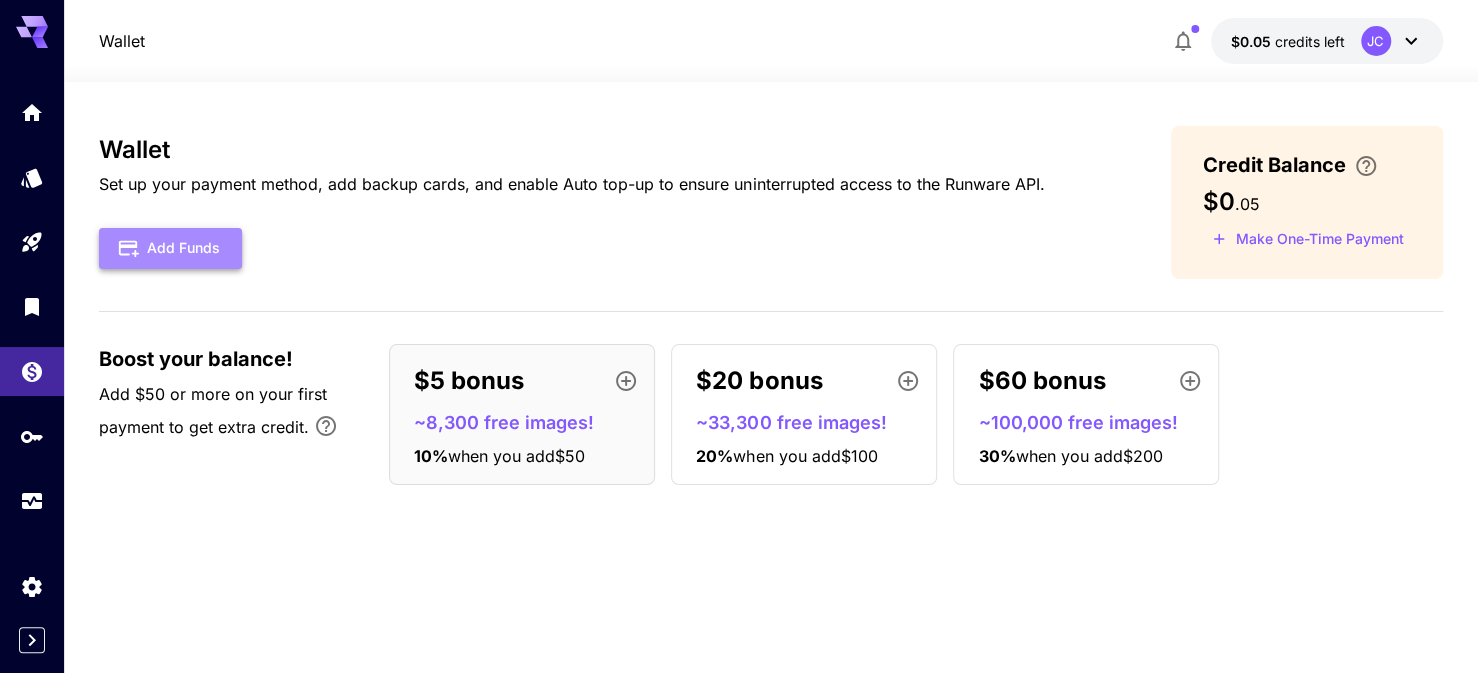click on "Add Funds" at bounding box center [170, 248] 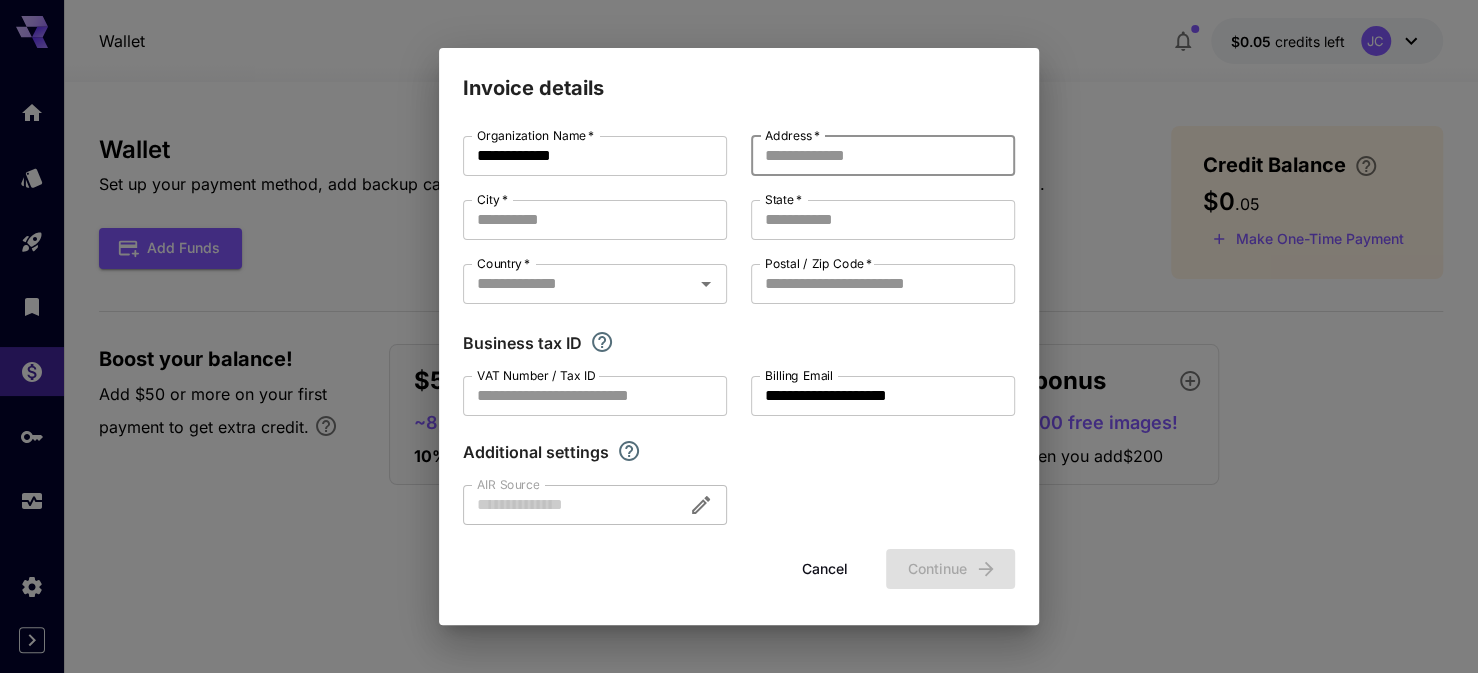 click on "Address   *" at bounding box center (883, 156) 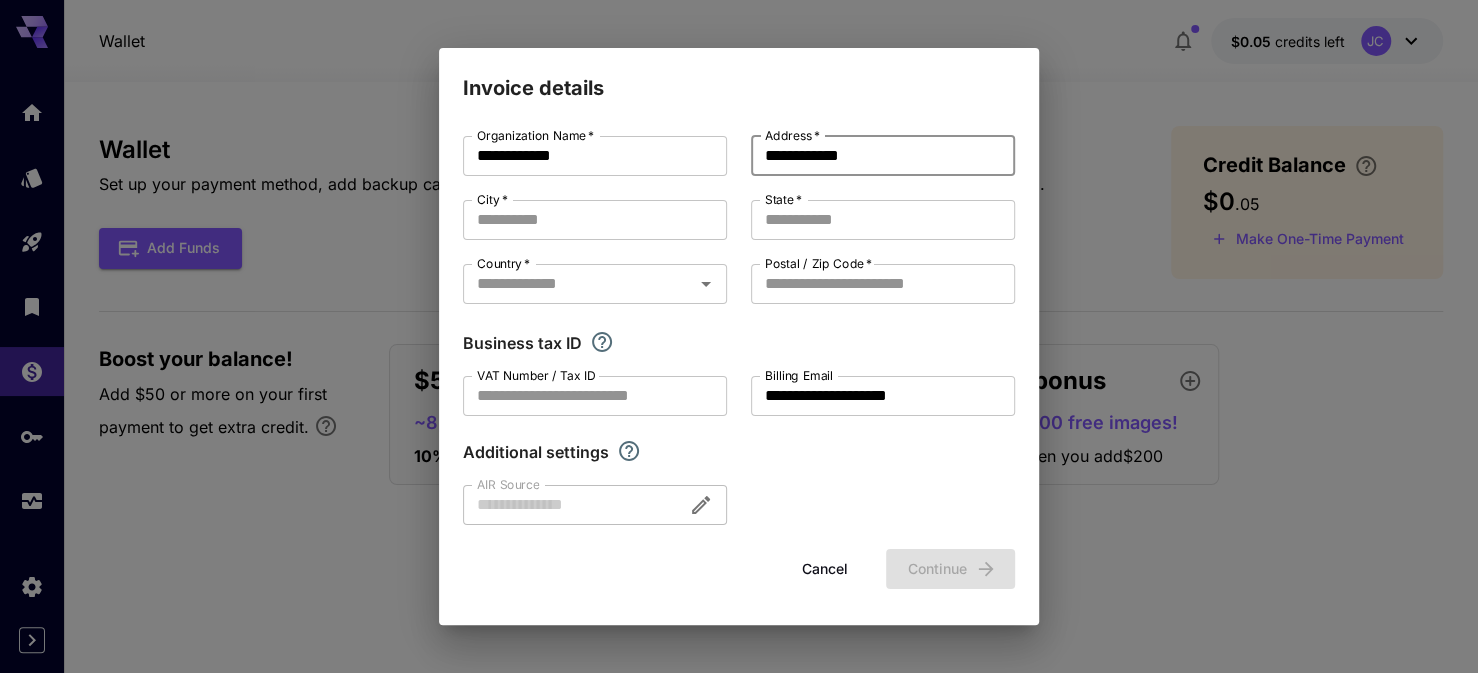 type on "**********" 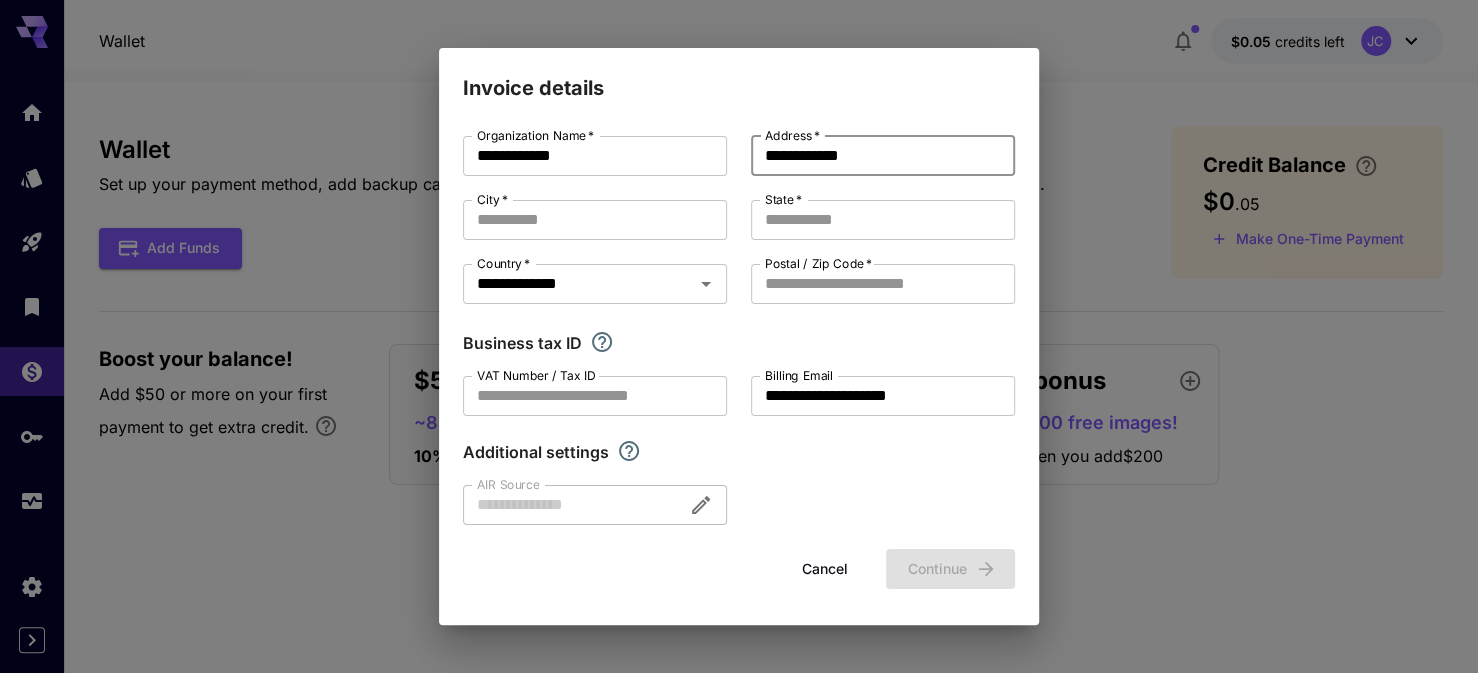 type 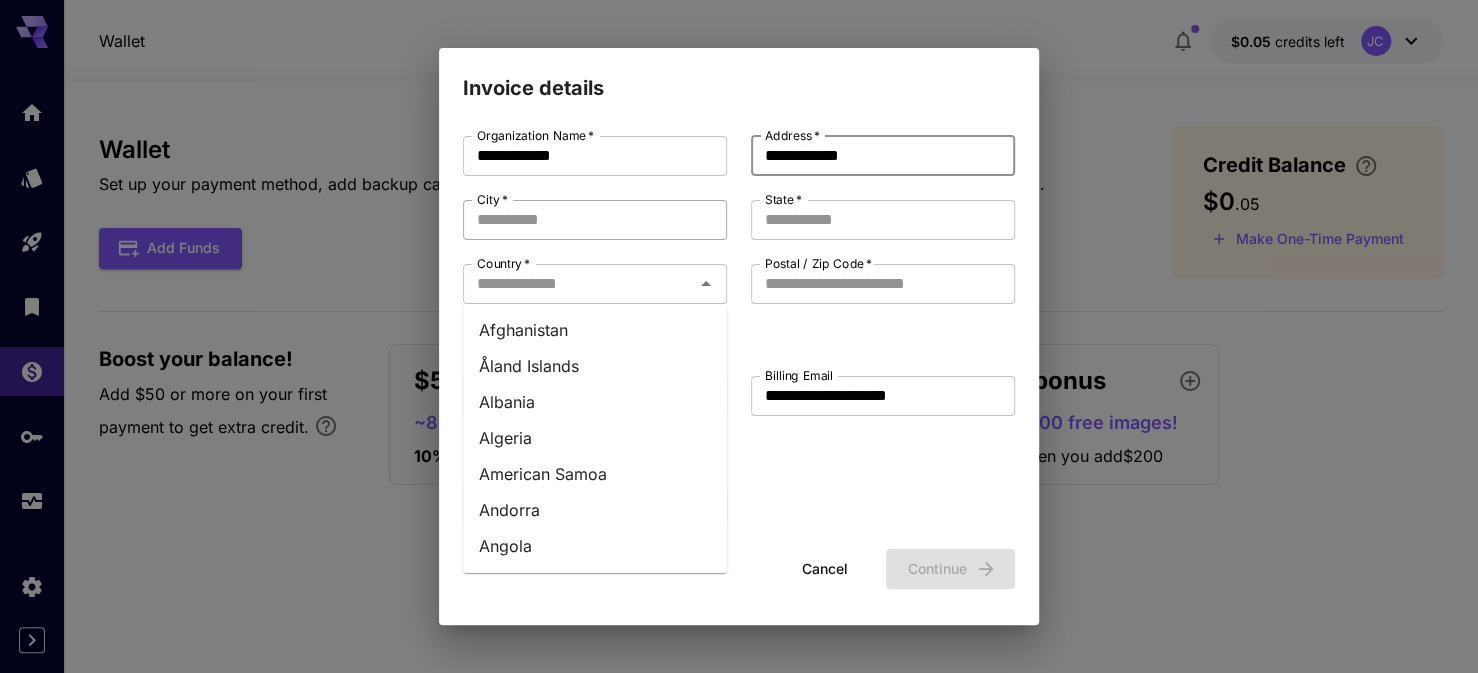 click on "City   *" at bounding box center [595, 220] 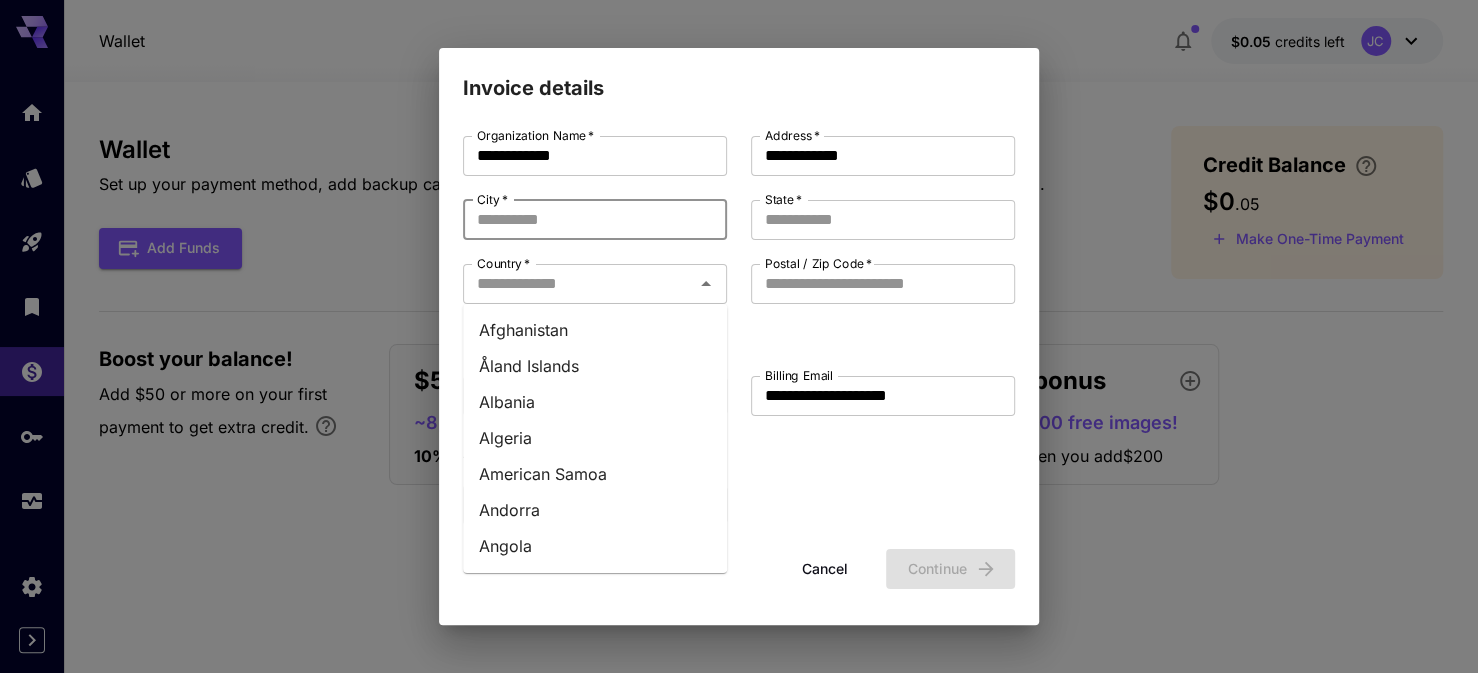 type on "**********" 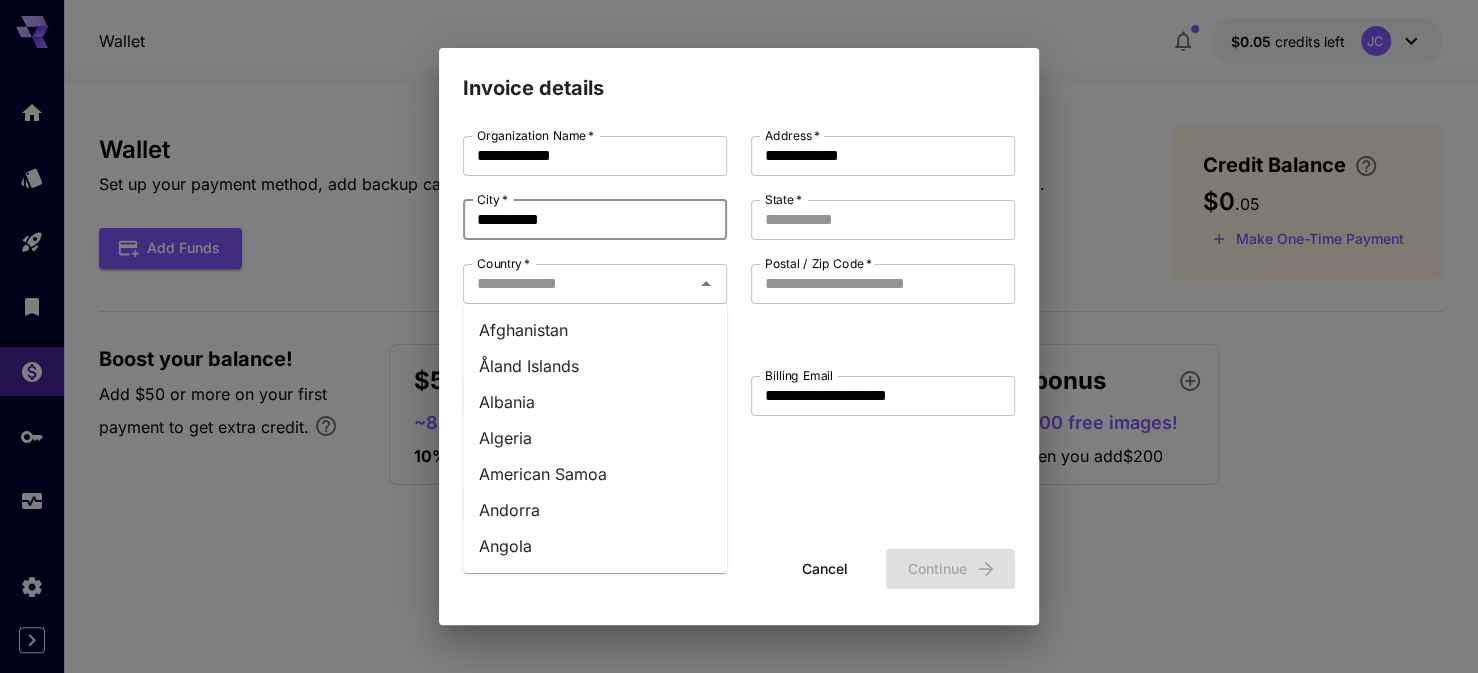 type on "**********" 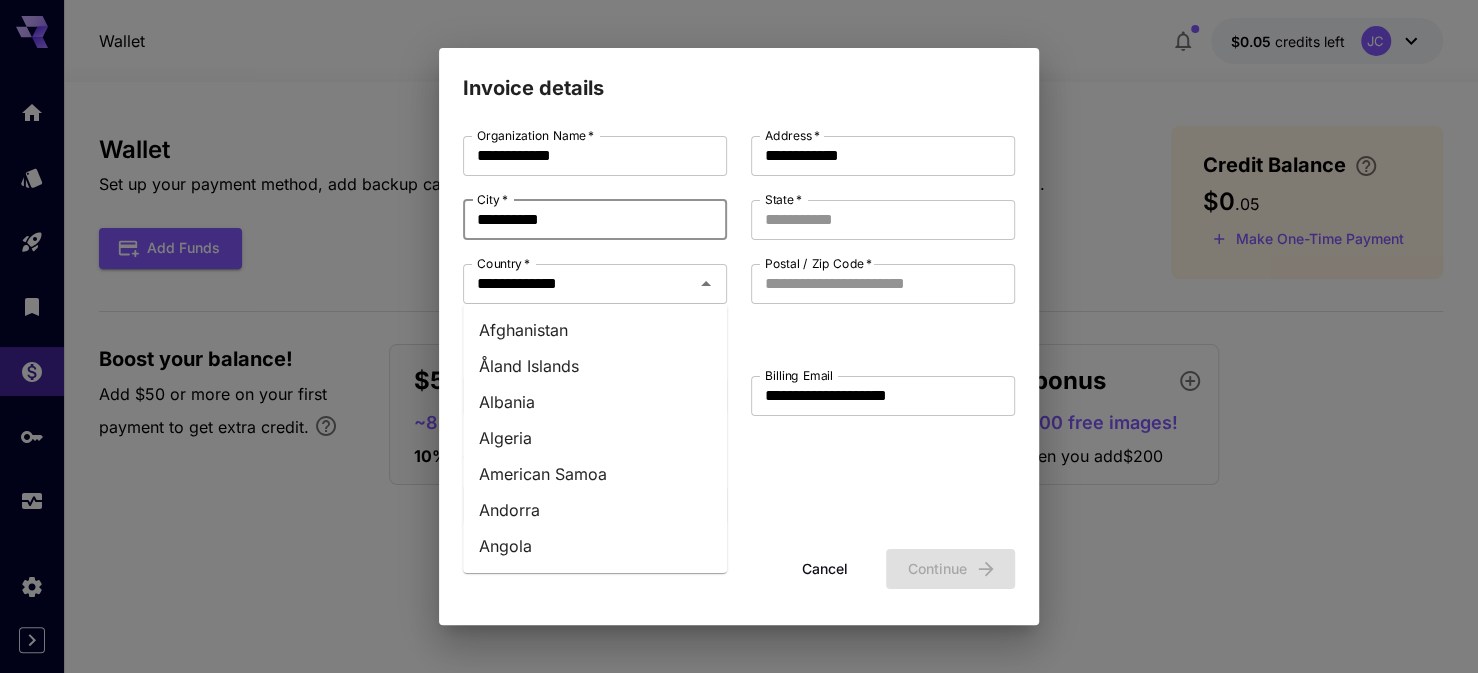 type 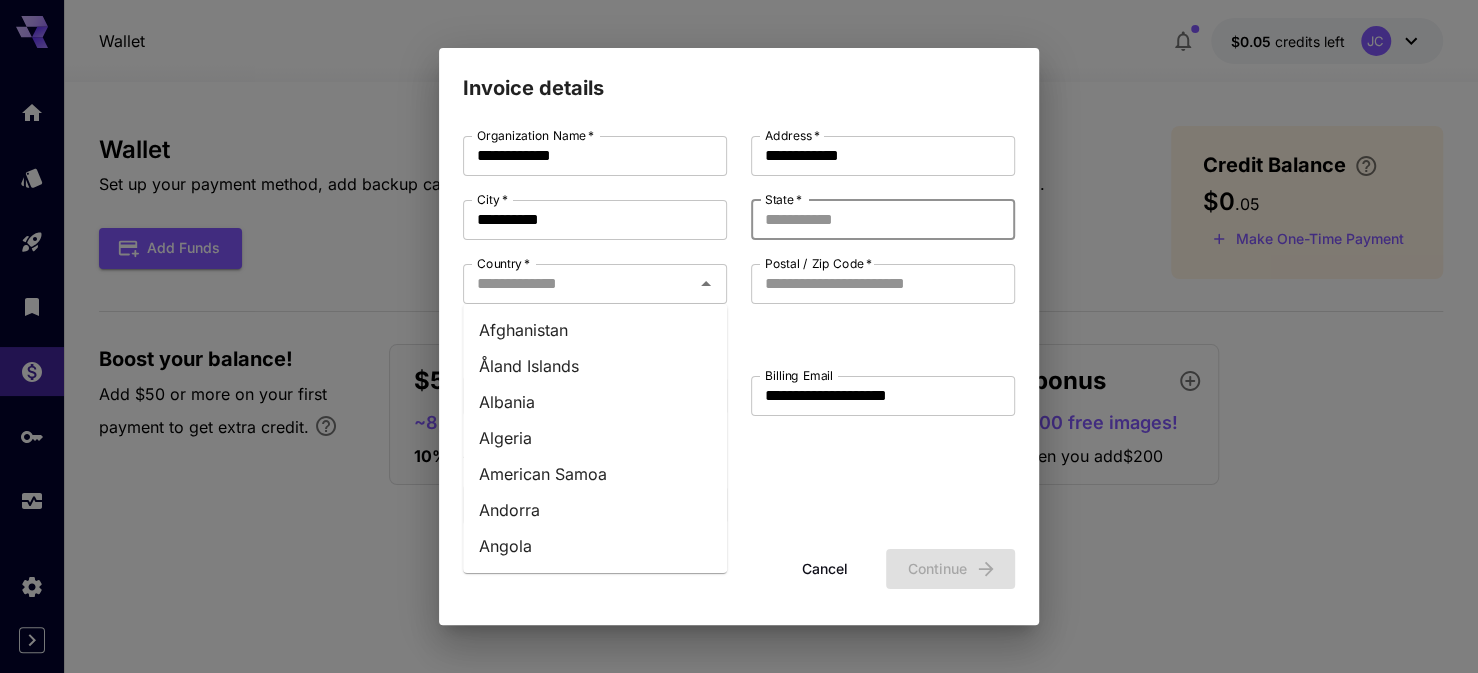 click on "State   *" at bounding box center [883, 220] 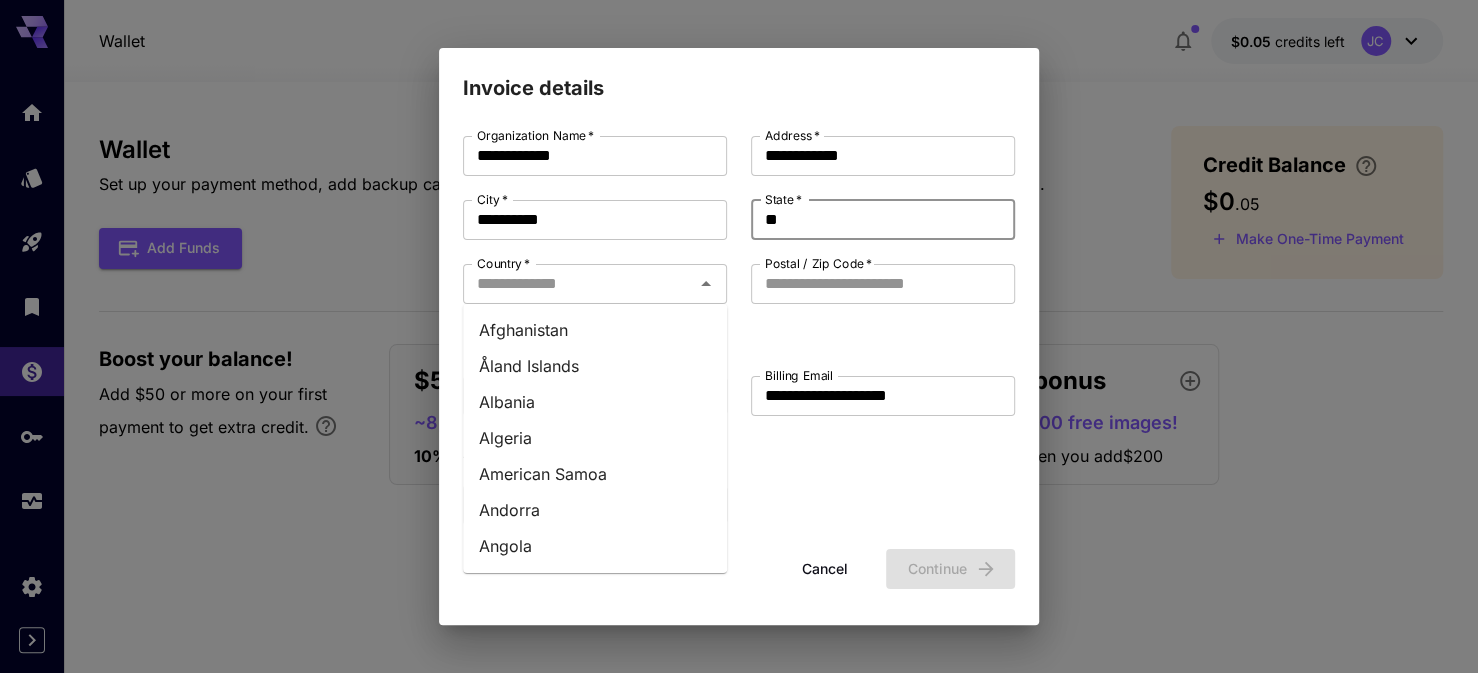 type on "**********" 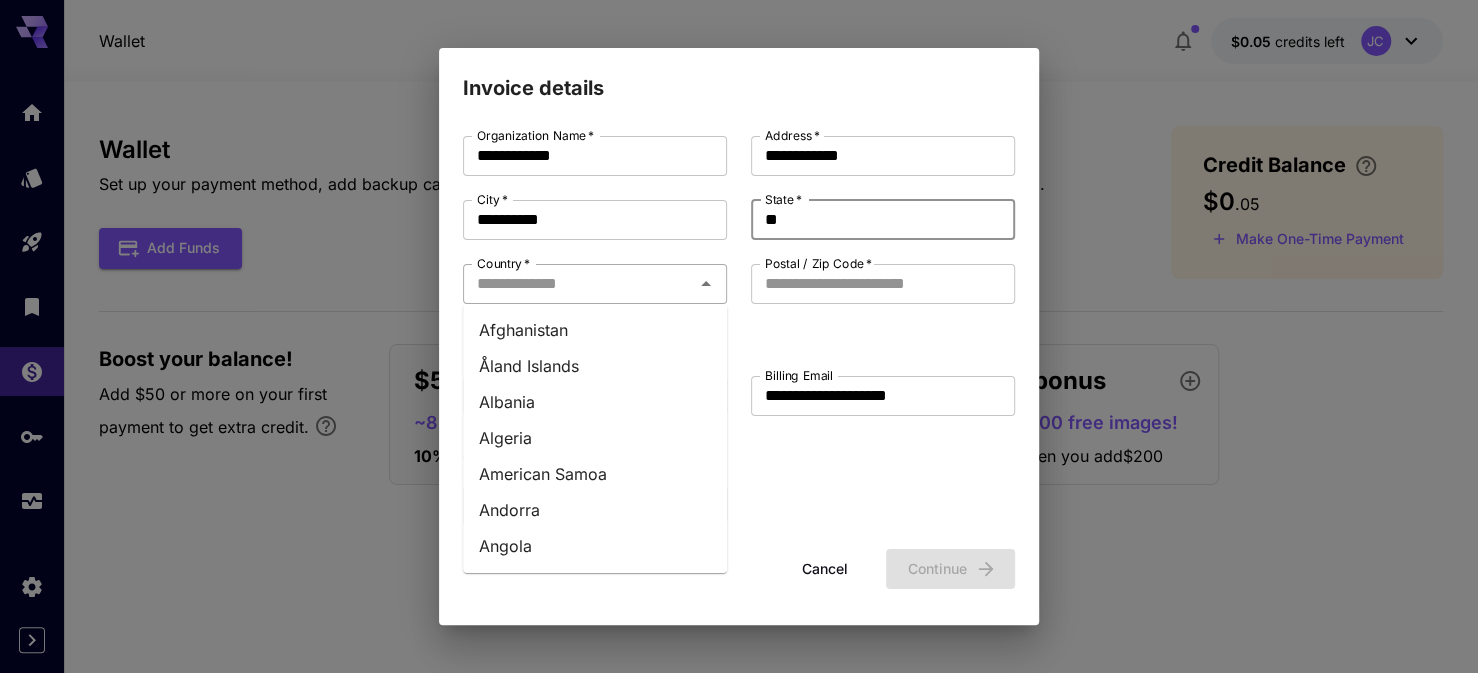 click on "Country   *" at bounding box center [578, 284] 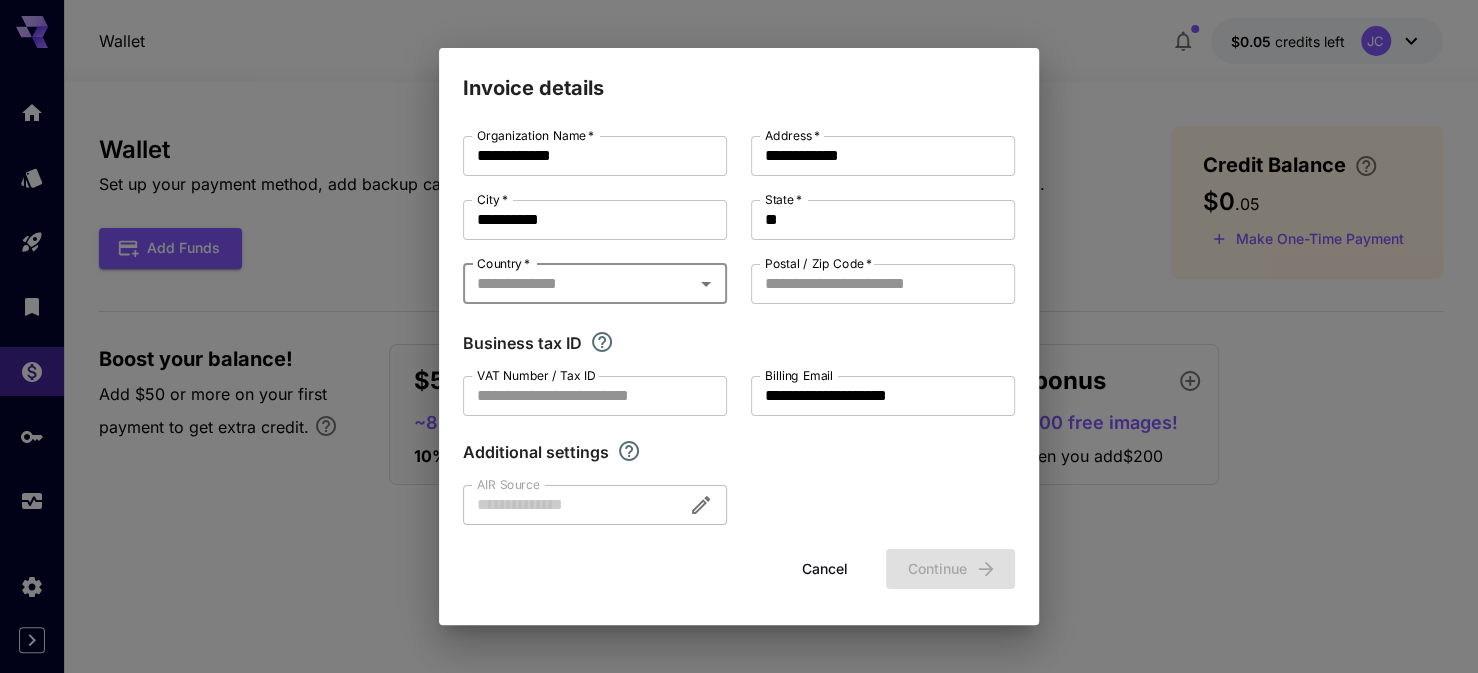 type on "**********" 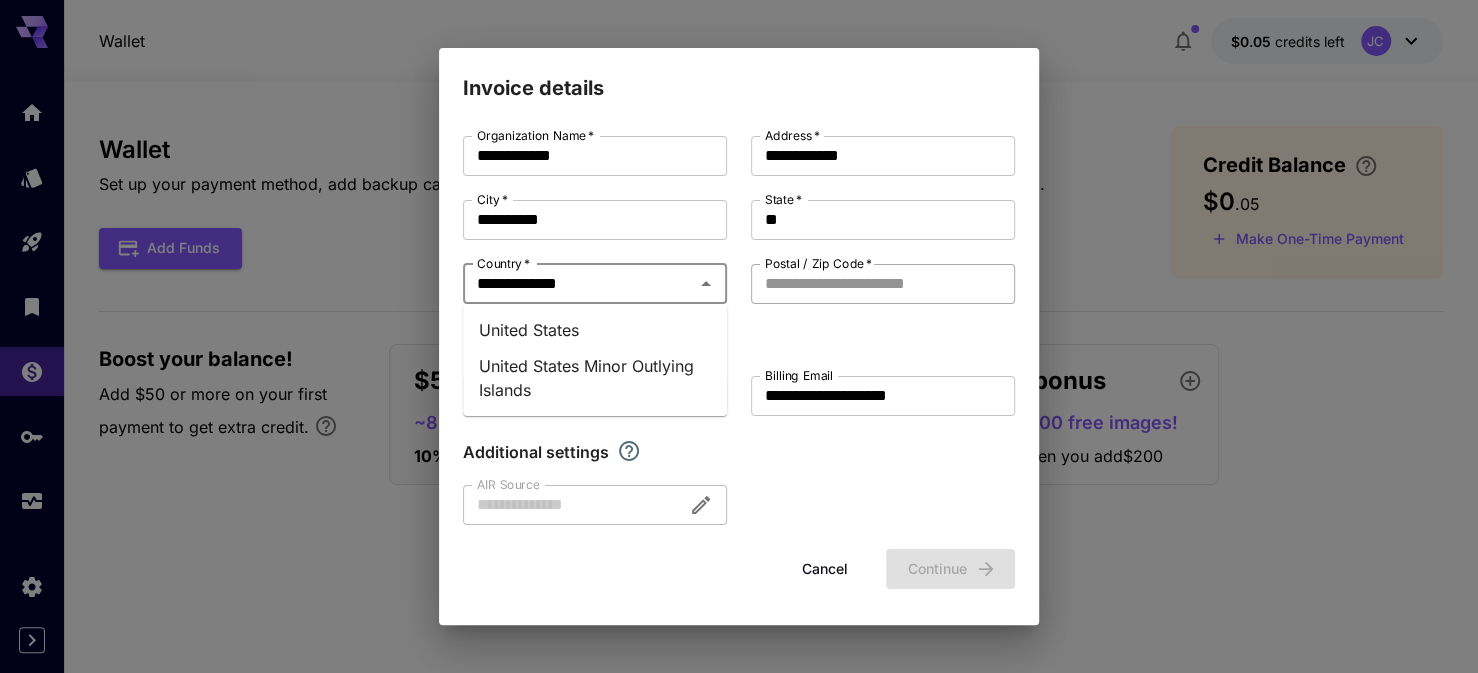 type 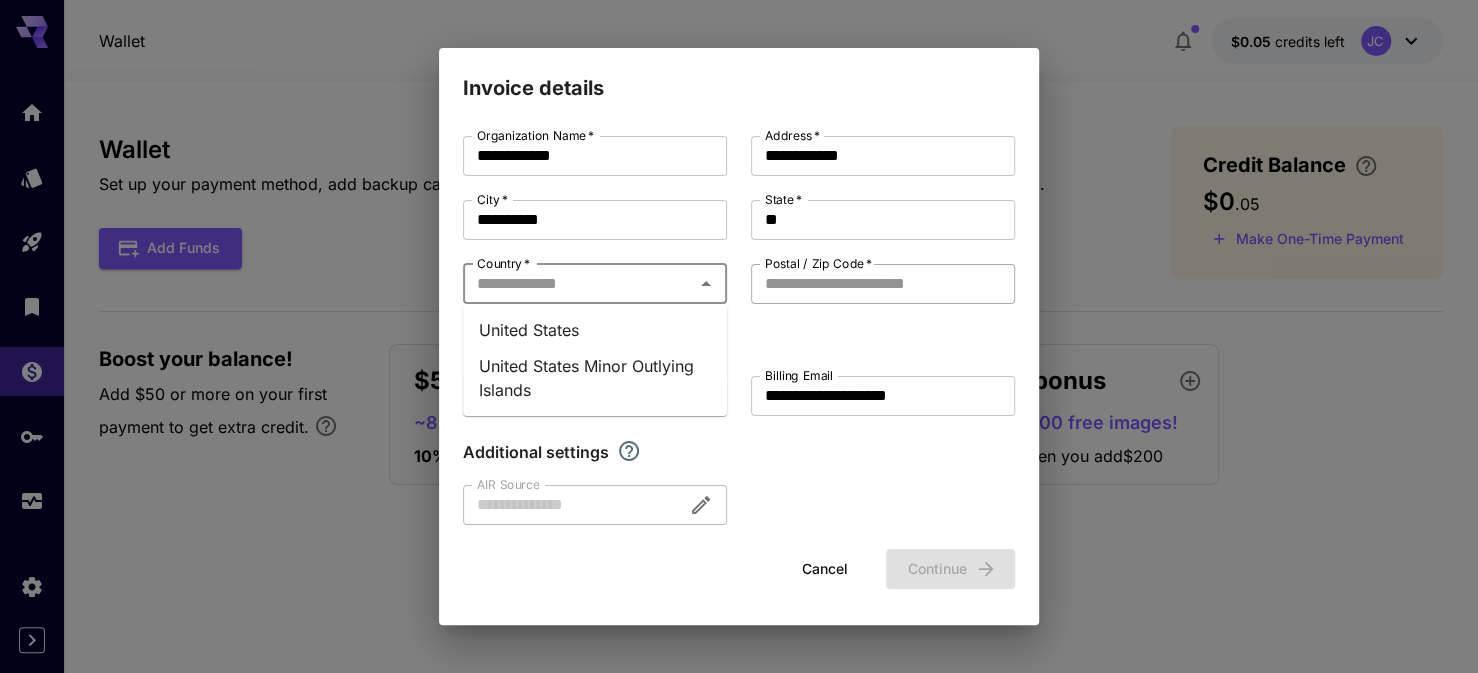 click on "Postal / Zip Code   *" at bounding box center (883, 284) 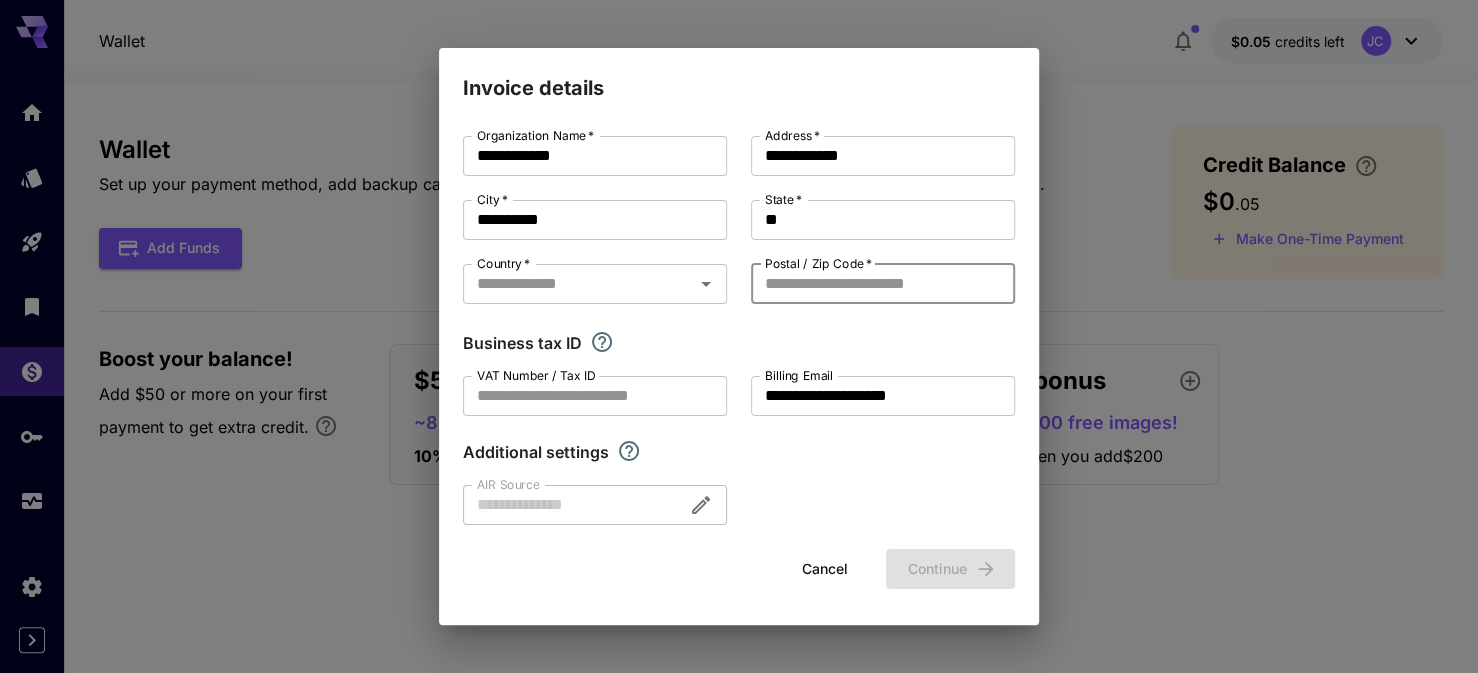type on "*****" 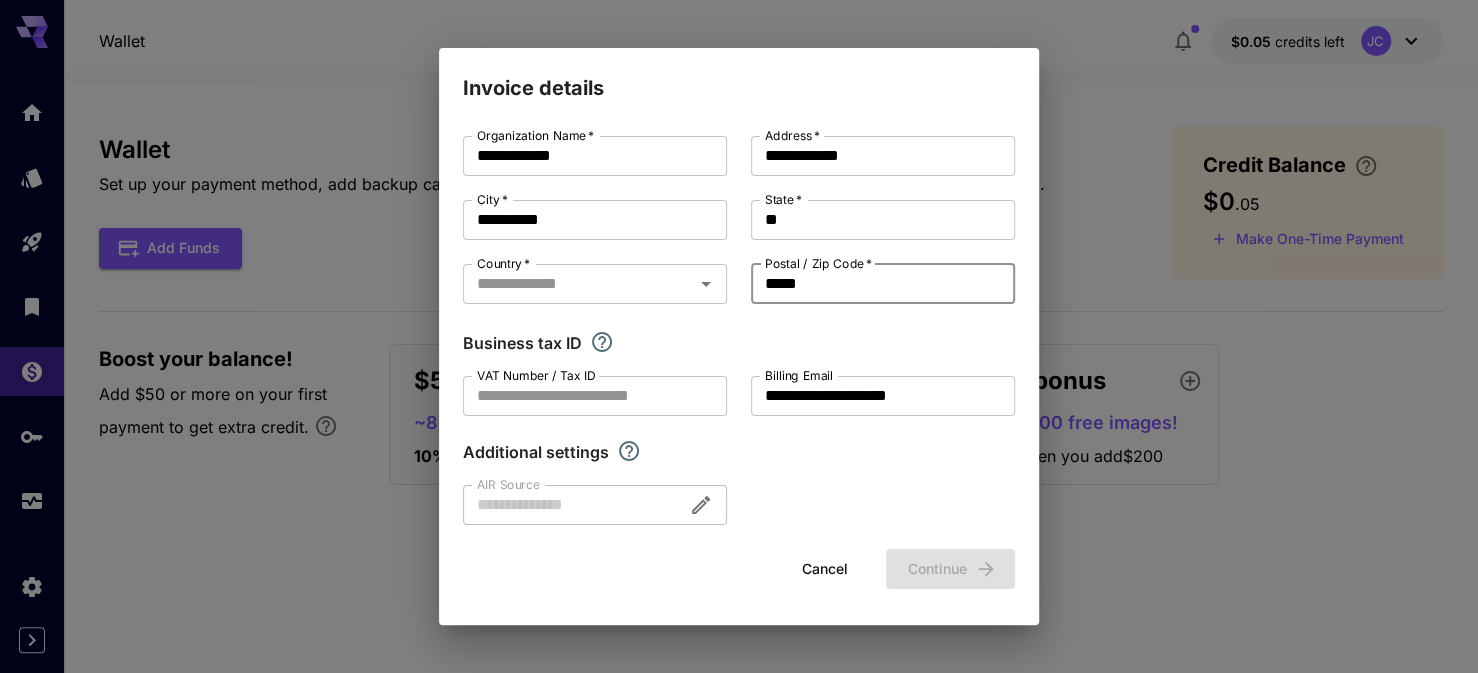 type on "**********" 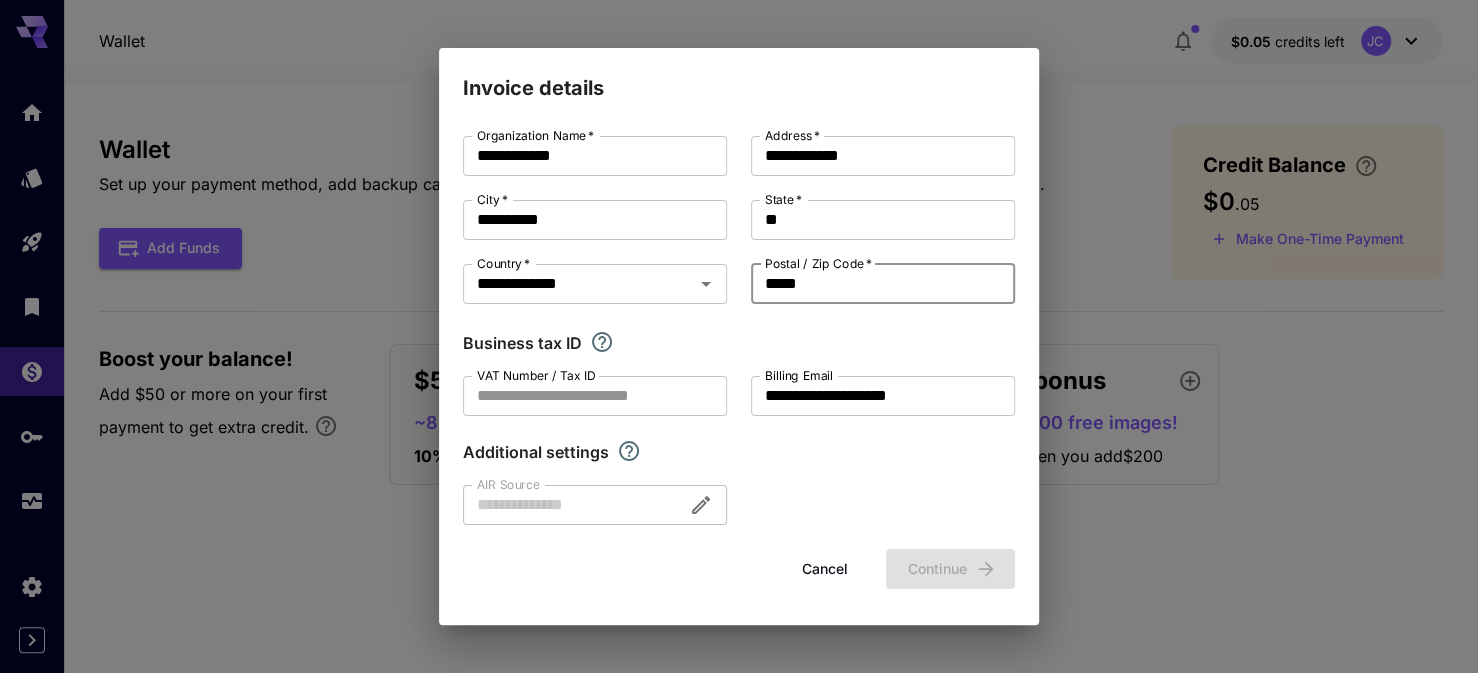 type 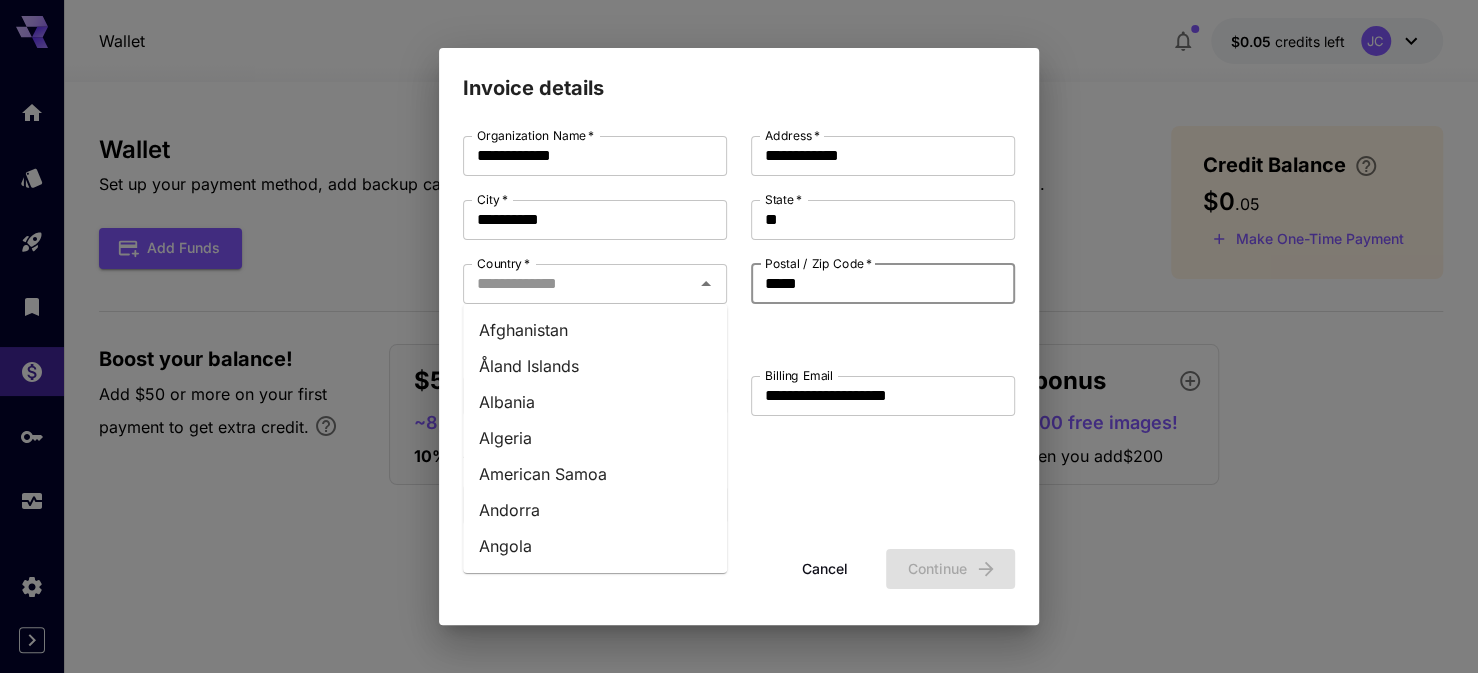 click on "**********" at bounding box center [739, 330] 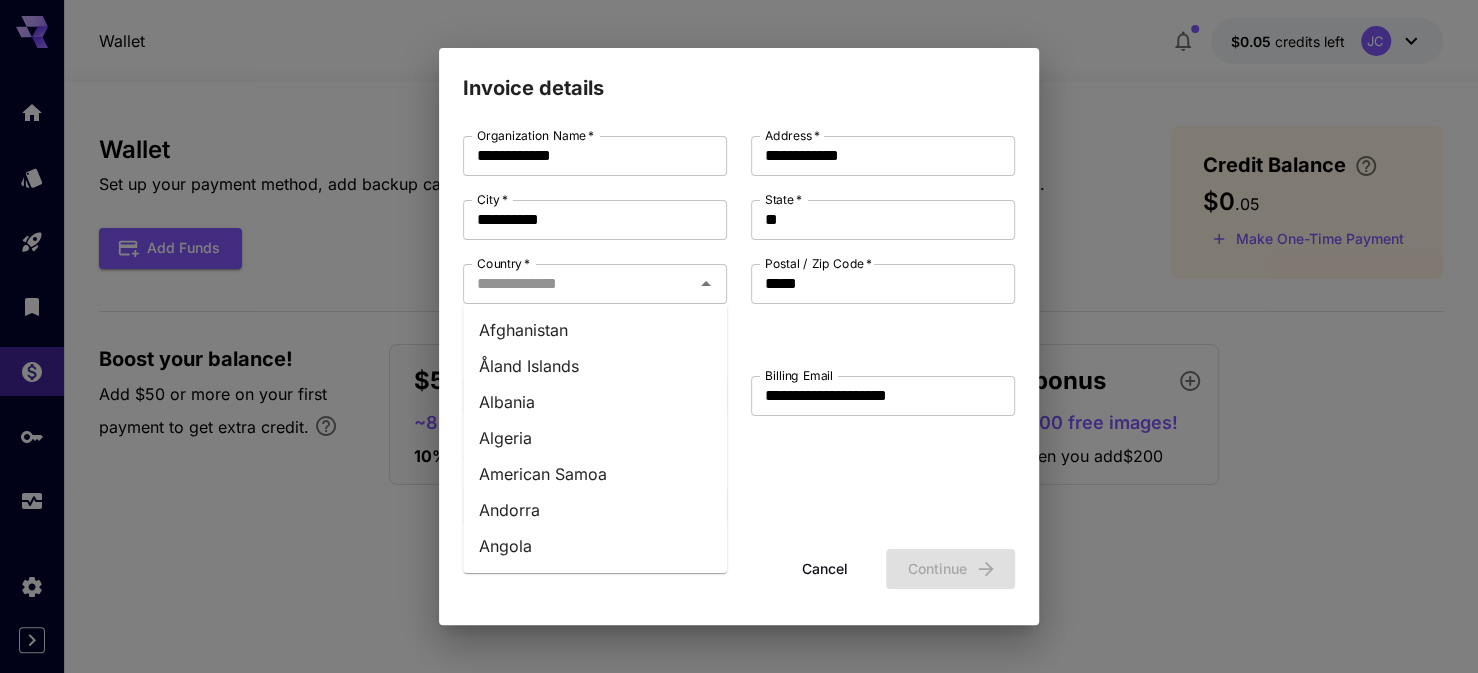click on "**********" at bounding box center (739, 330) 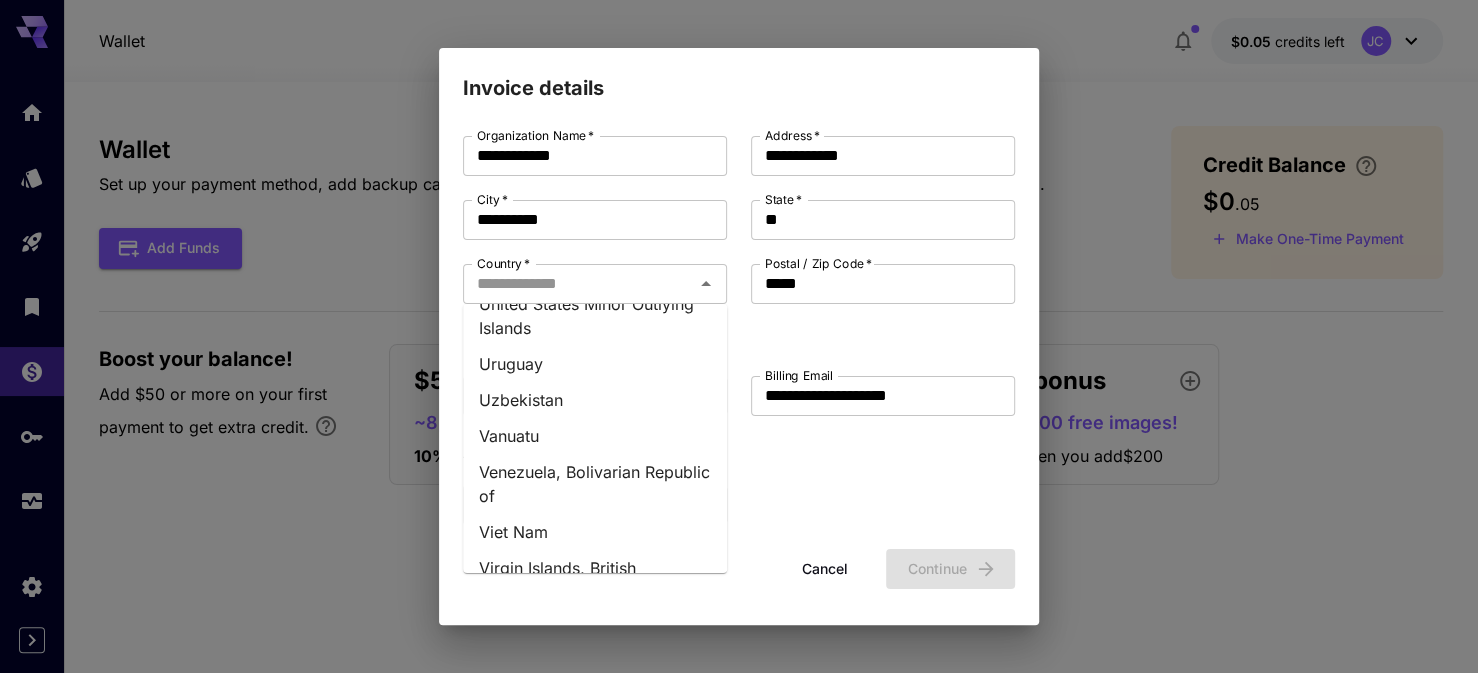 scroll, scrollTop: 8746, scrollLeft: 0, axis: vertical 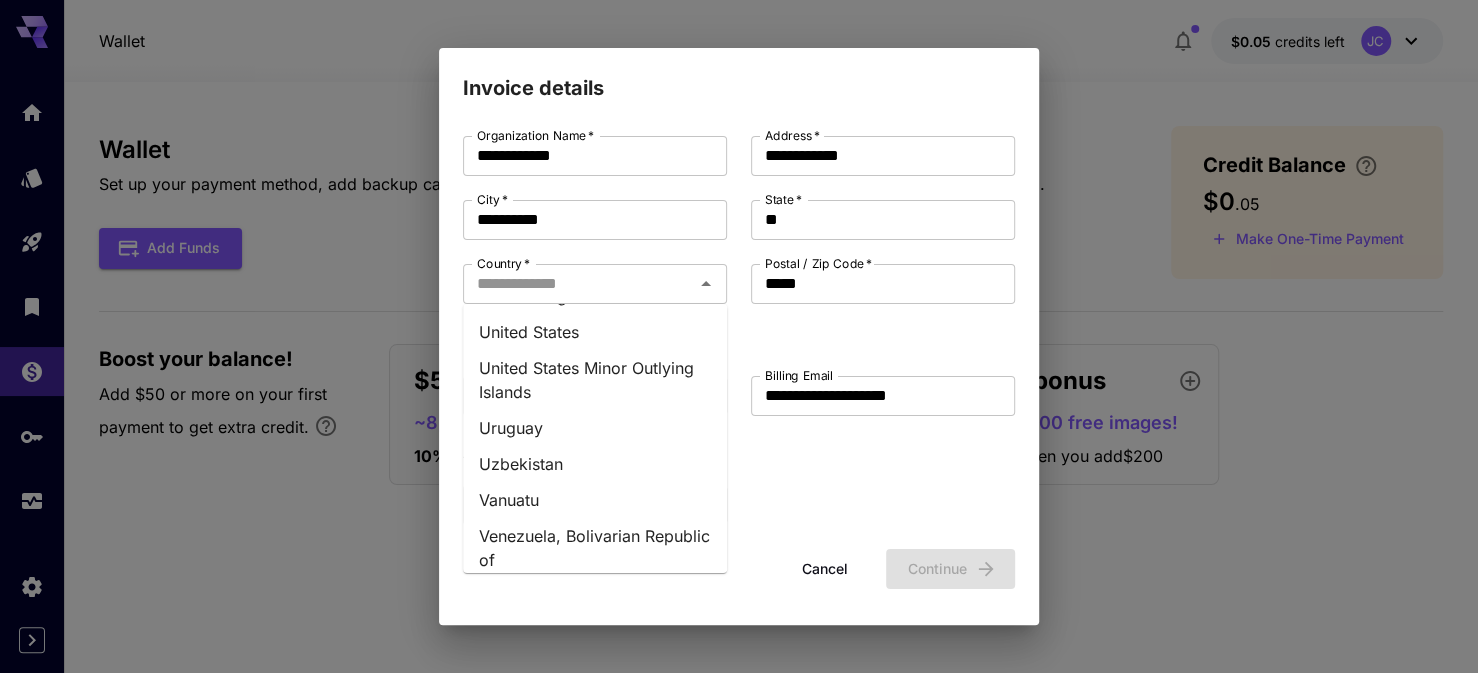 click on "United States" at bounding box center (595, 332) 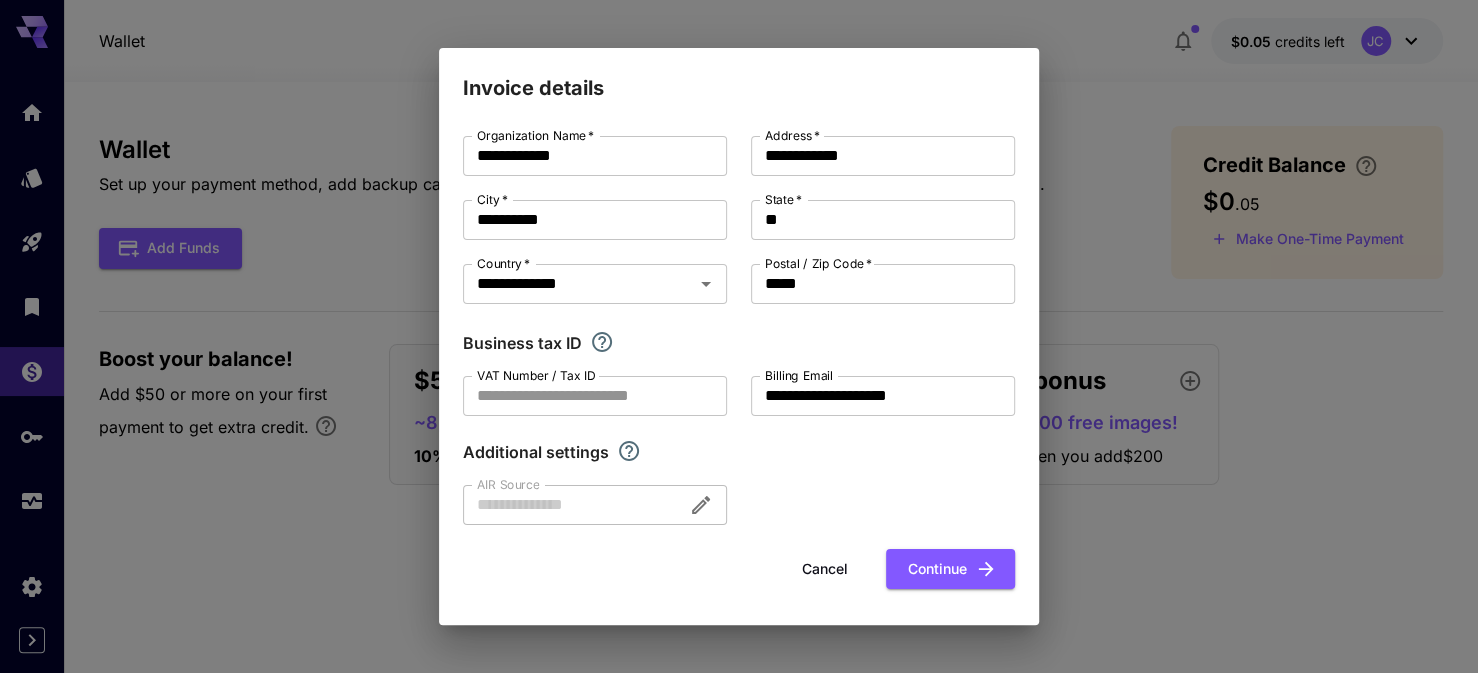 click on "Additional settings" at bounding box center [739, 452] 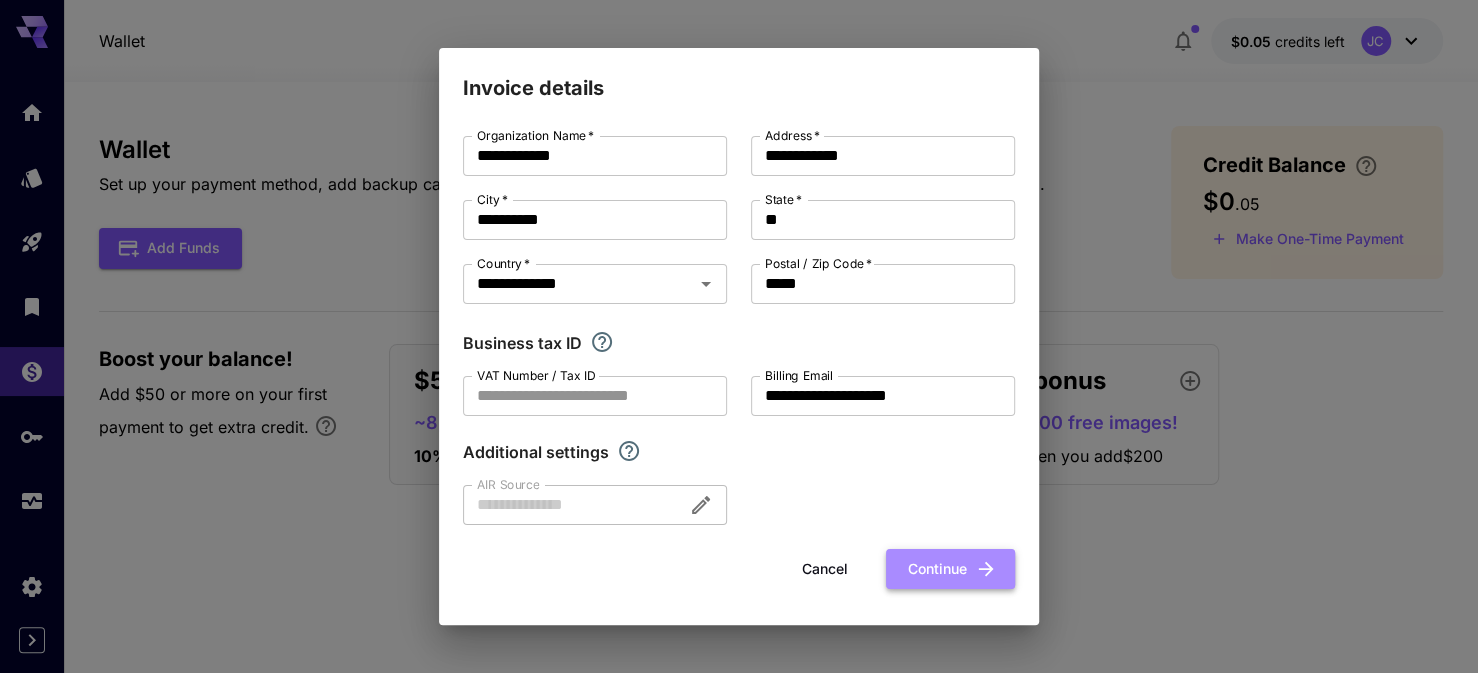 click on "Continue" at bounding box center [950, 569] 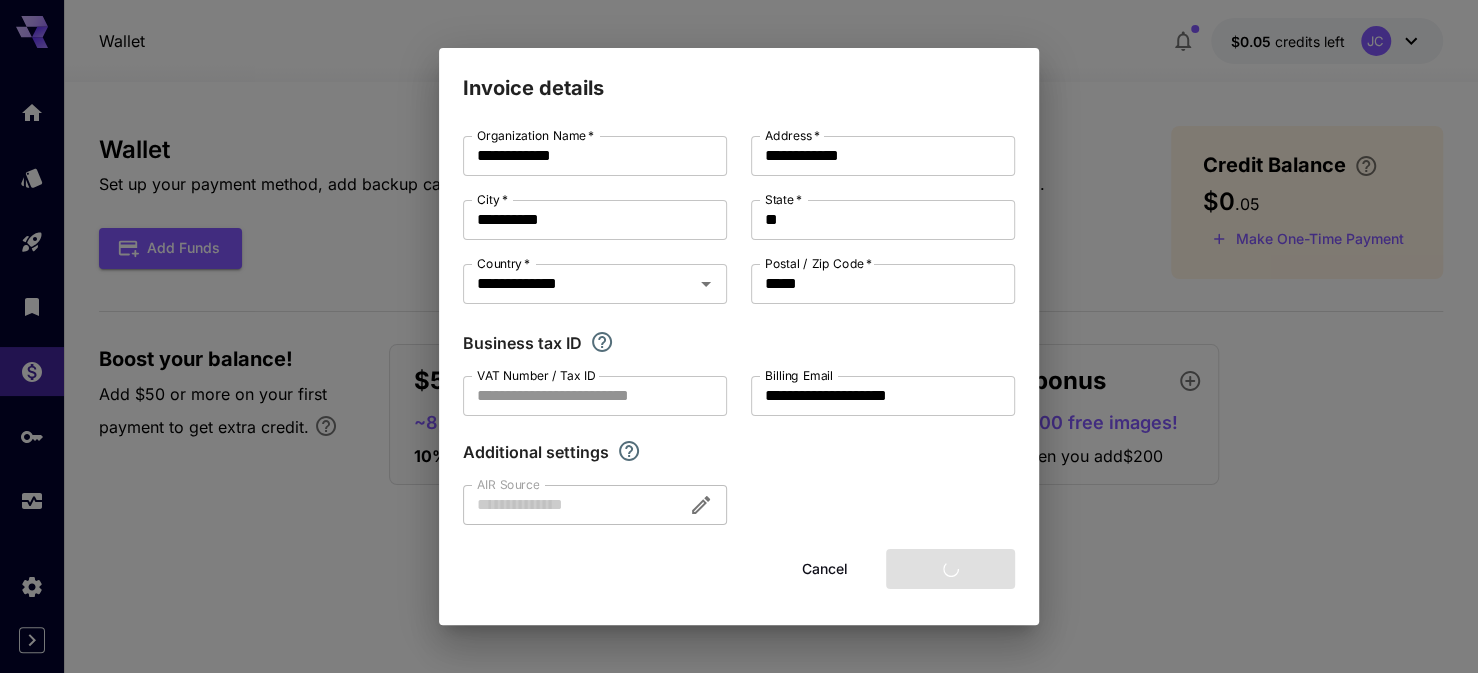 type 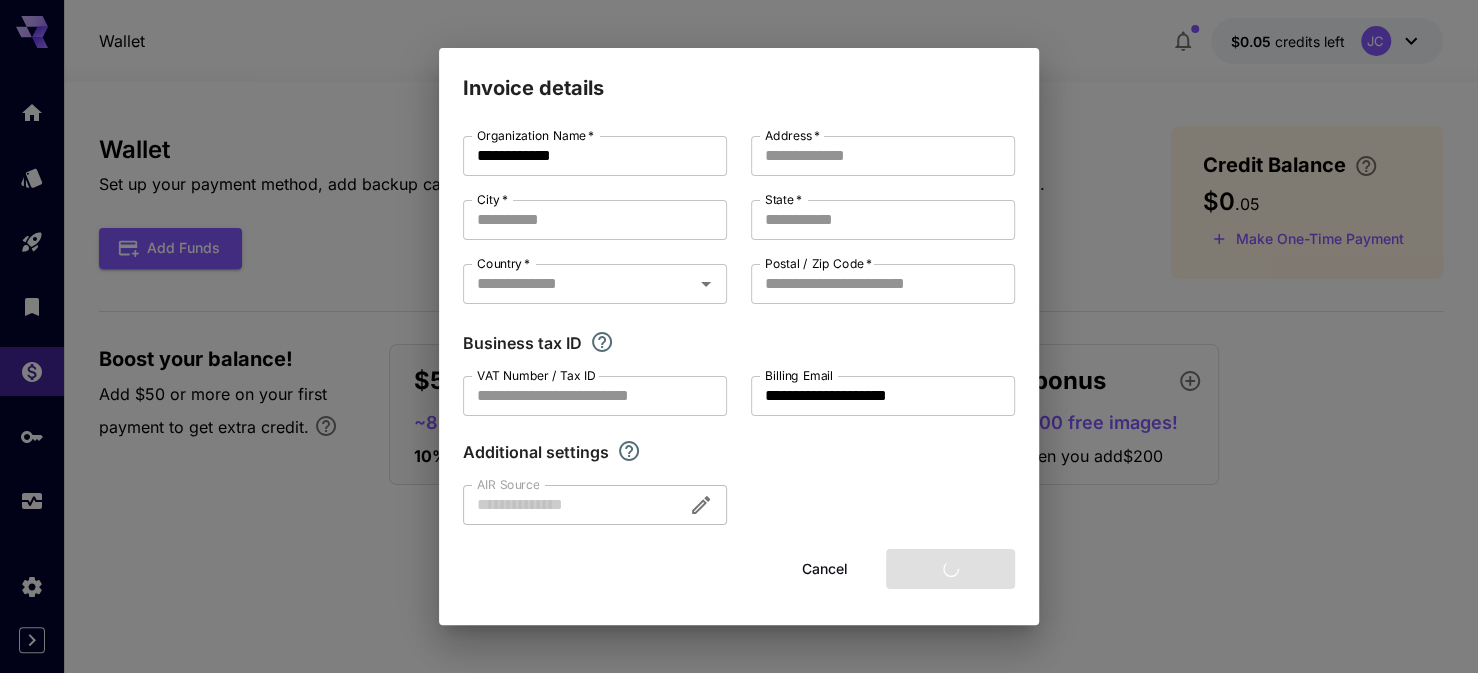 type on "**********" 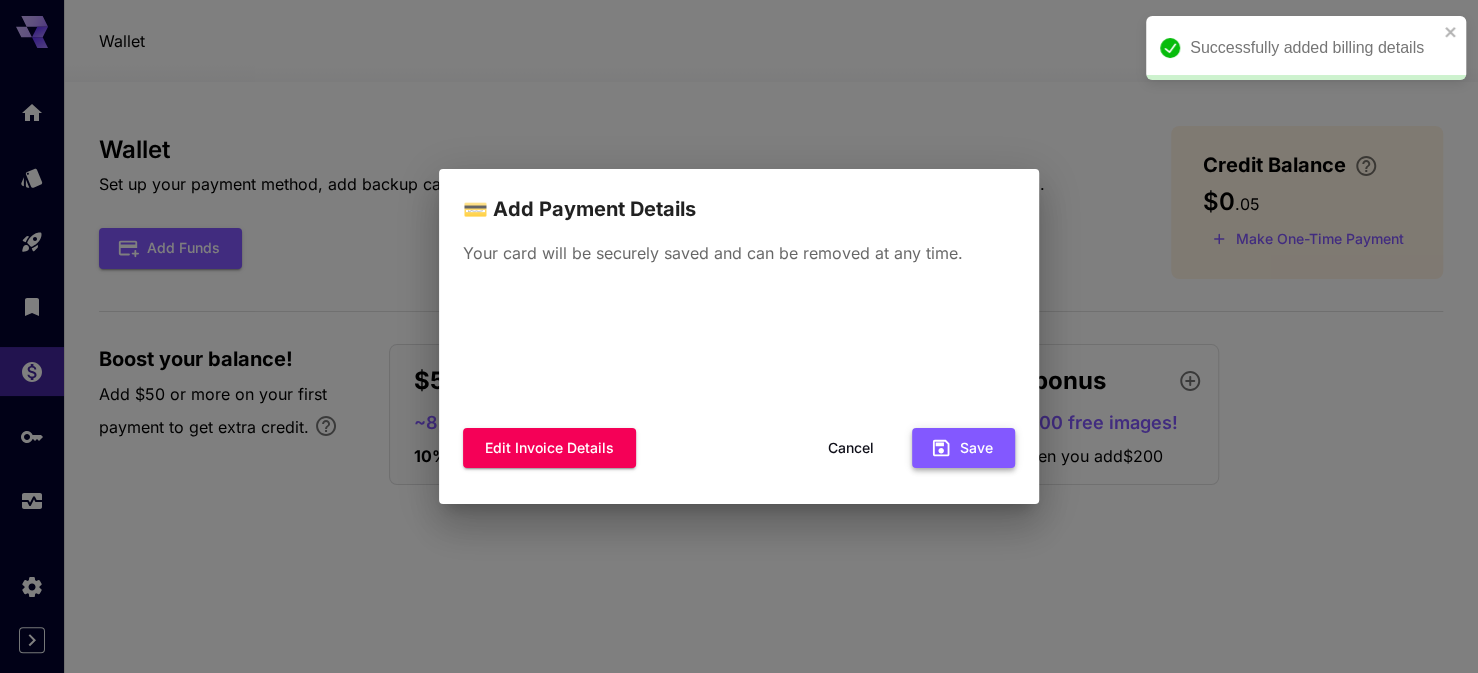 click on "Save" at bounding box center [963, 448] 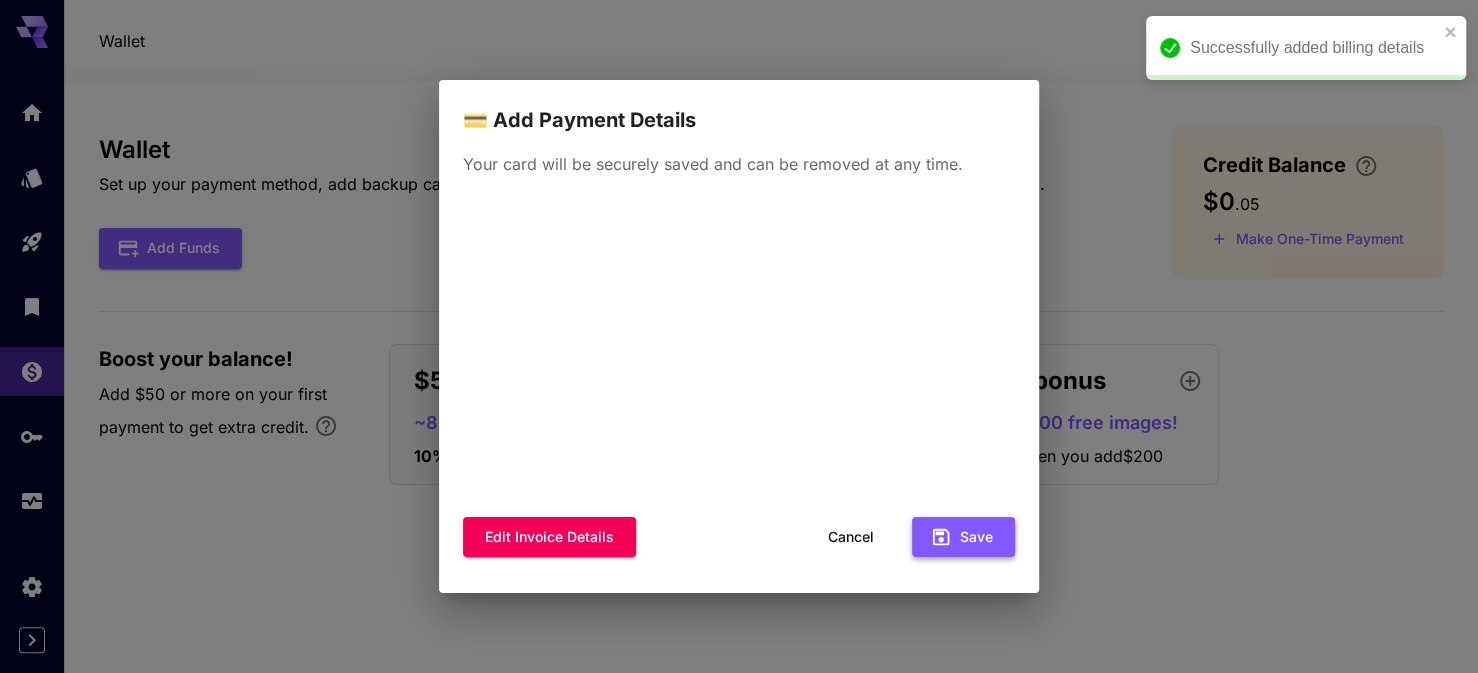 click on "Save" at bounding box center [963, 537] 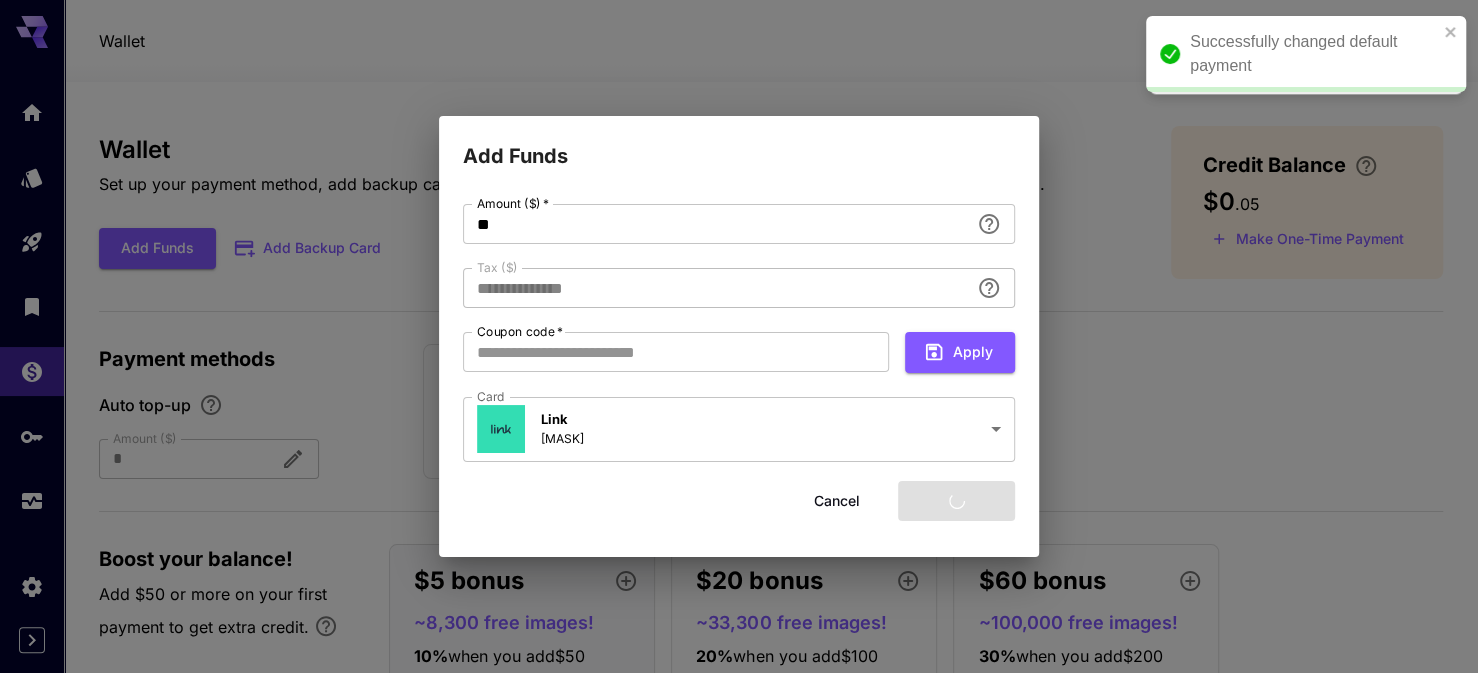 type on "****" 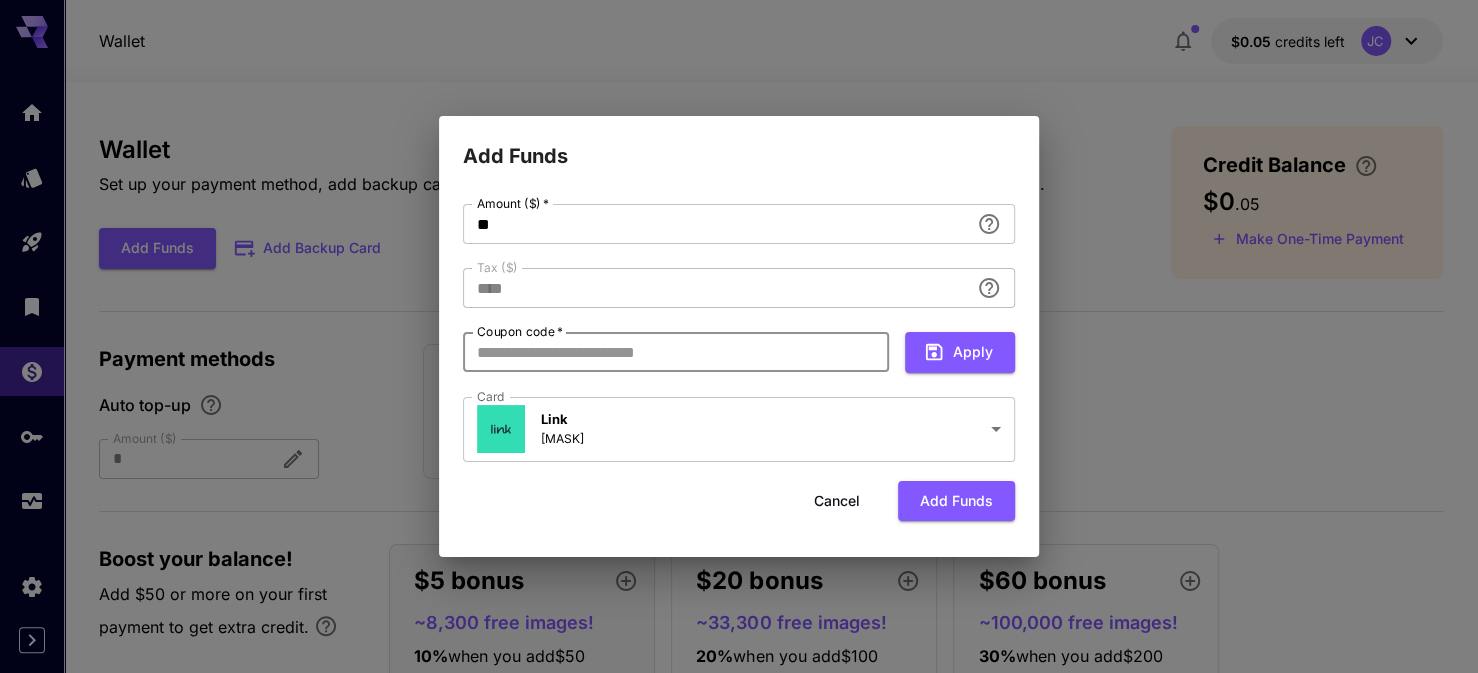 click on "Coupon code   *" at bounding box center (676, 352) 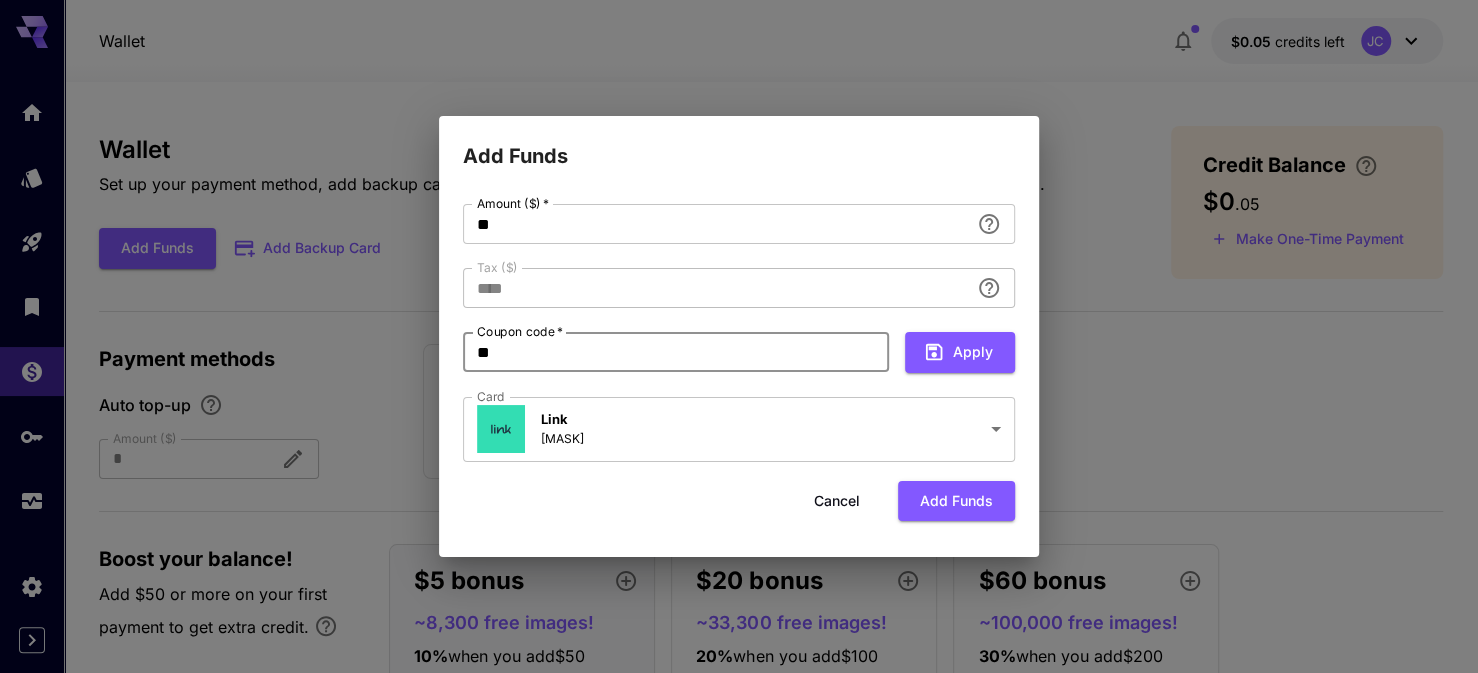 type on "*" 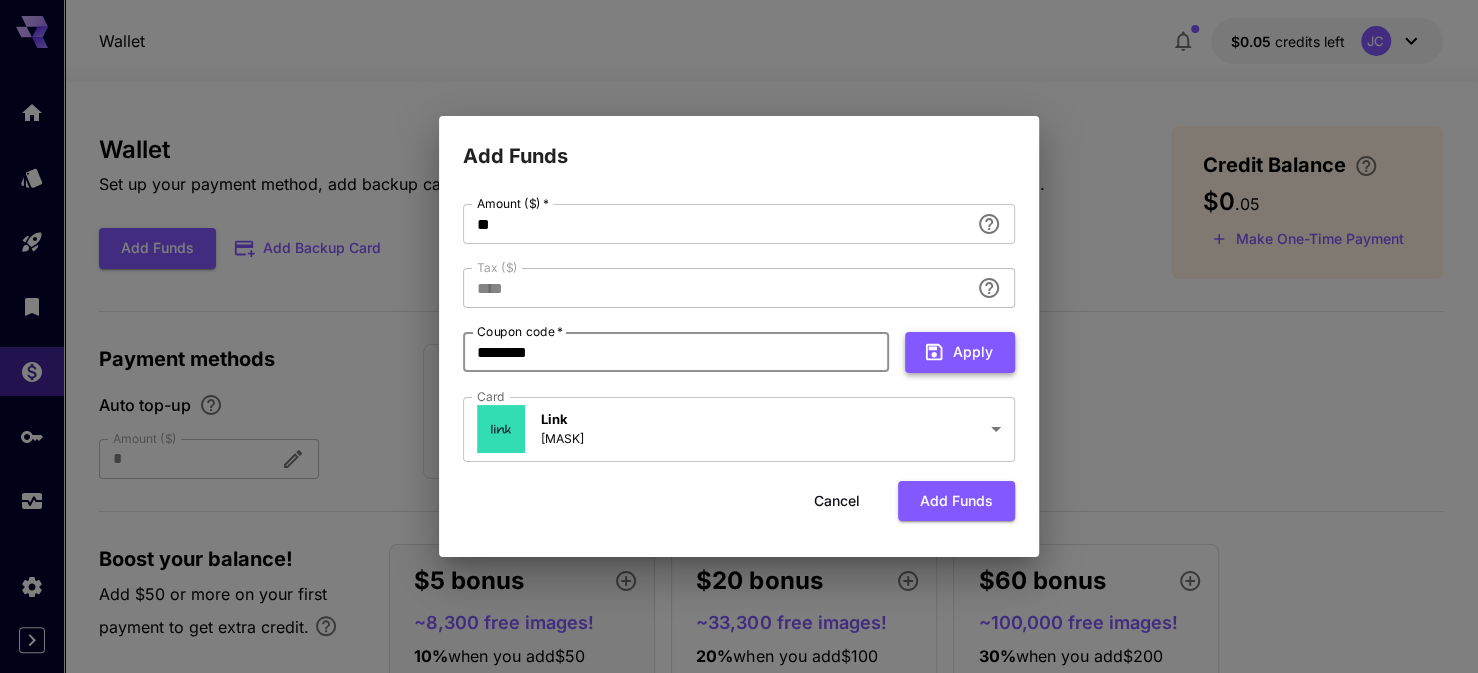 type on "********" 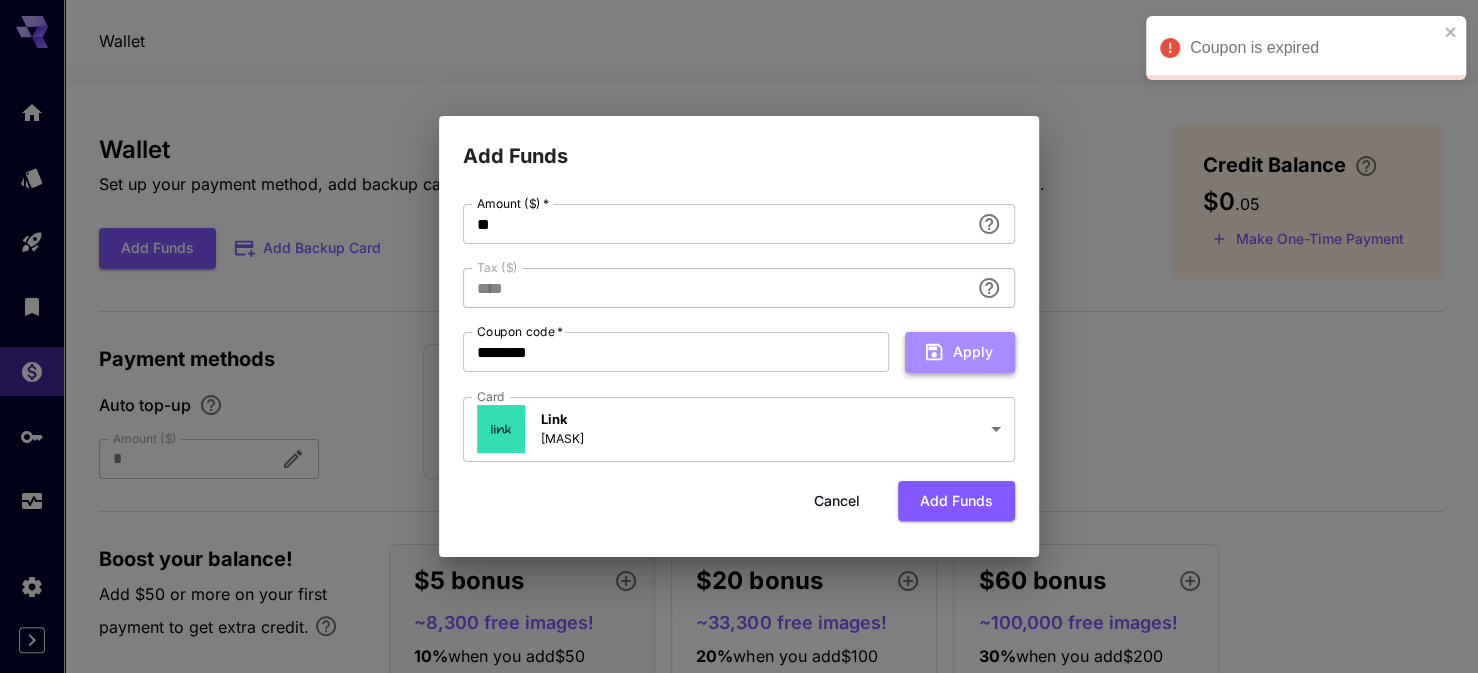 click on "Apply" at bounding box center [960, 352] 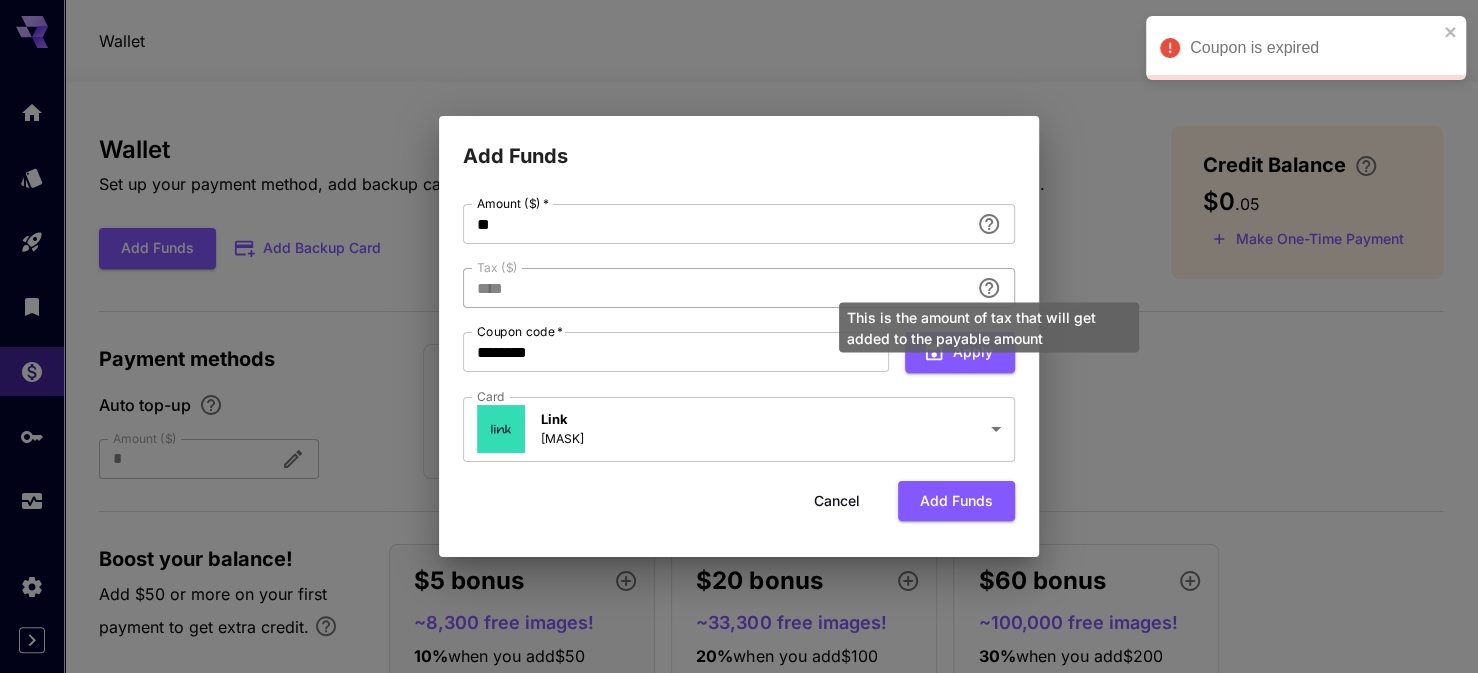 click 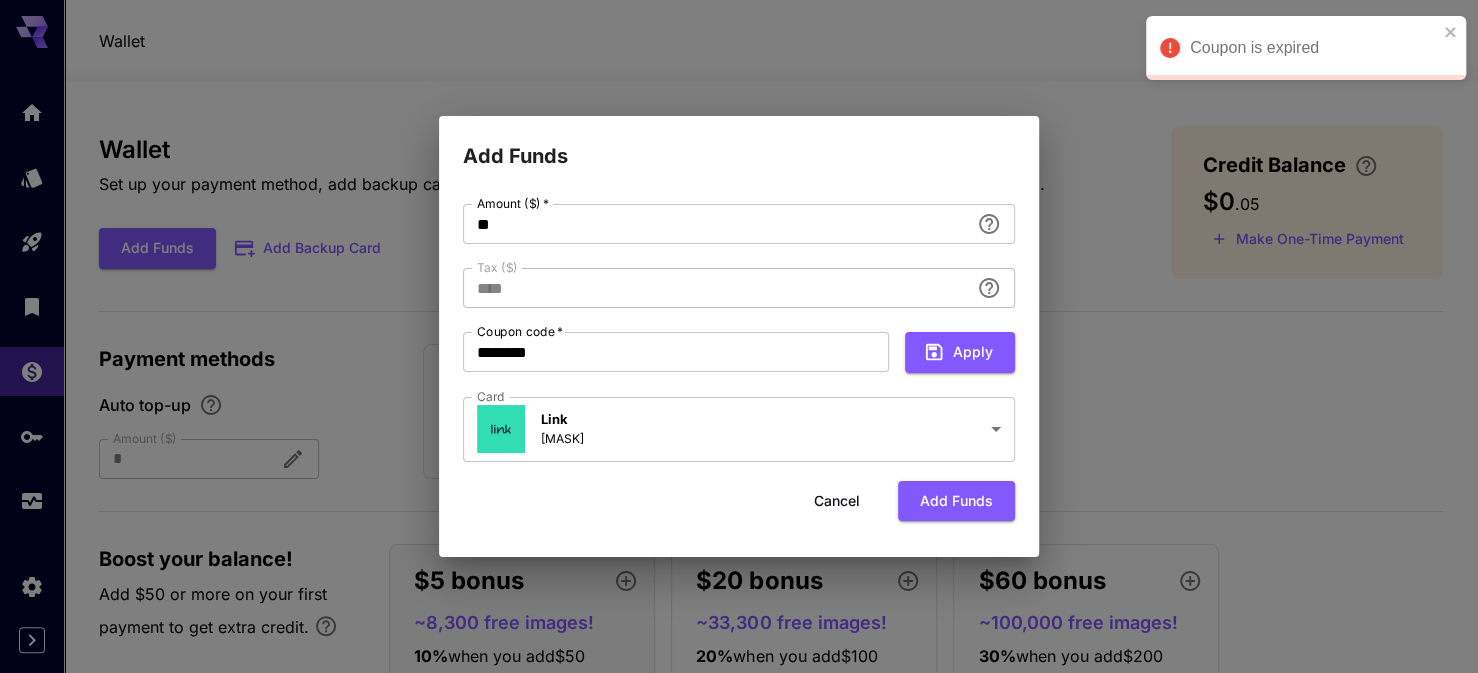 click on "**********" at bounding box center (739, 334) 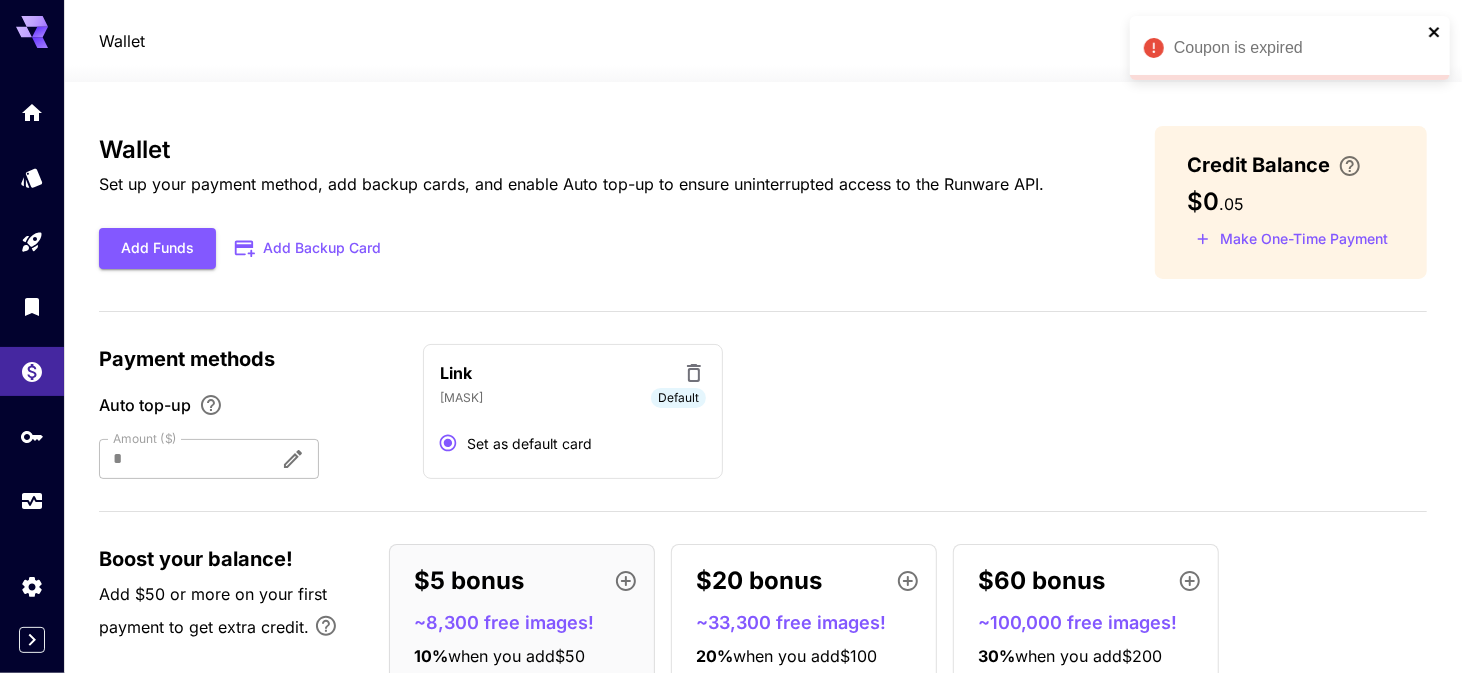 click 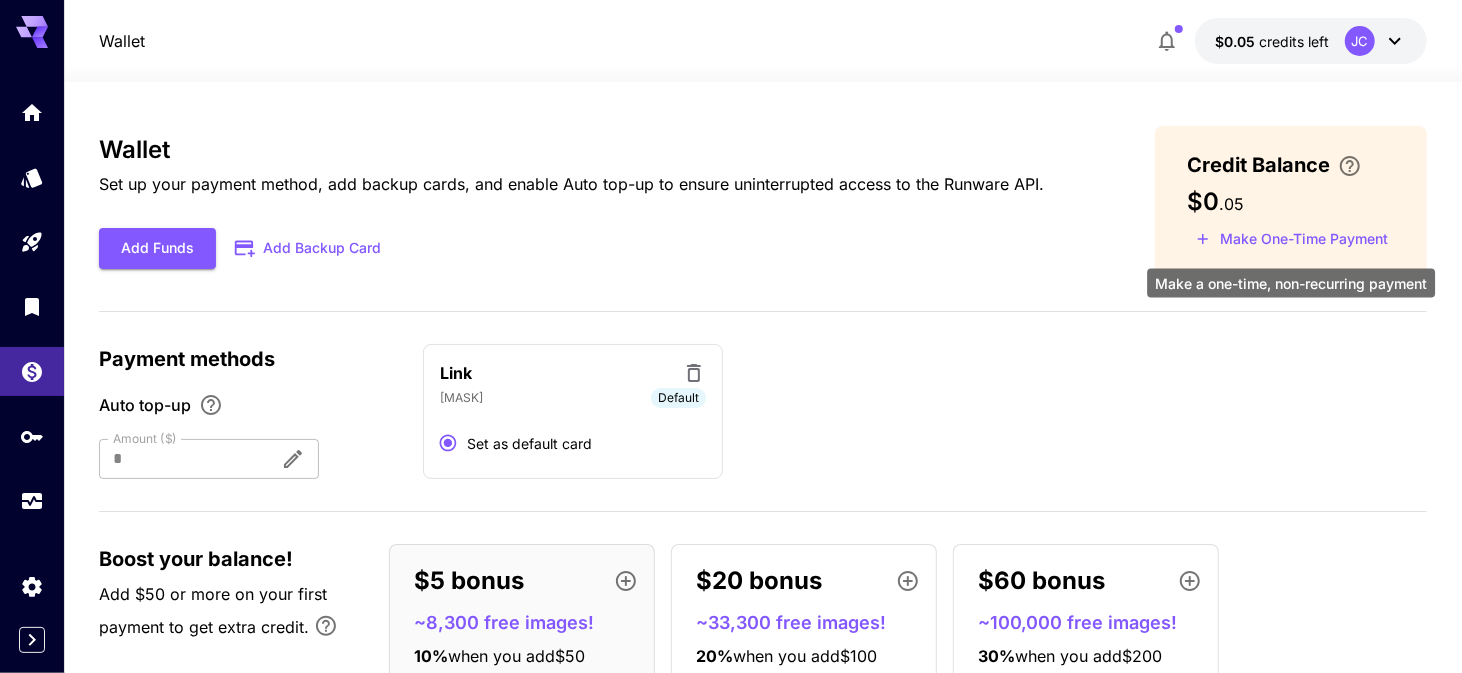 click on "Make One-Time Payment" at bounding box center [1292, 239] 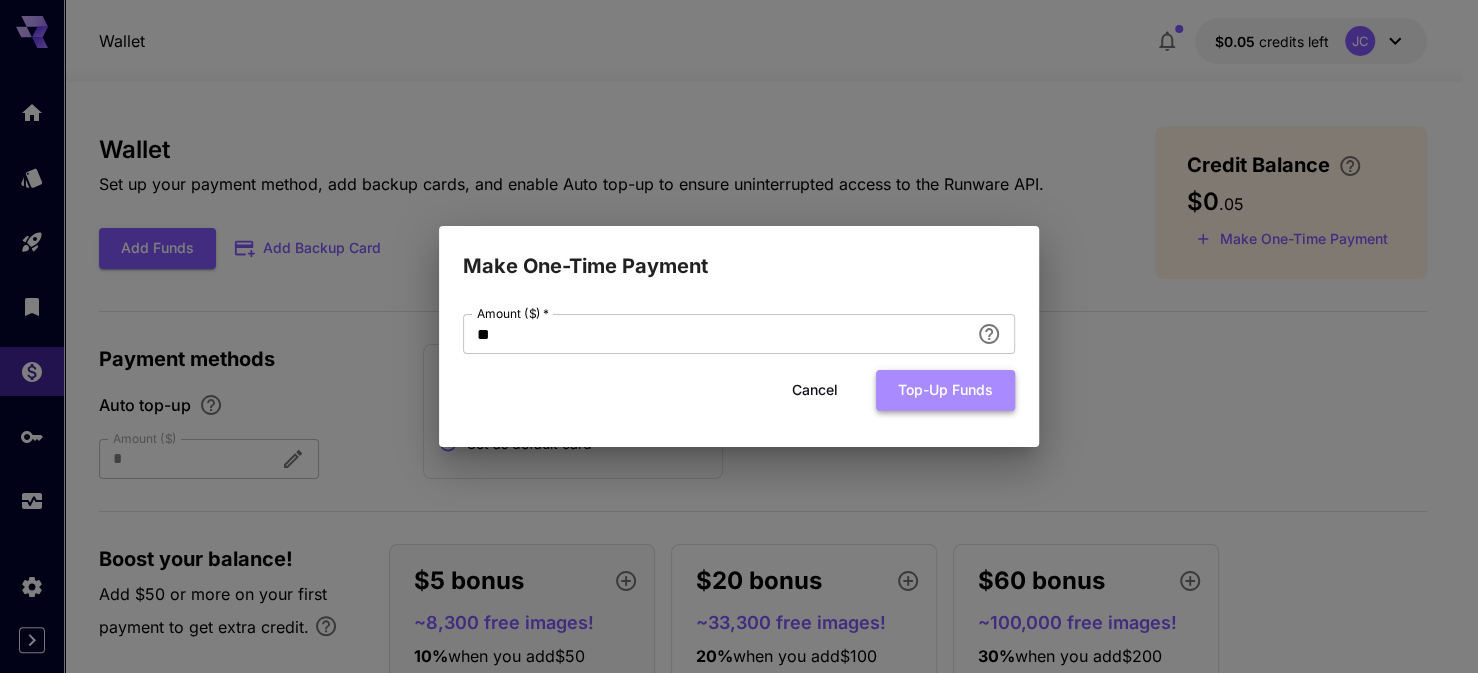 click on "Top-up funds" at bounding box center [945, 390] 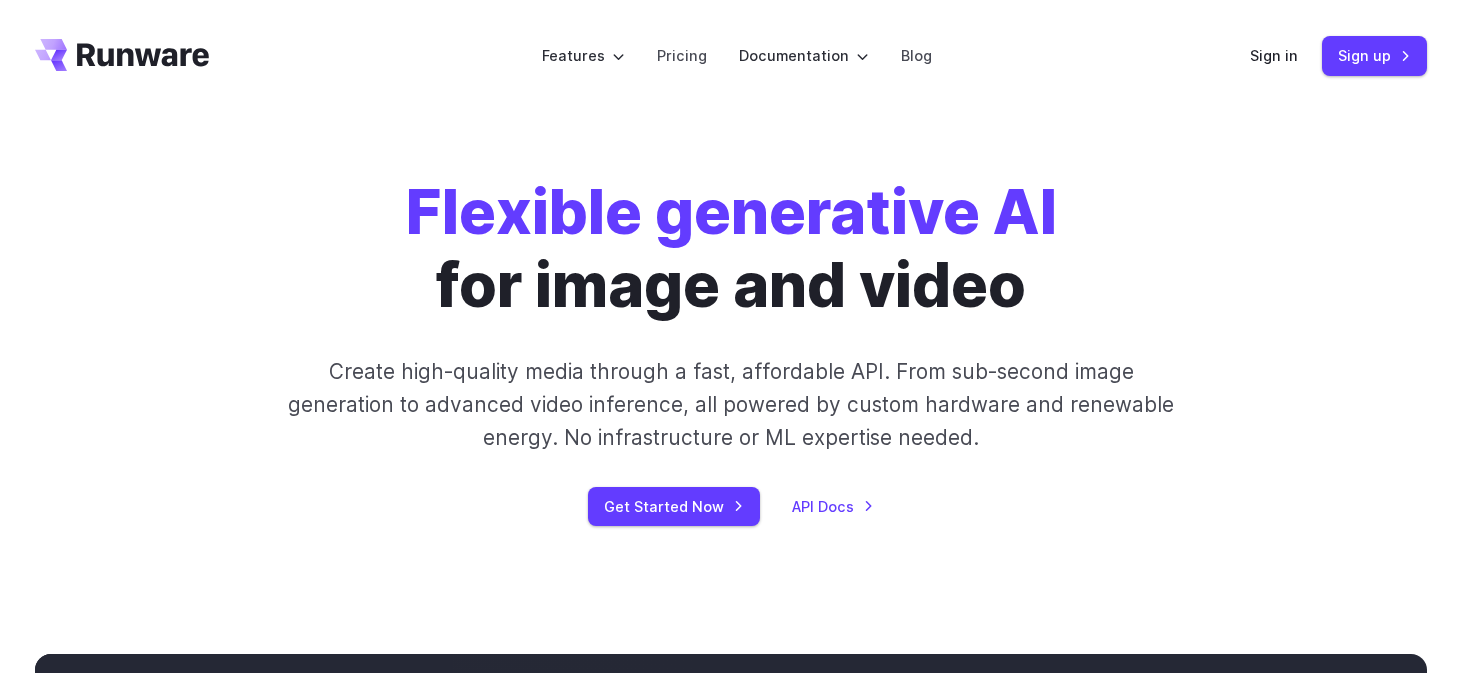 scroll, scrollTop: 0, scrollLeft: 0, axis: both 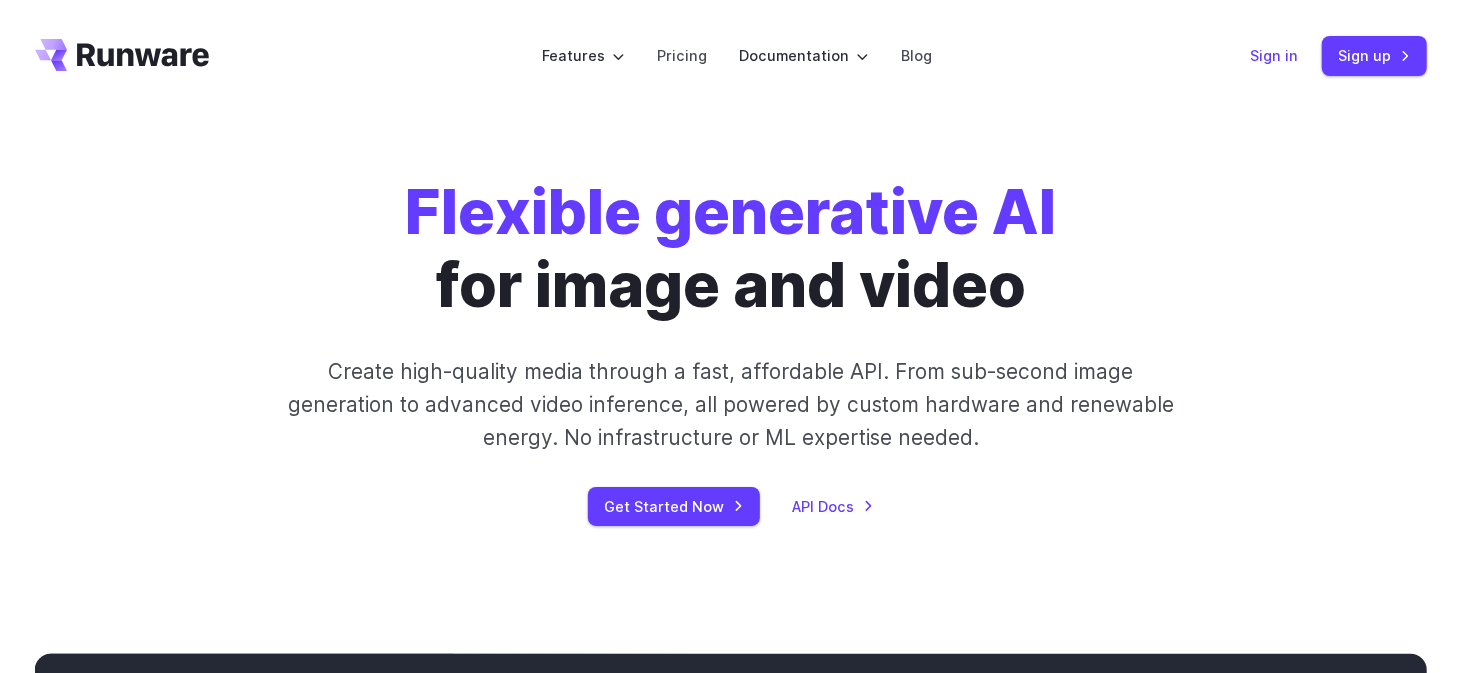 click on "Sign in" at bounding box center (1274, 55) 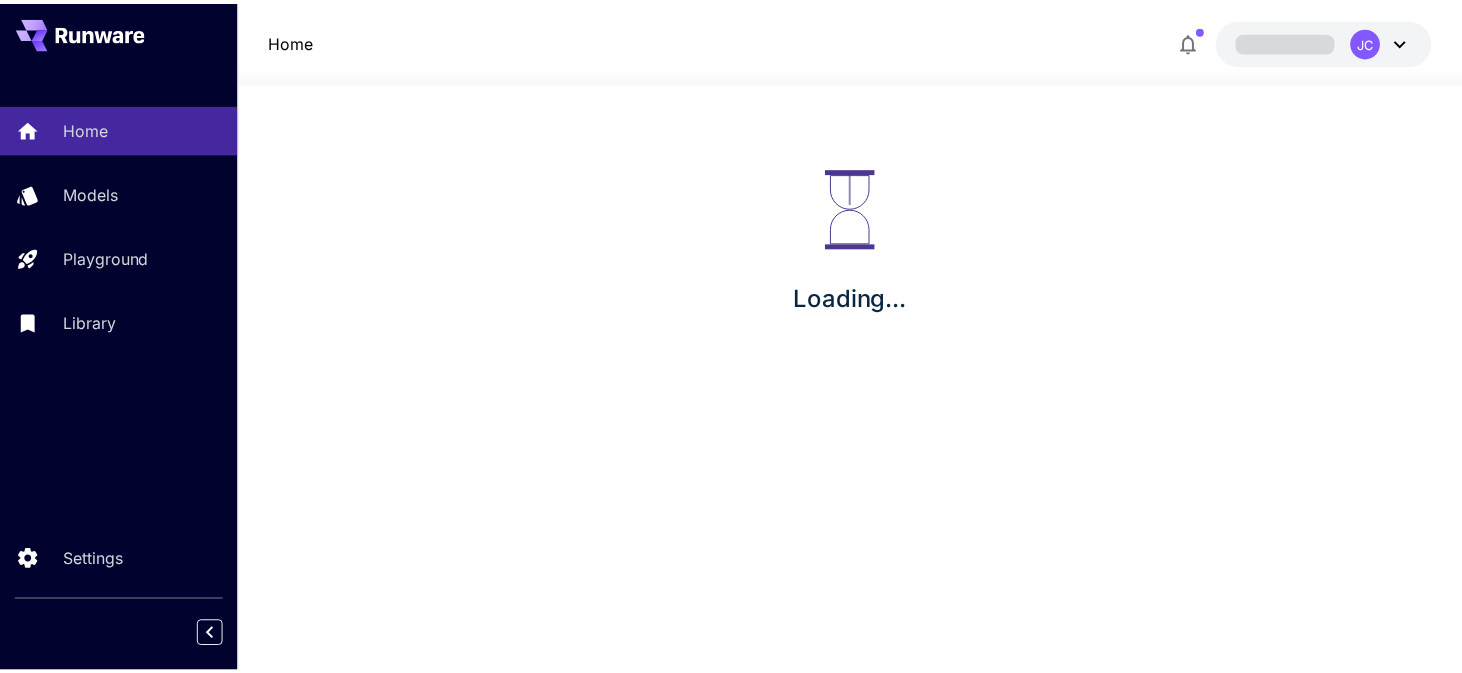 scroll, scrollTop: 0, scrollLeft: 0, axis: both 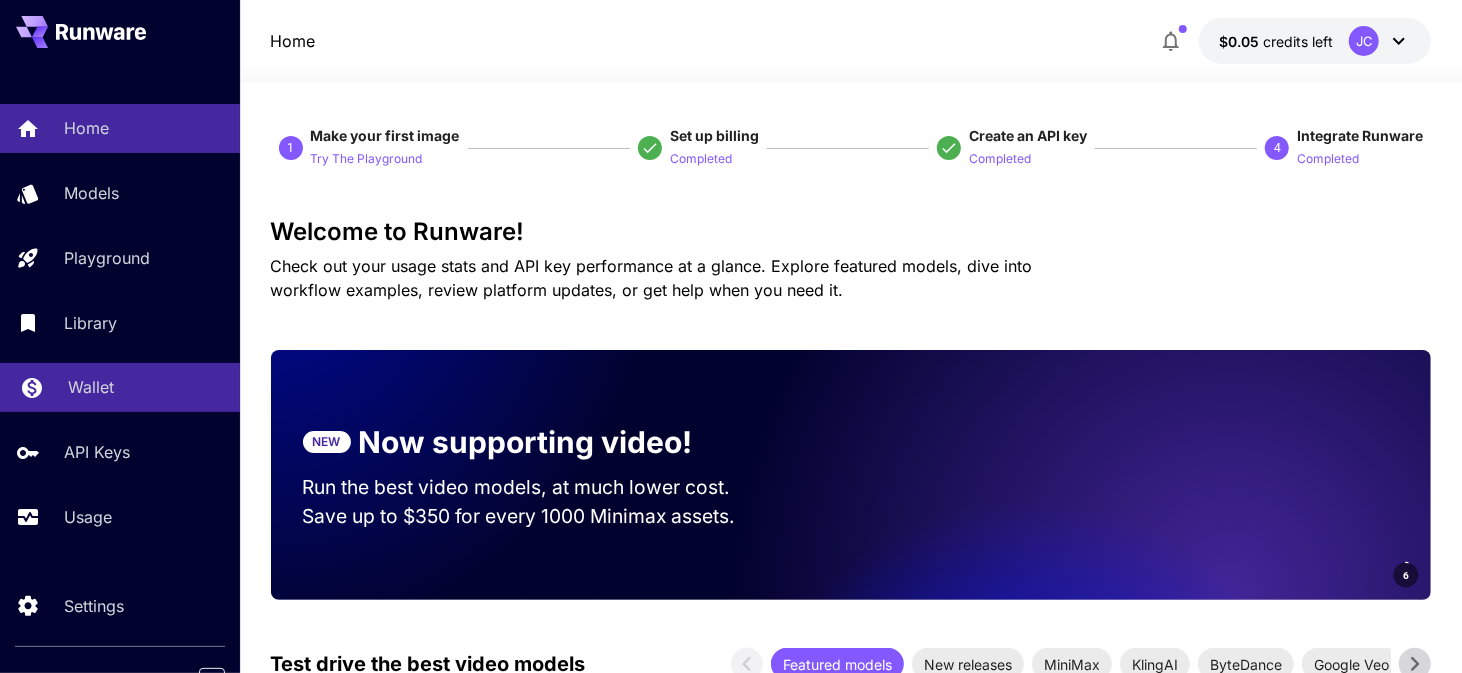 click on "Wallet" at bounding box center [91, 387] 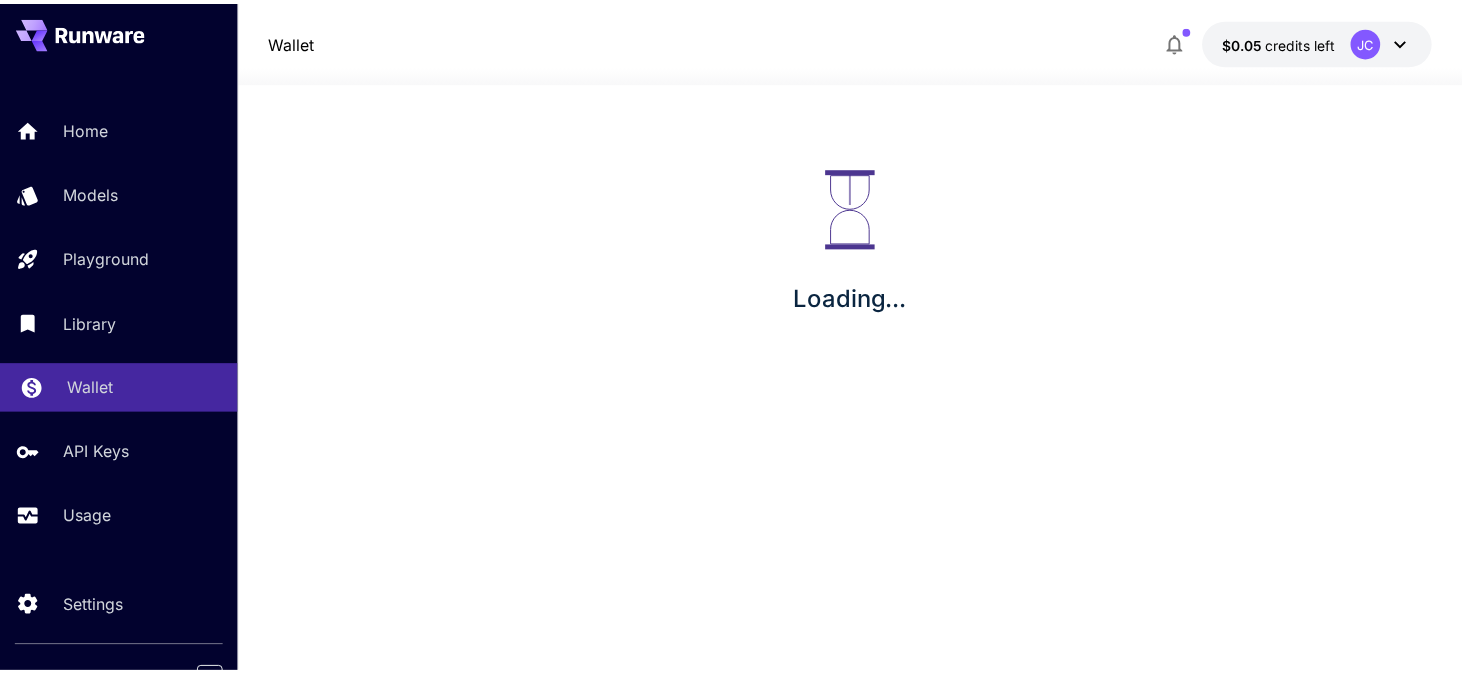 scroll, scrollTop: 0, scrollLeft: 0, axis: both 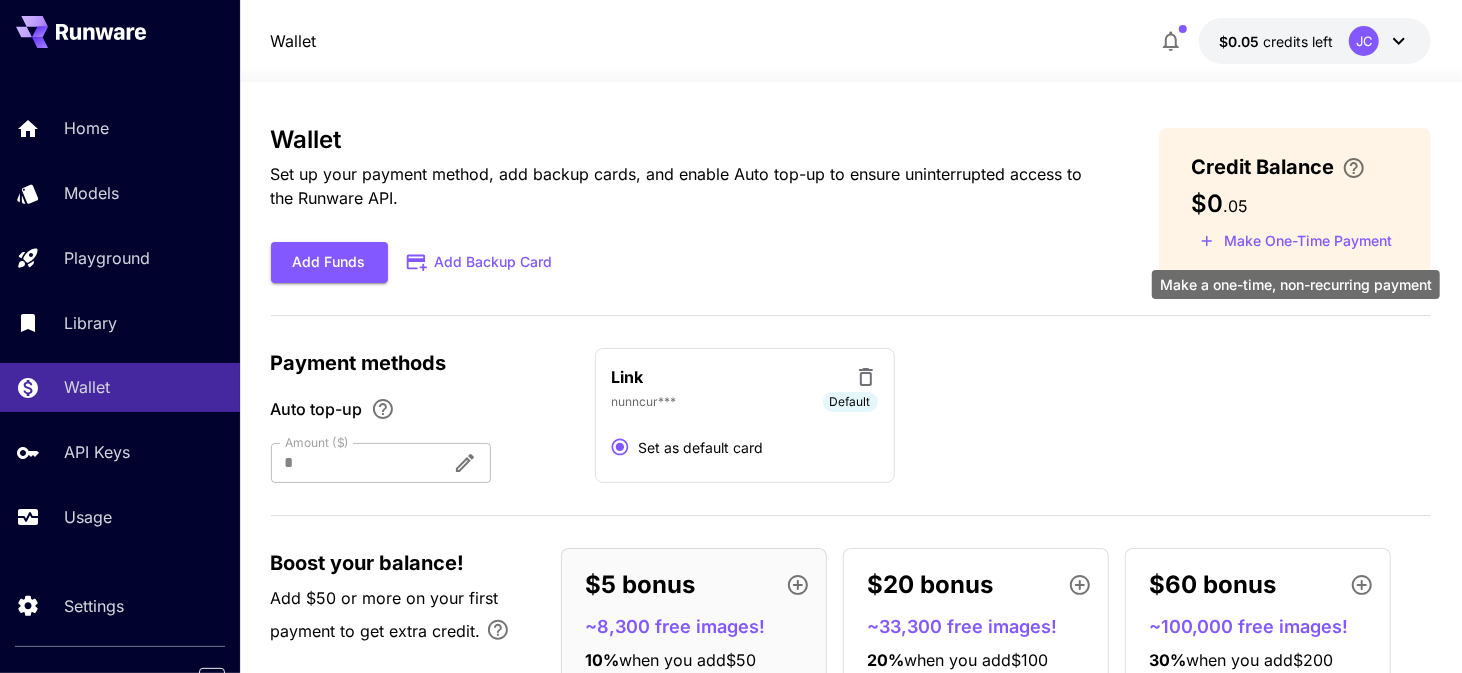 click on "Make One-Time Payment" at bounding box center (1296, 241) 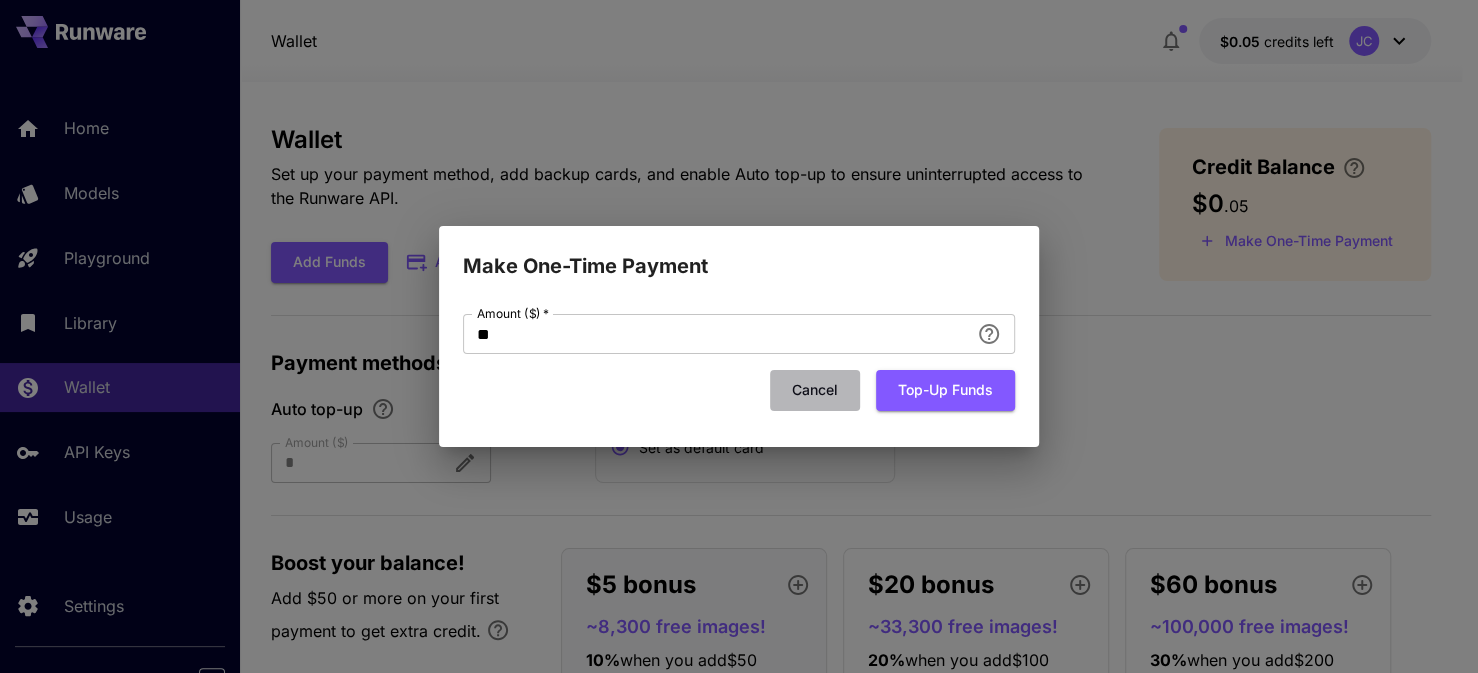 click on "Cancel" at bounding box center [815, 390] 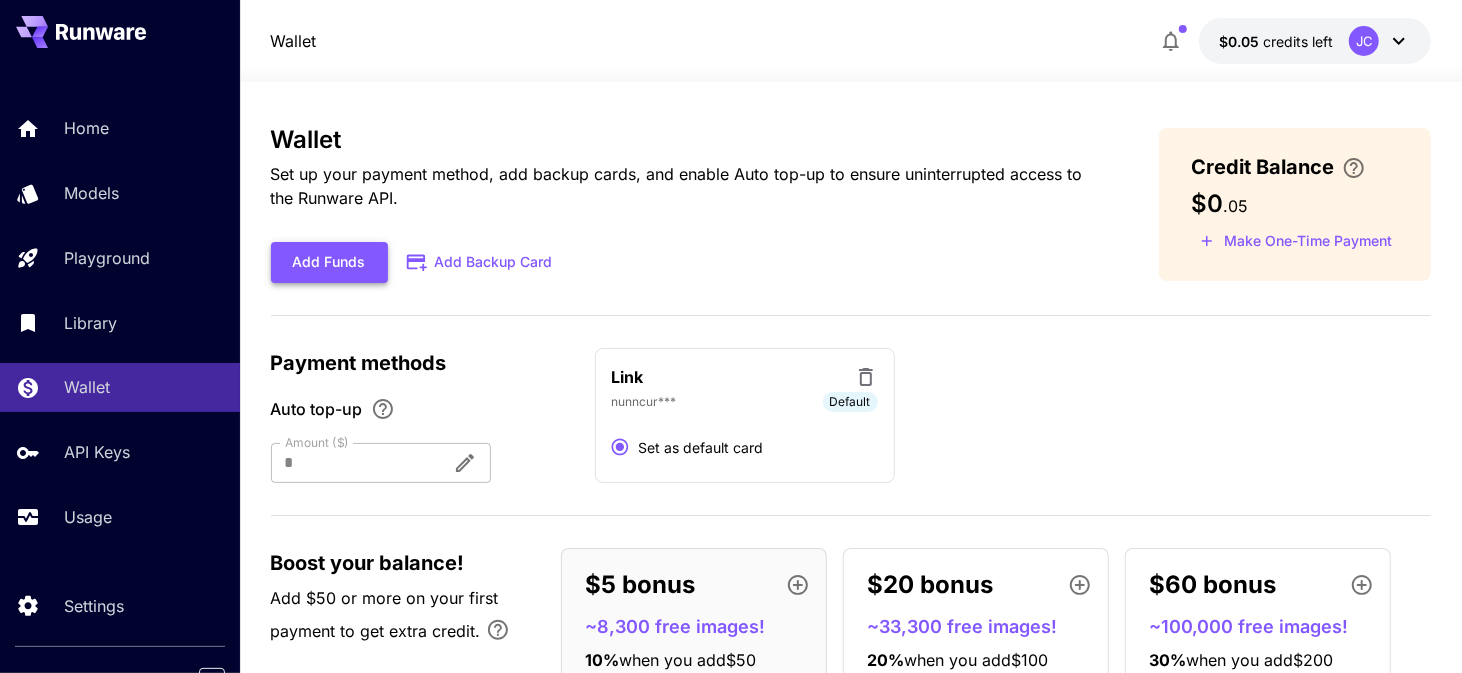 click on "Add Funds" at bounding box center (329, 262) 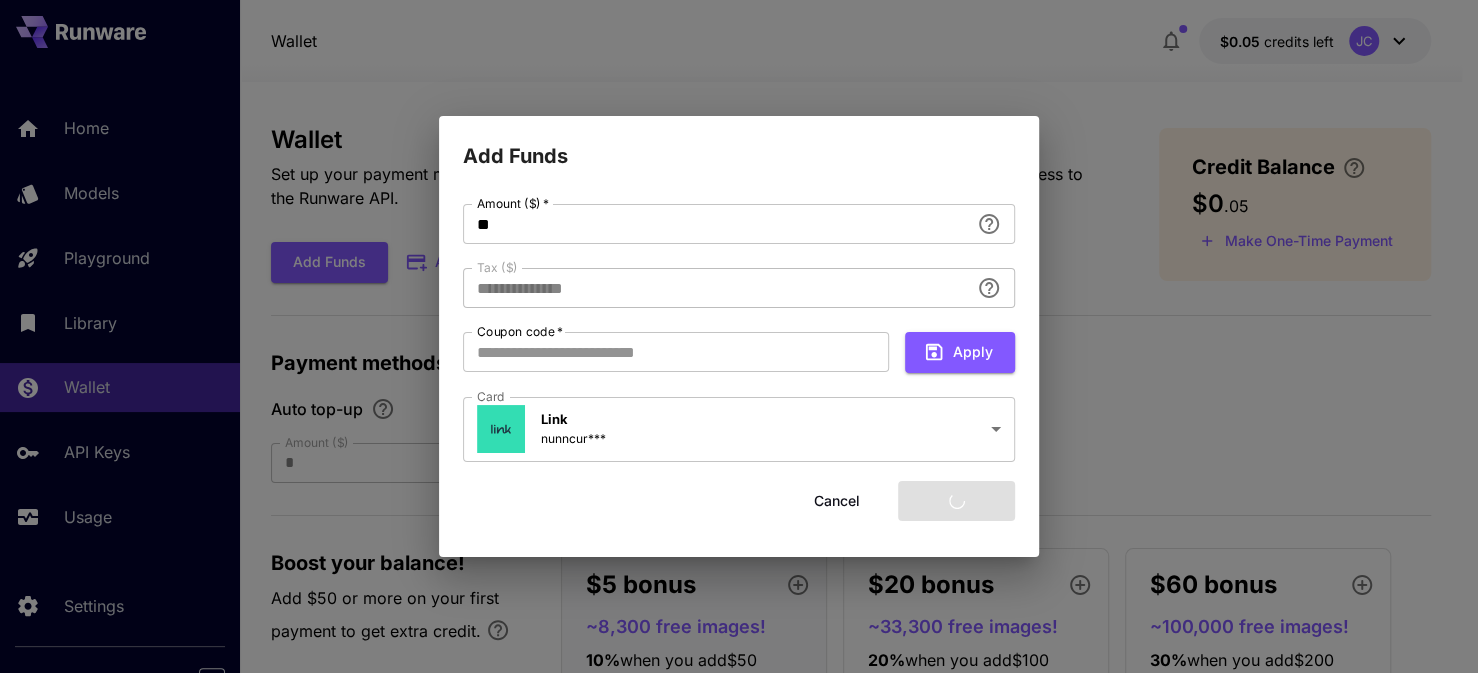 type on "****" 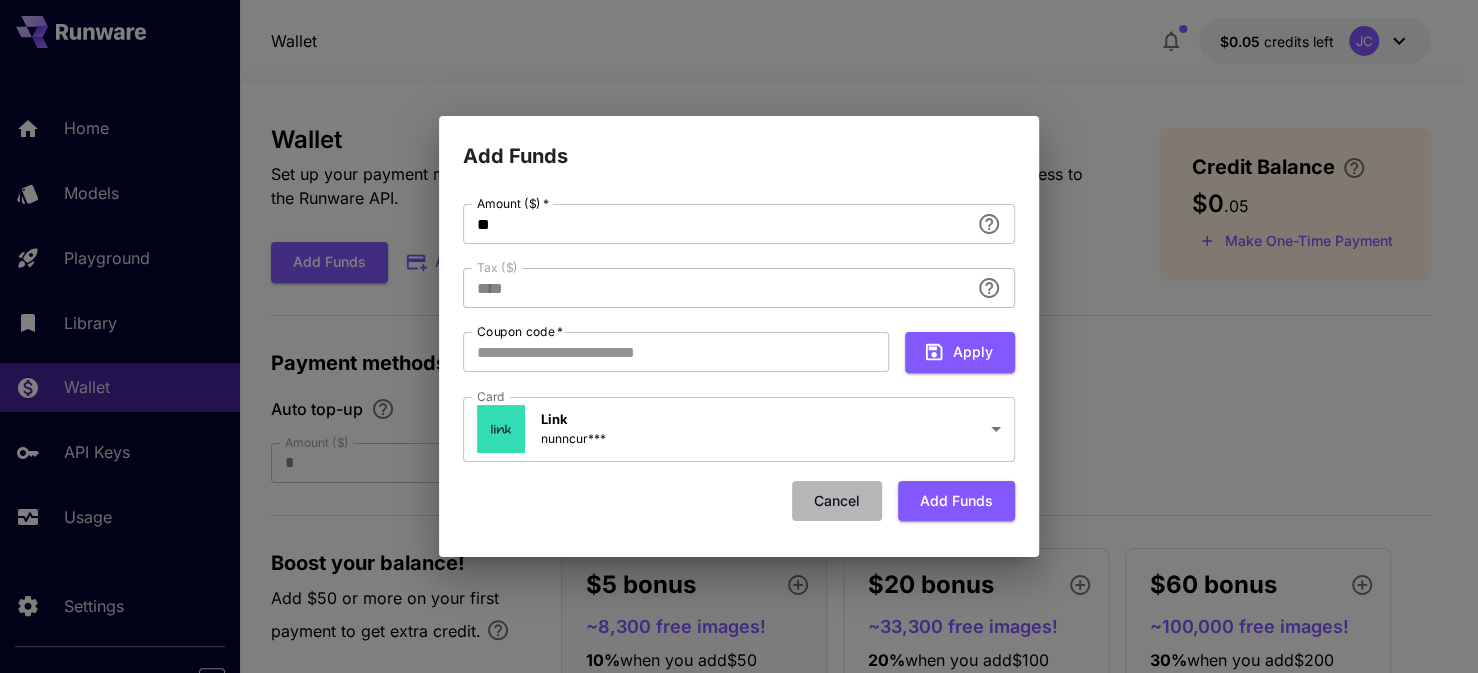 click on "Cancel" at bounding box center (837, 501) 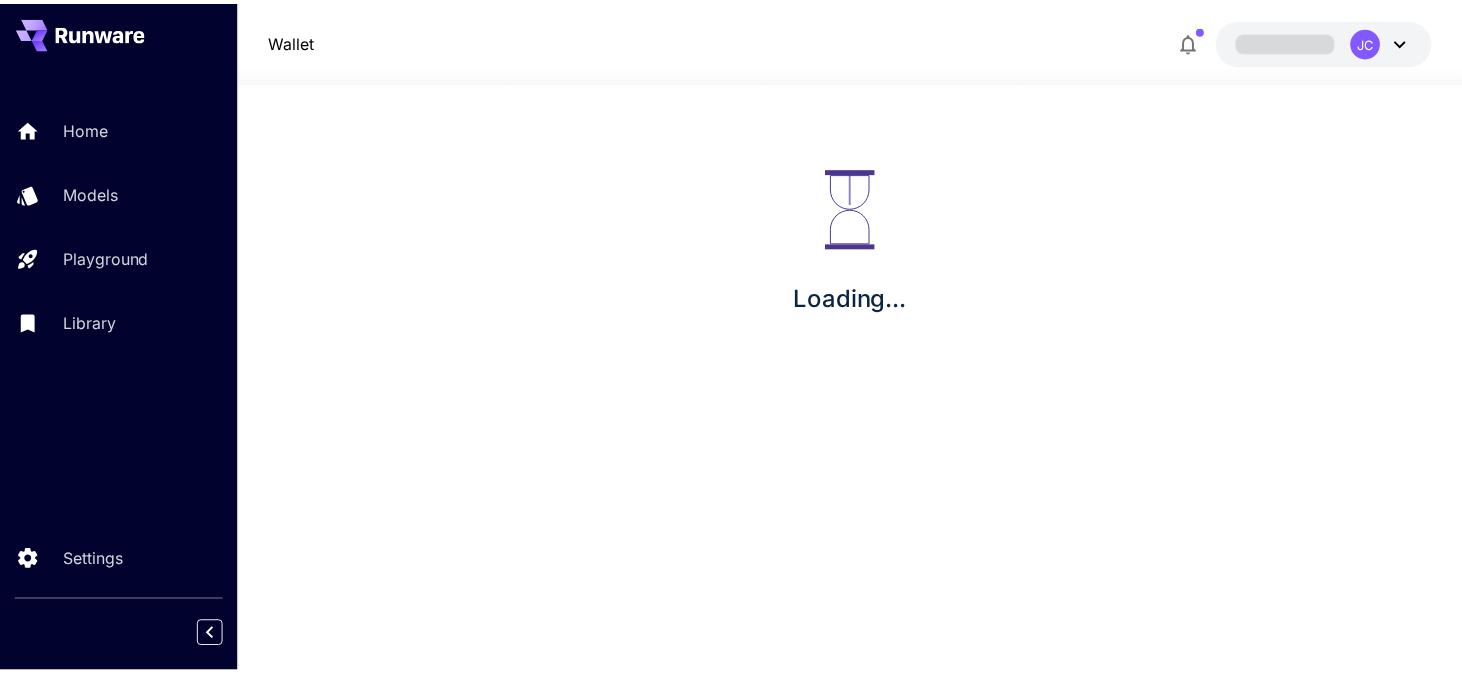scroll, scrollTop: 0, scrollLeft: 0, axis: both 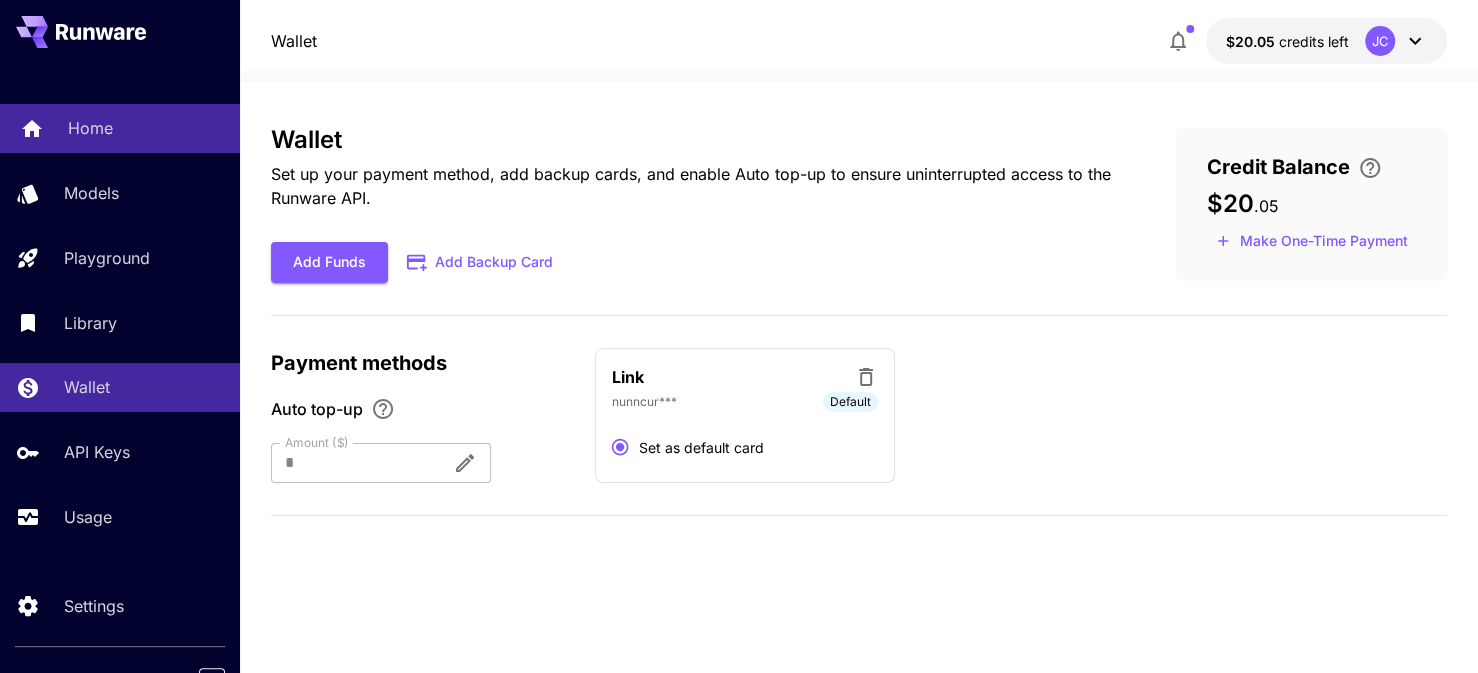 click on "Home" at bounding box center (90, 128) 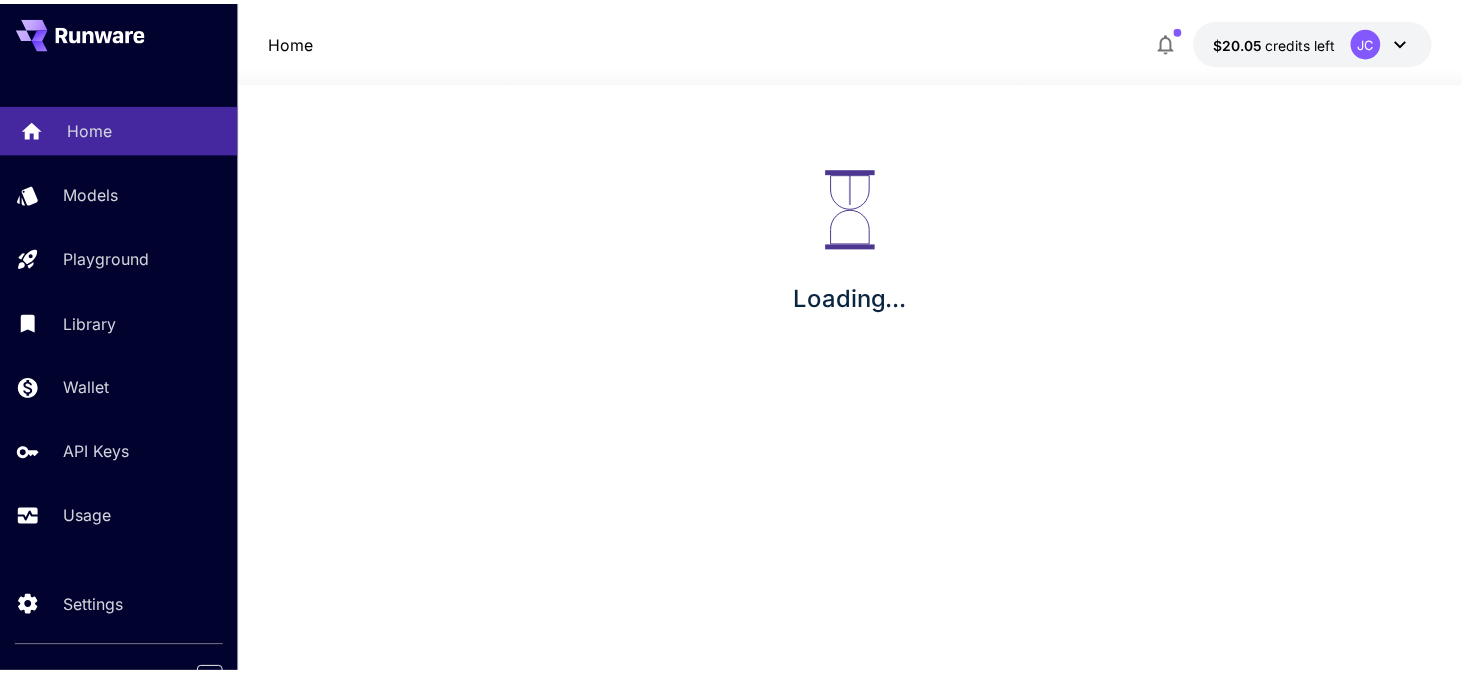 scroll, scrollTop: 0, scrollLeft: 0, axis: both 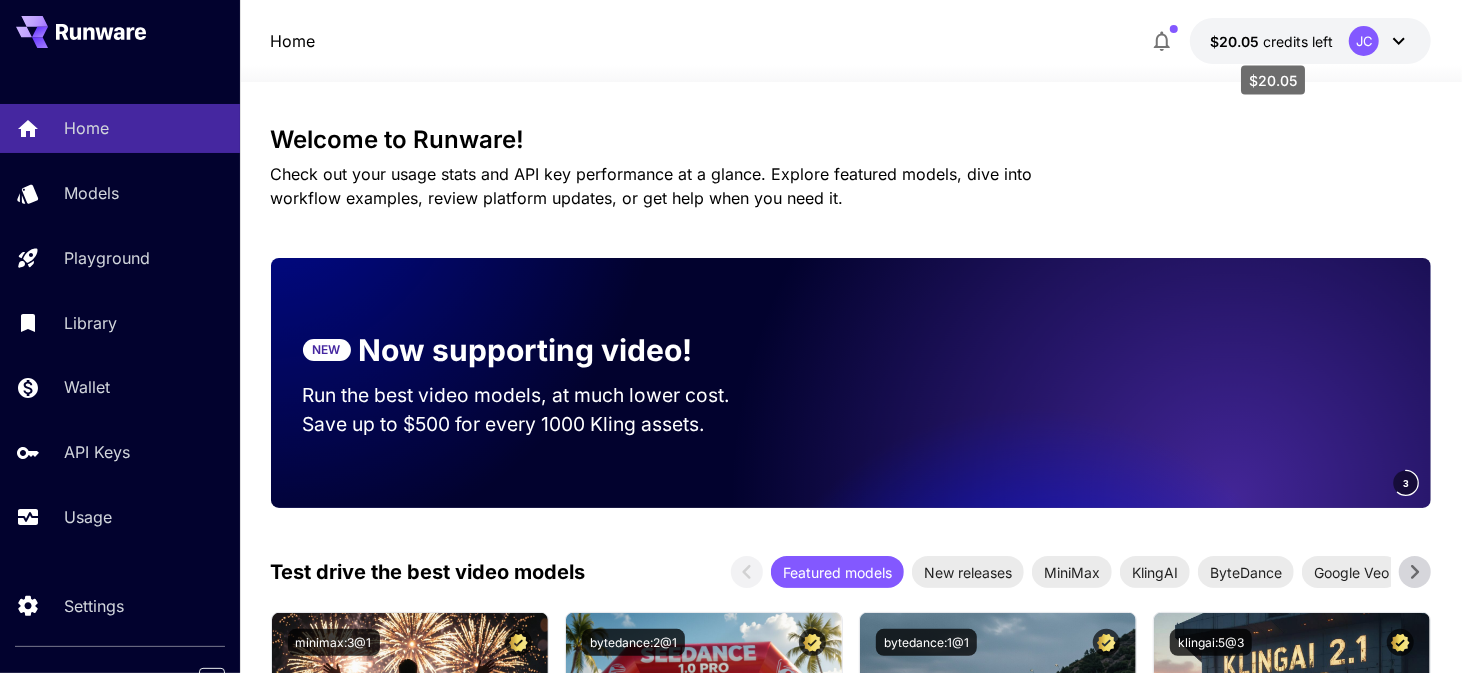 click on "credits left" at bounding box center (1298, 41) 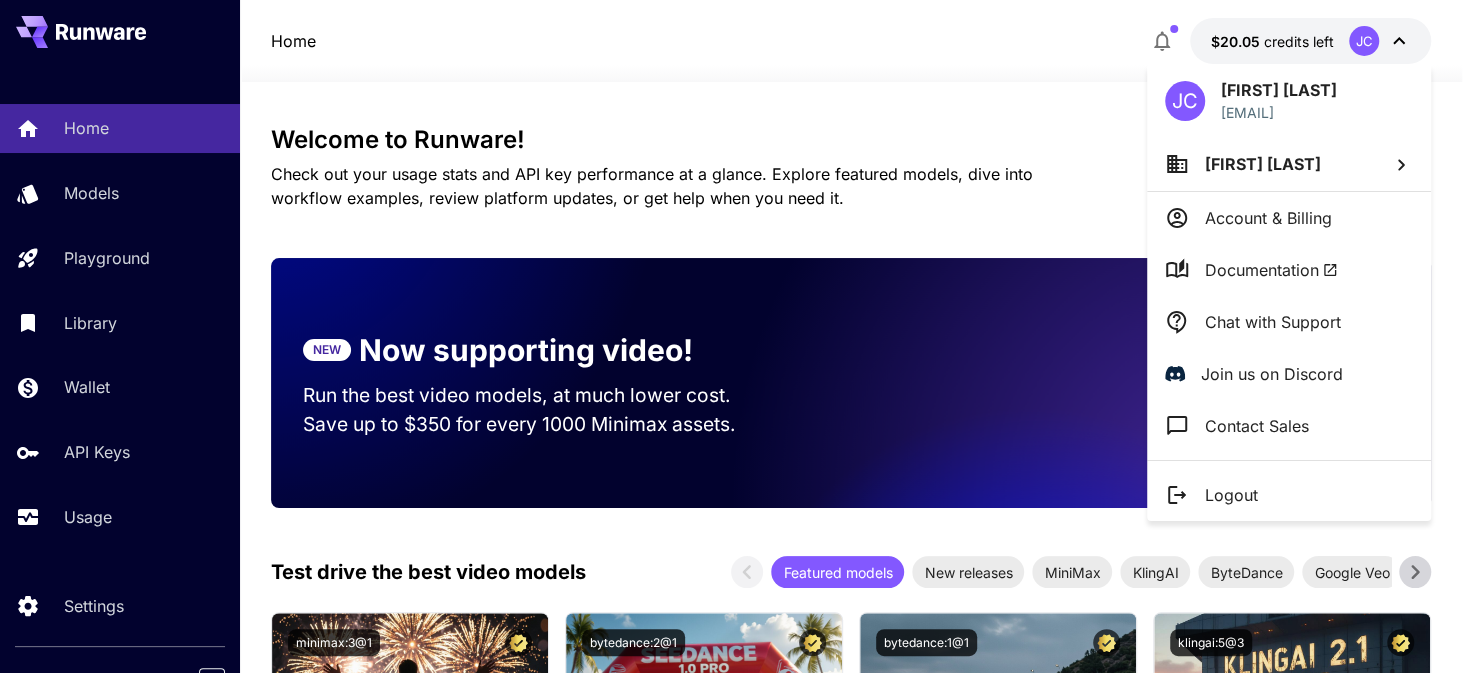 click at bounding box center (739, 336) 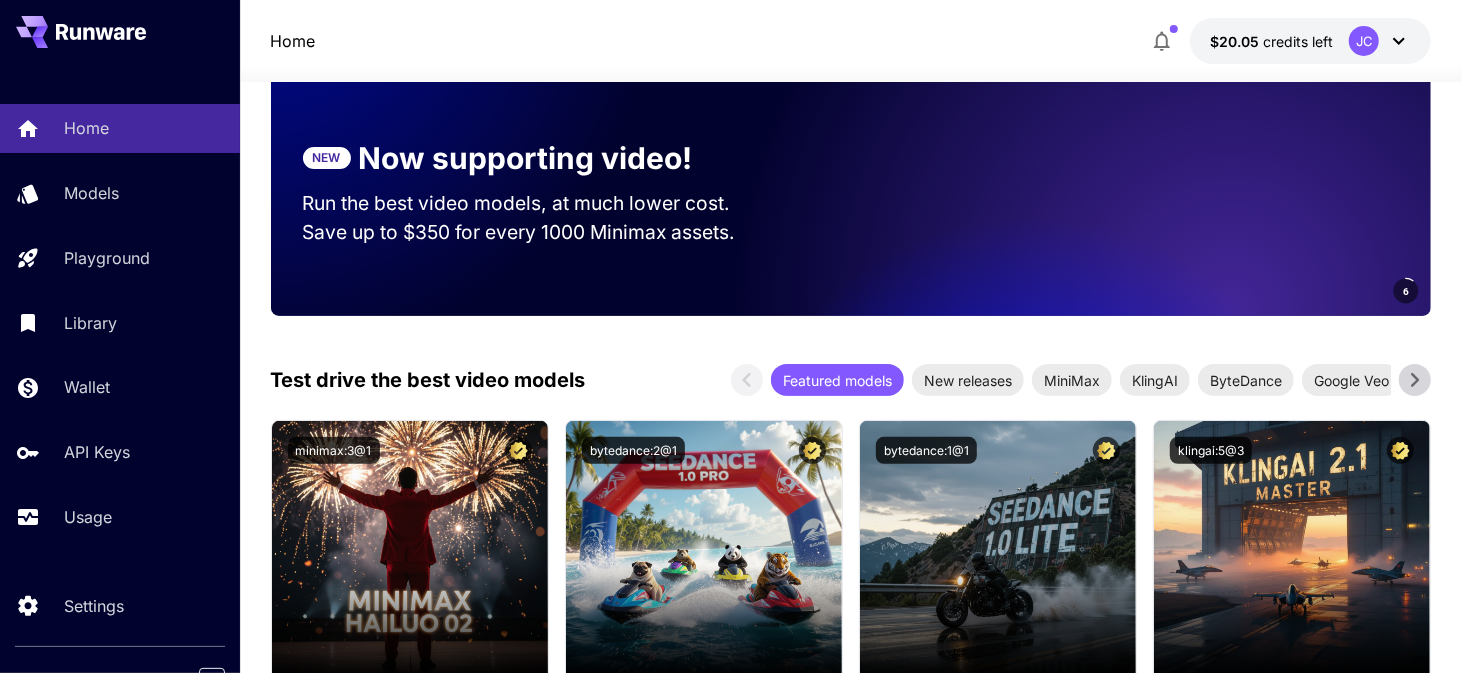 scroll, scrollTop: 200, scrollLeft: 0, axis: vertical 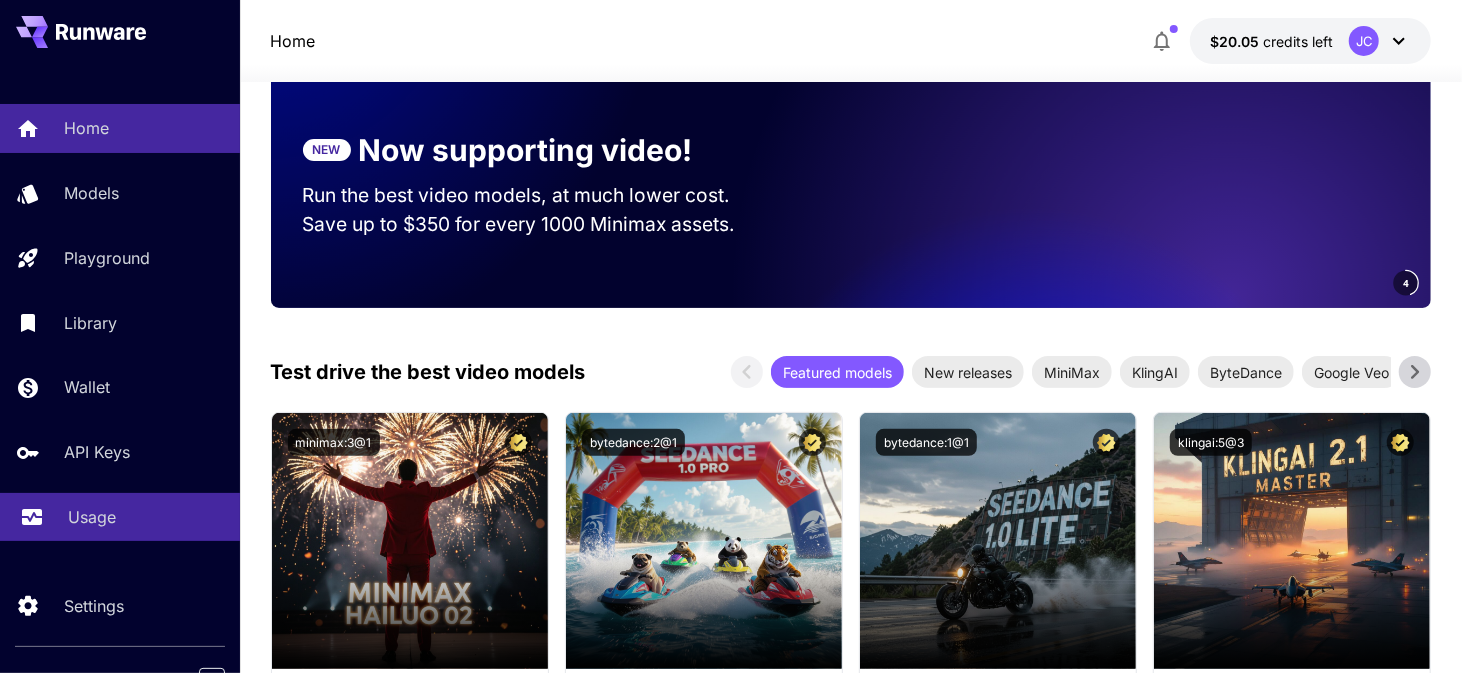 click on "Usage" at bounding box center [92, 517] 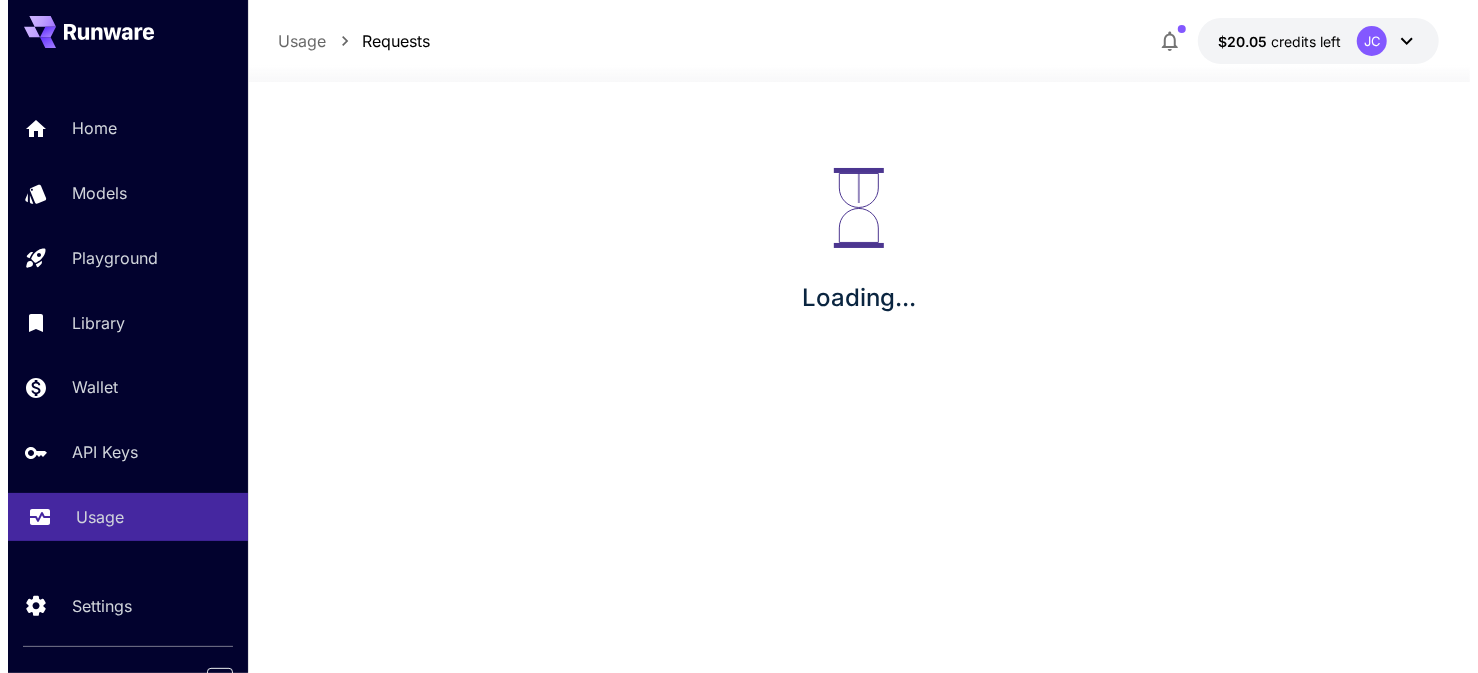 scroll, scrollTop: 0, scrollLeft: 0, axis: both 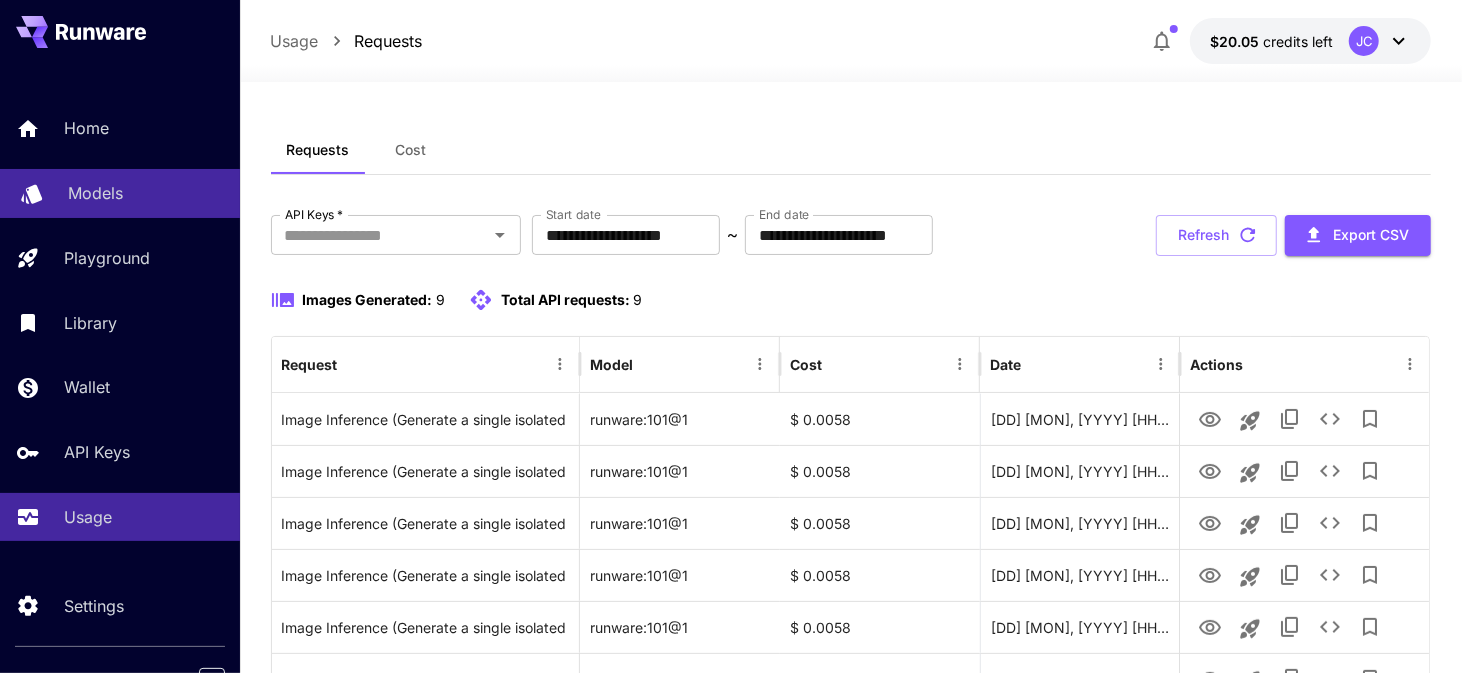 click on "Models" at bounding box center (95, 193) 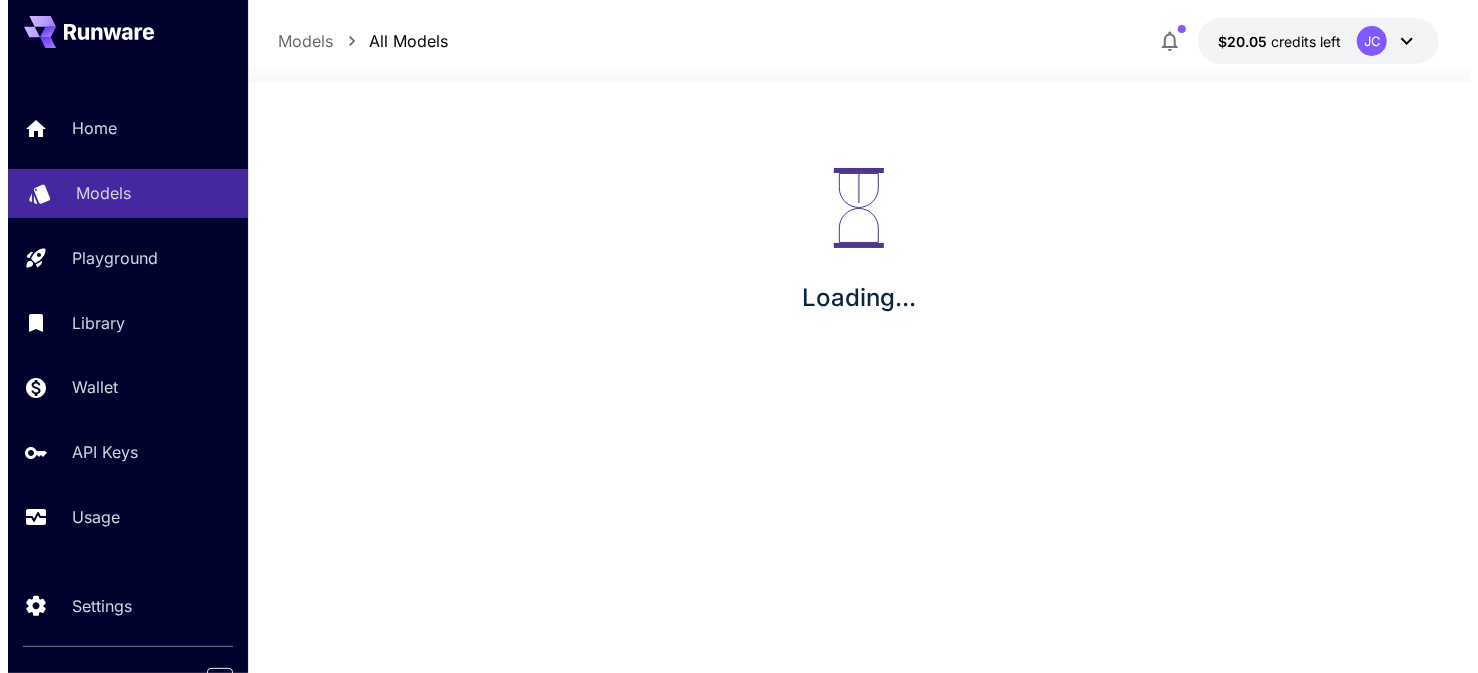scroll, scrollTop: 0, scrollLeft: 0, axis: both 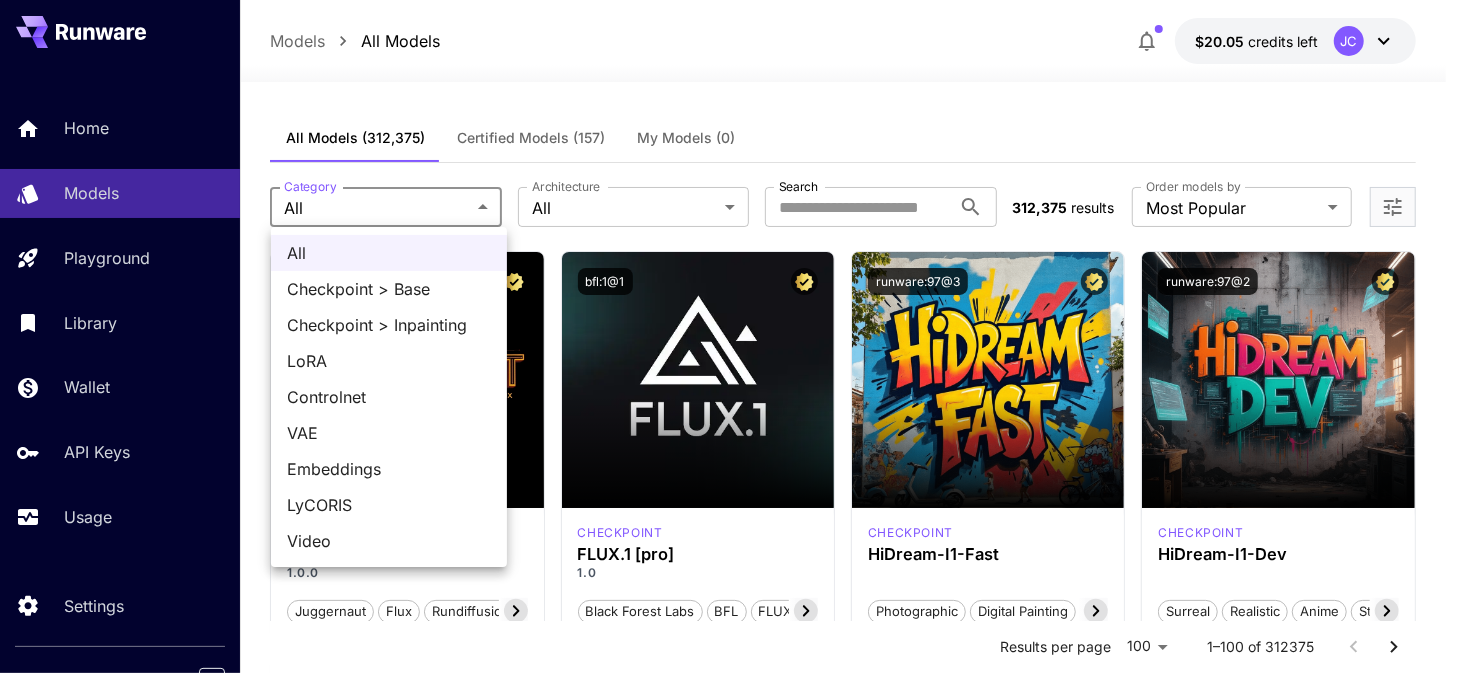 click on "**********" at bounding box center (731, 9553) 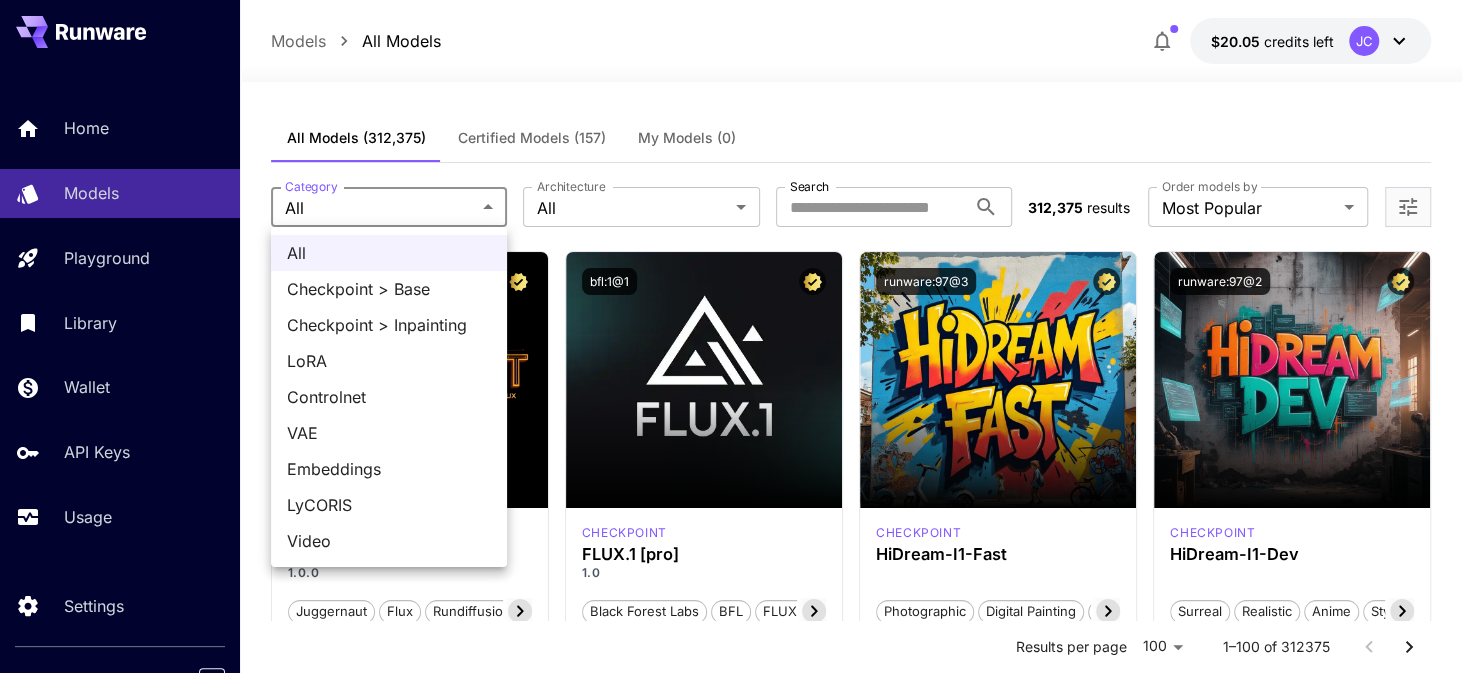 click at bounding box center (739, 336) 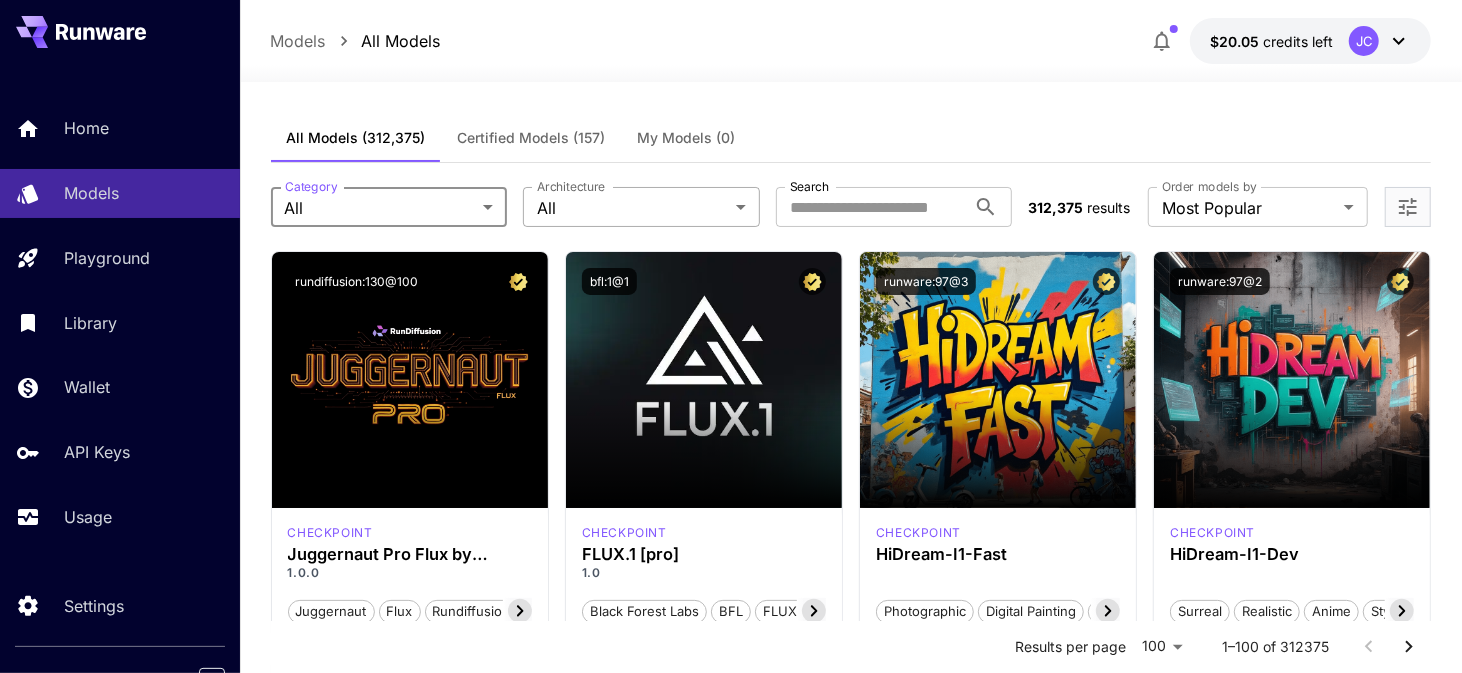 click on "**********" at bounding box center [731, 9553] 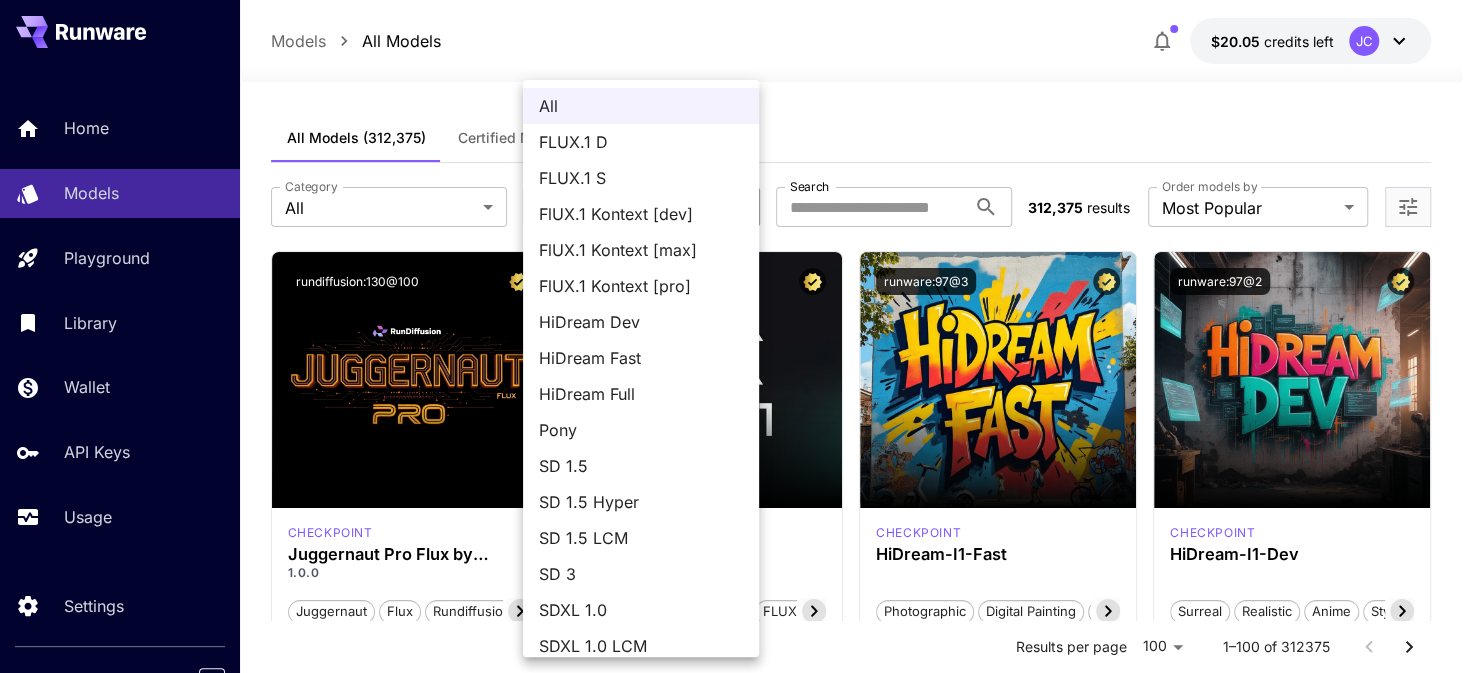 click on "FlUX.1 Kontext [dev]" at bounding box center (641, 214) 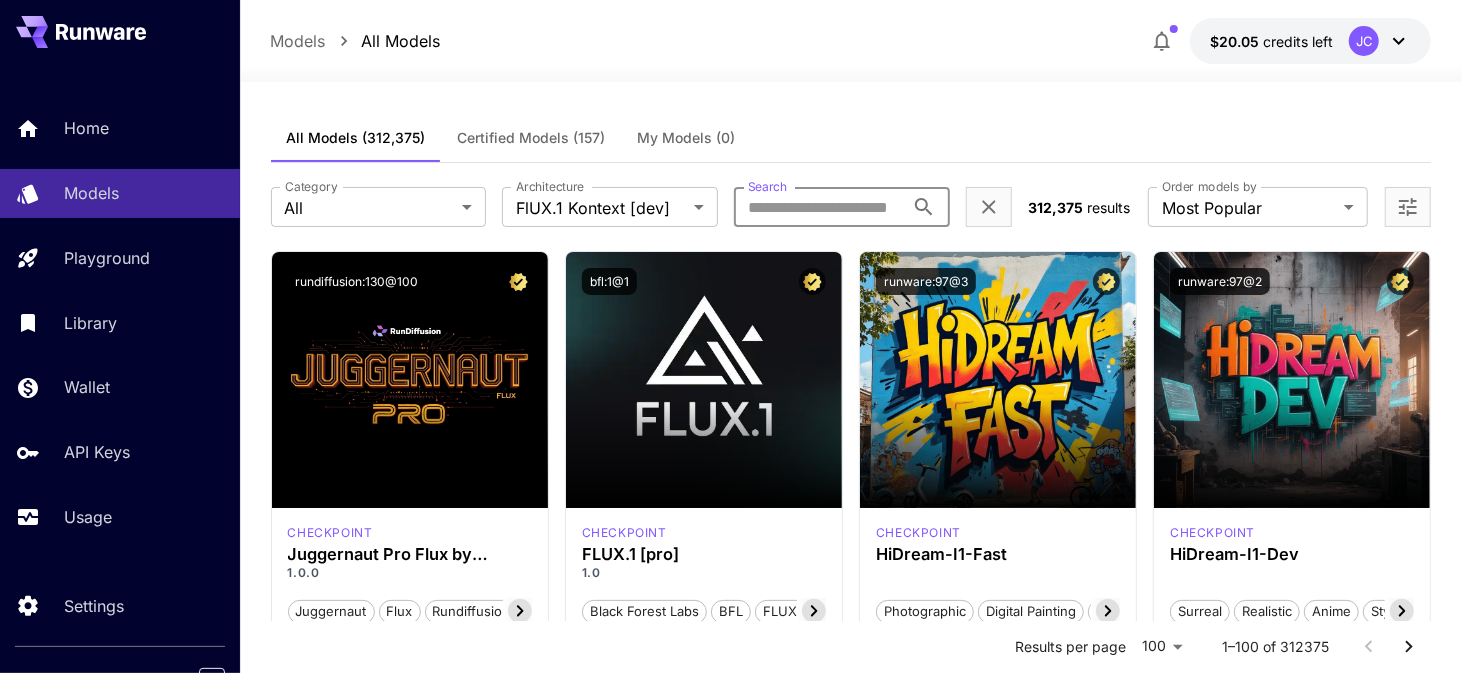 click on "Search" at bounding box center [819, 207] 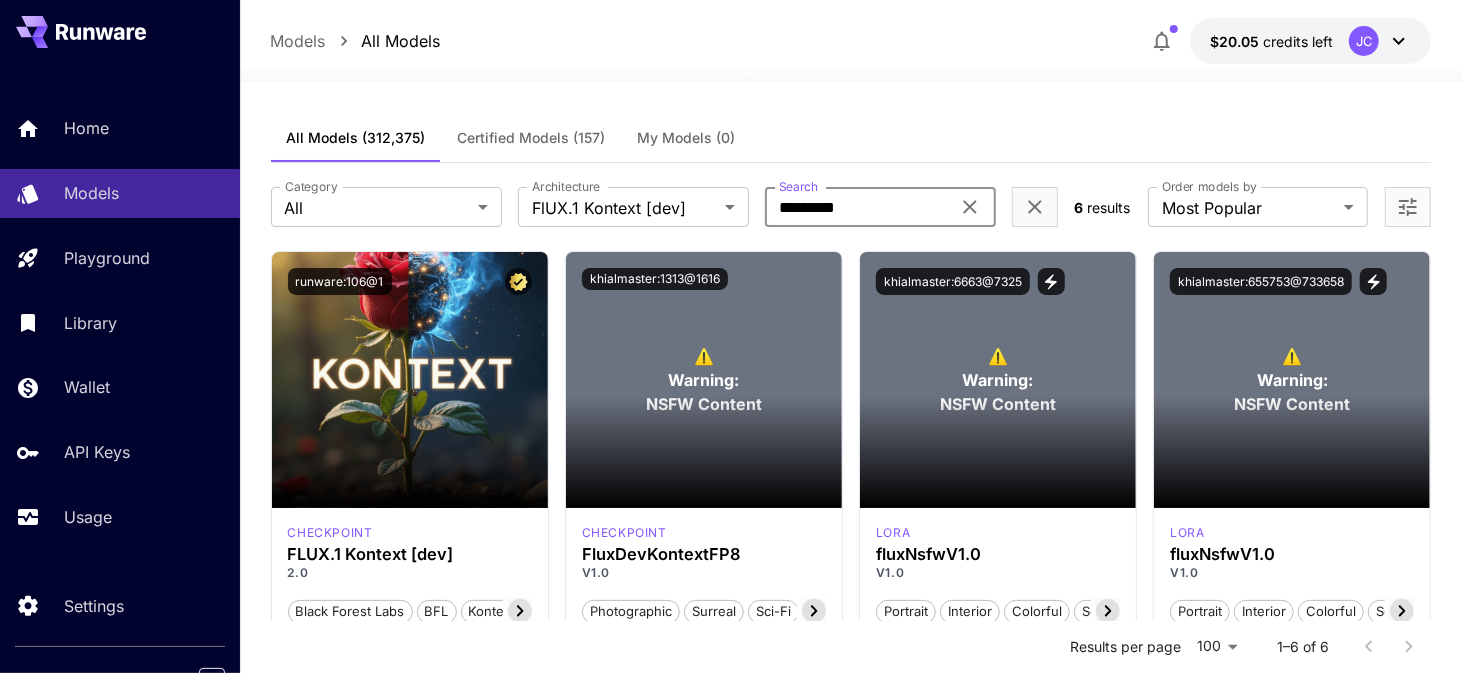 type on "*********" 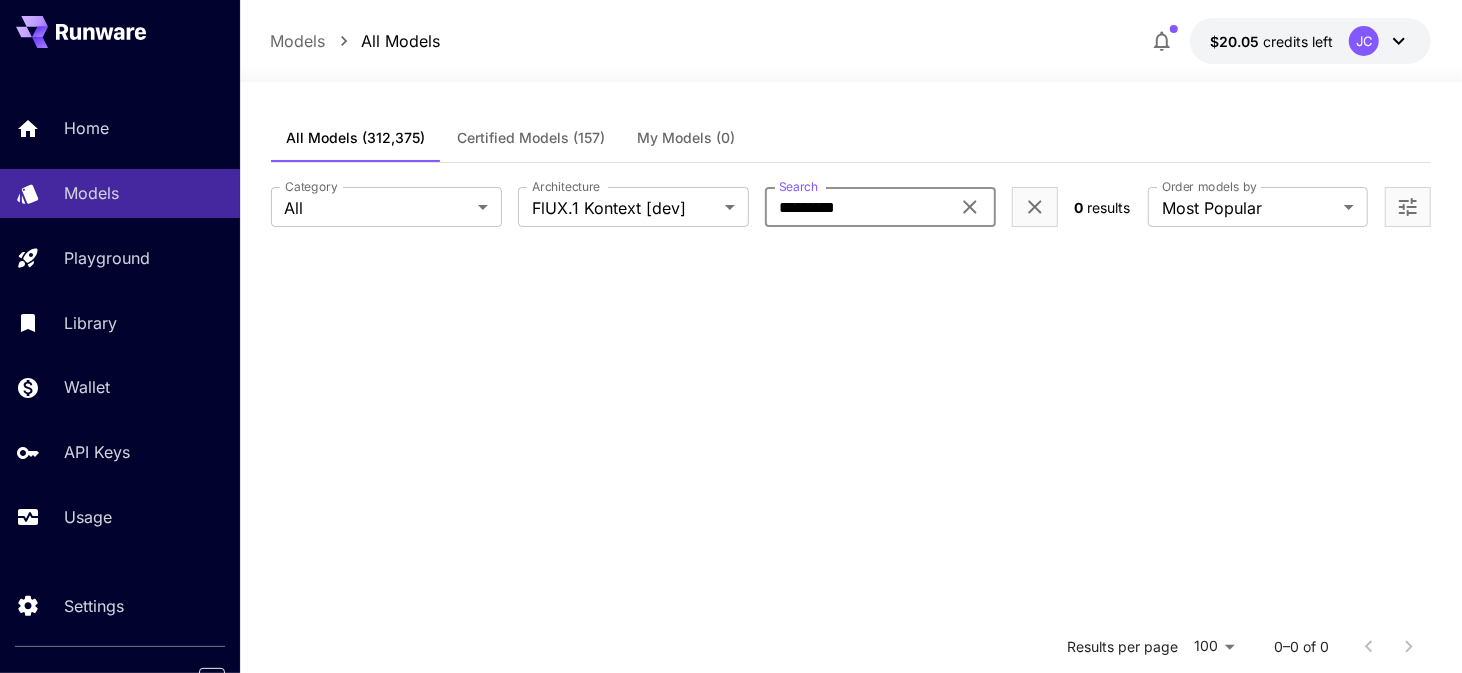 click 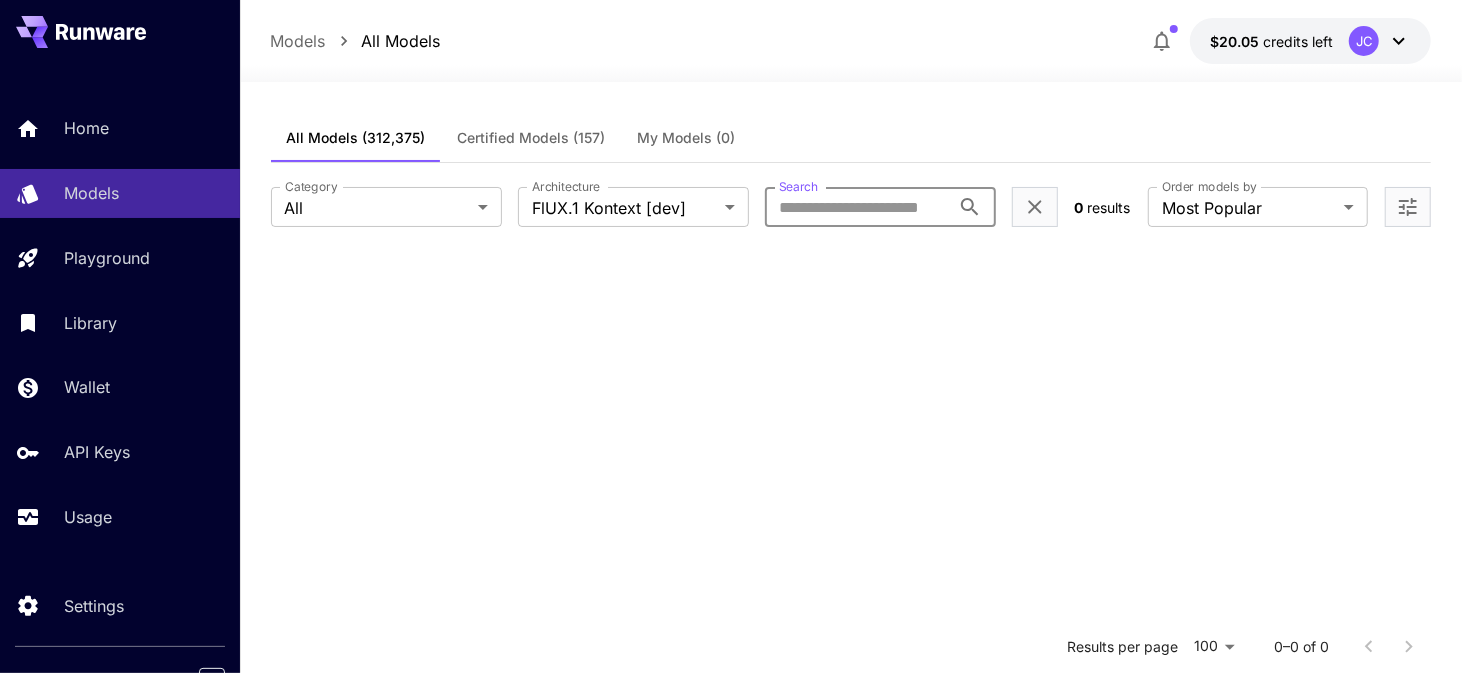 click on "Search" at bounding box center [857, 207] 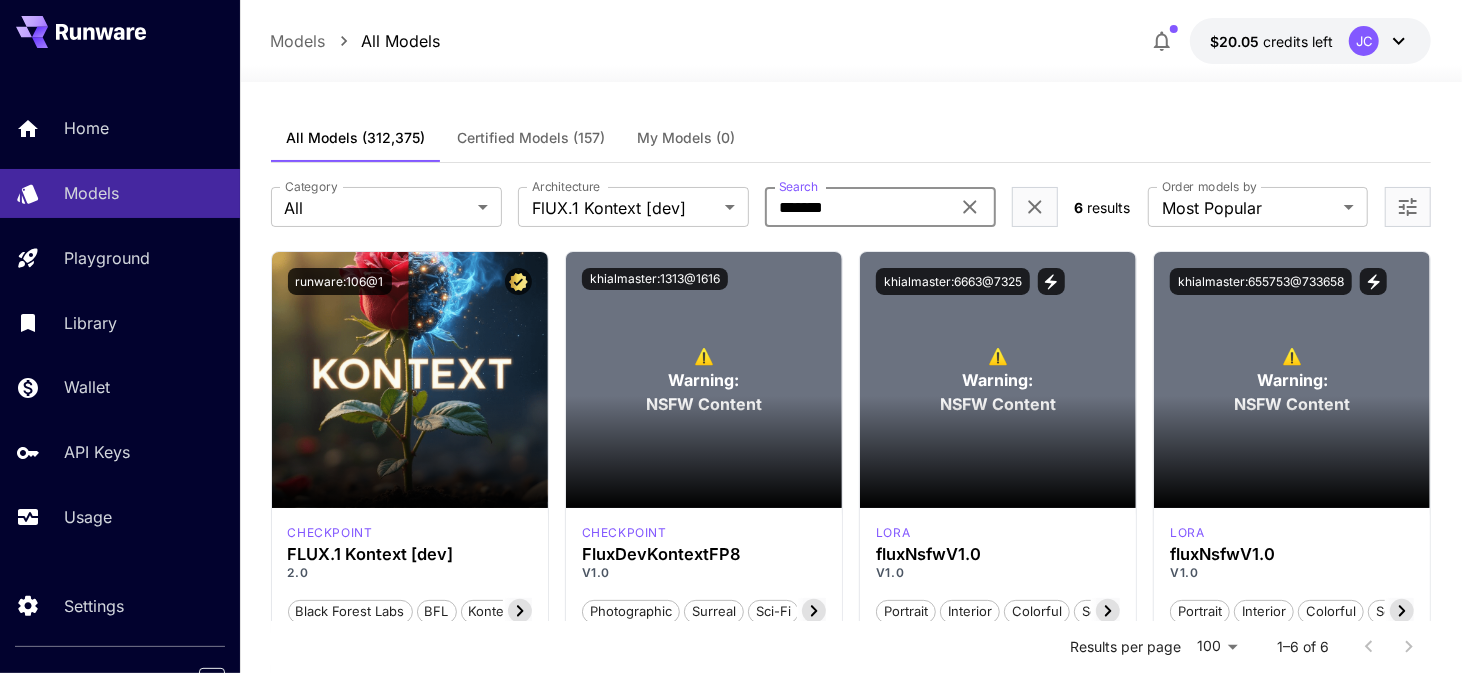 type on "*******" 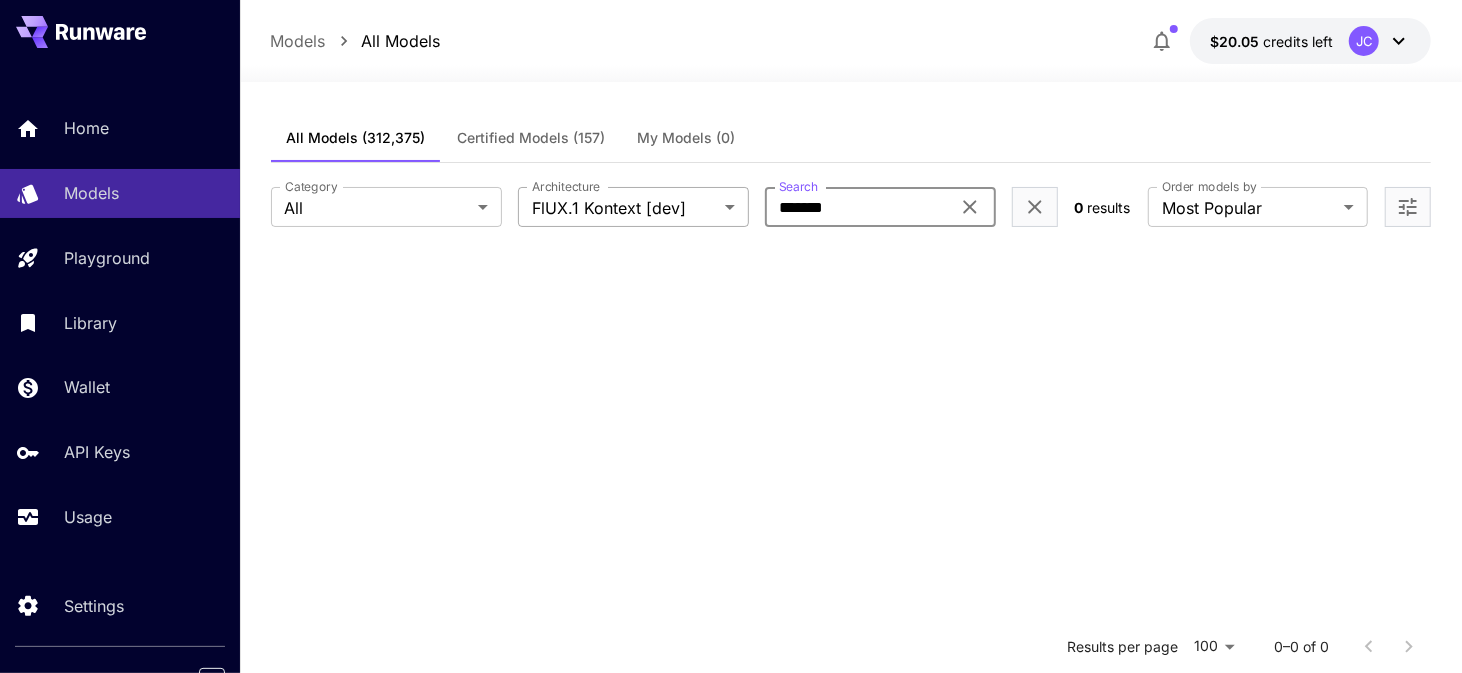 click on "**********" at bounding box center (731, 518) 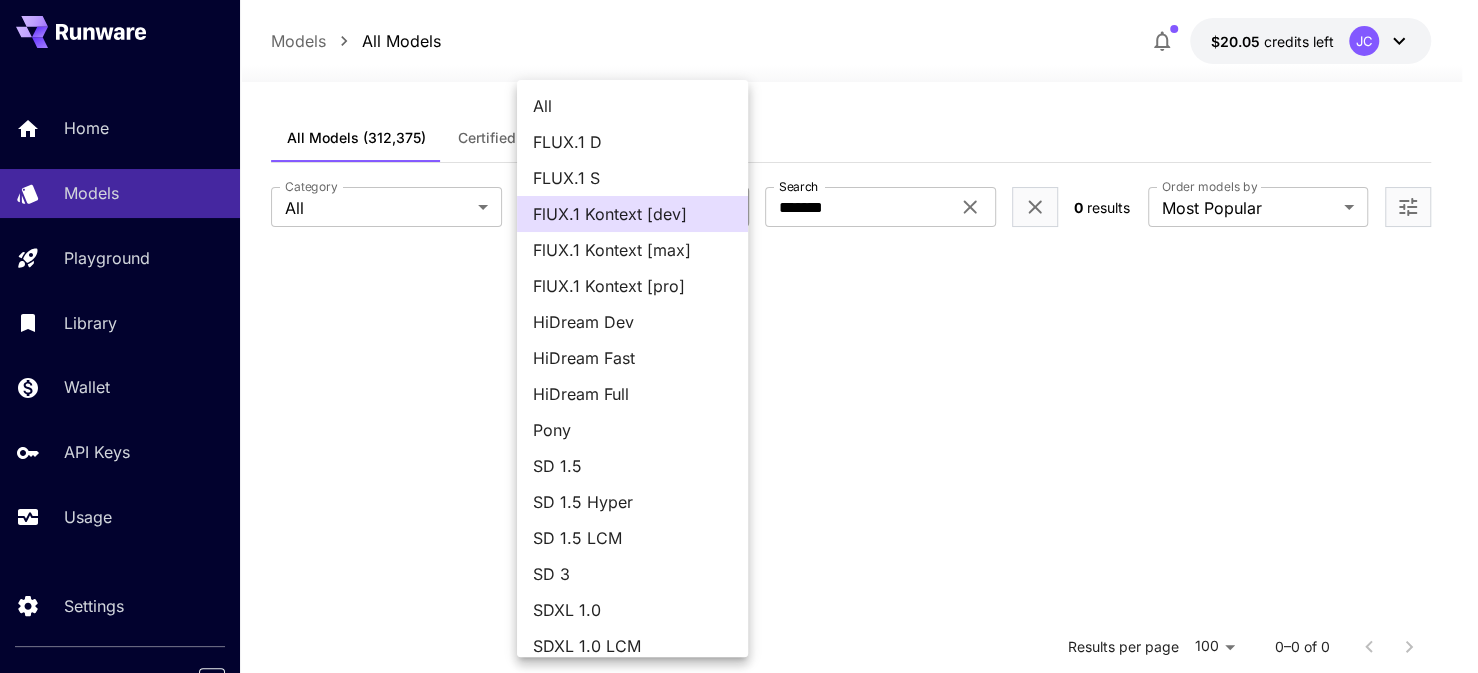 click on "All" at bounding box center [632, 106] 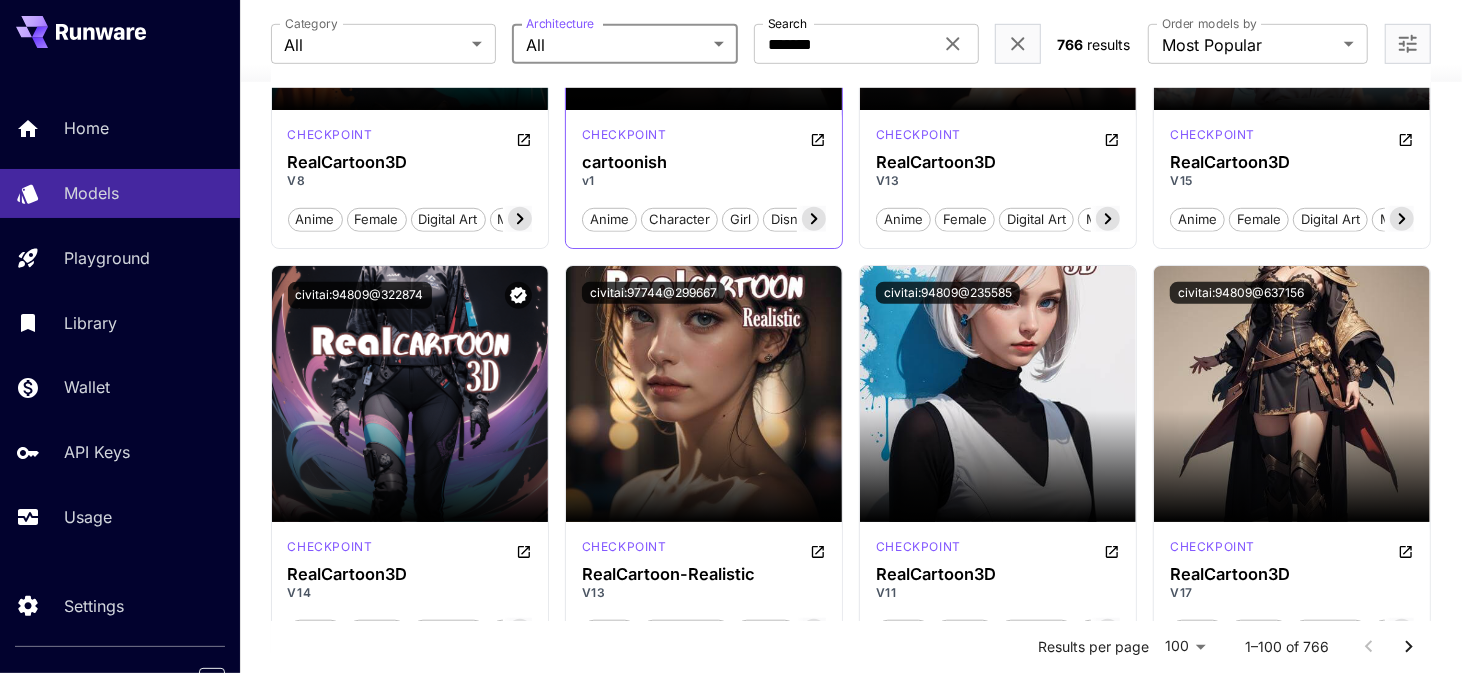 scroll, scrollTop: 600, scrollLeft: 0, axis: vertical 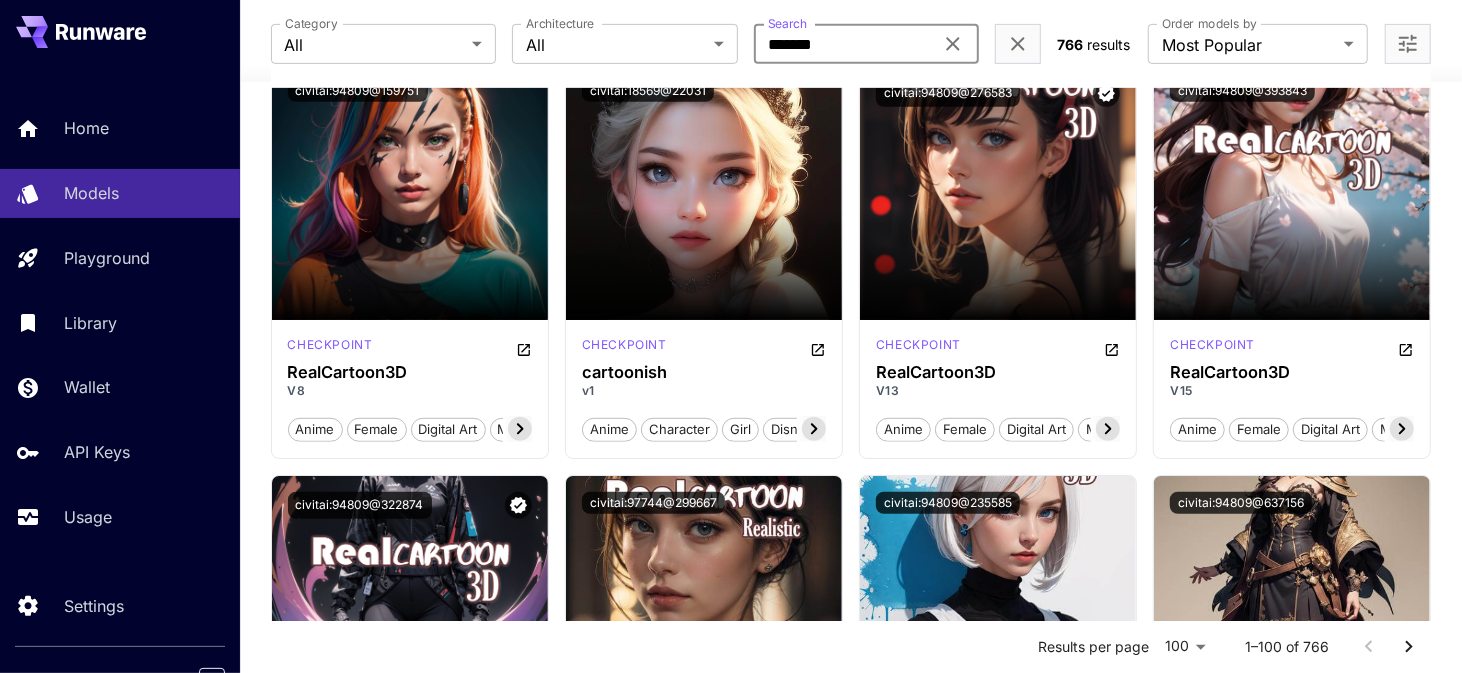 click on "*******" at bounding box center (844, 44) 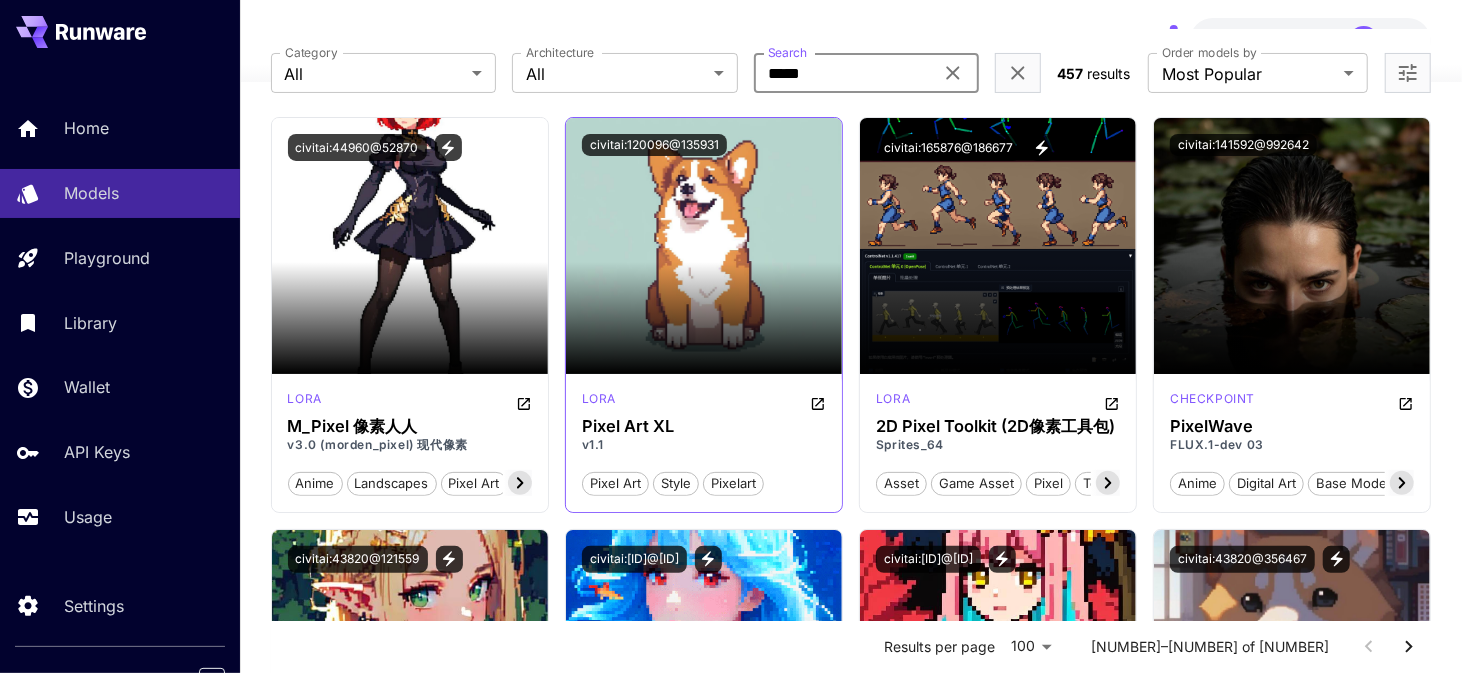 scroll, scrollTop: 100, scrollLeft: 0, axis: vertical 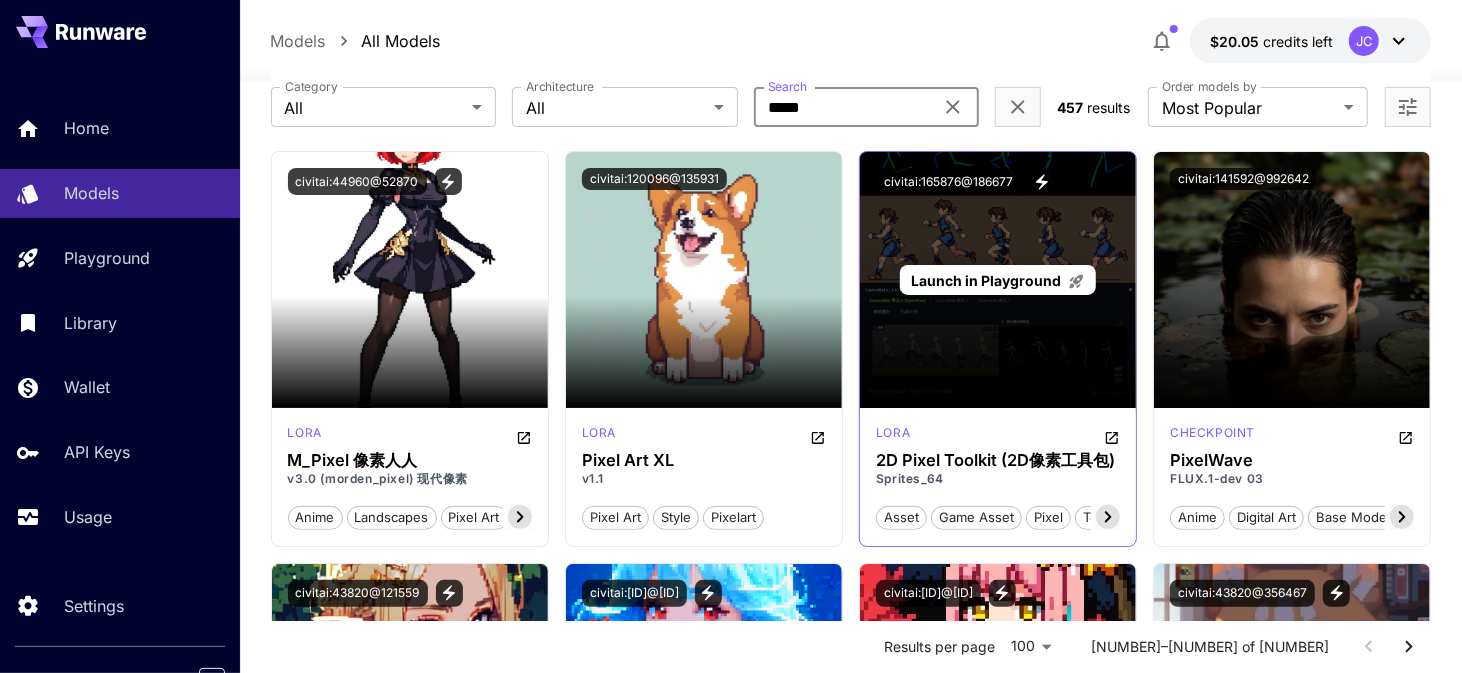 click on "Launch in Playground" at bounding box center [998, 280] 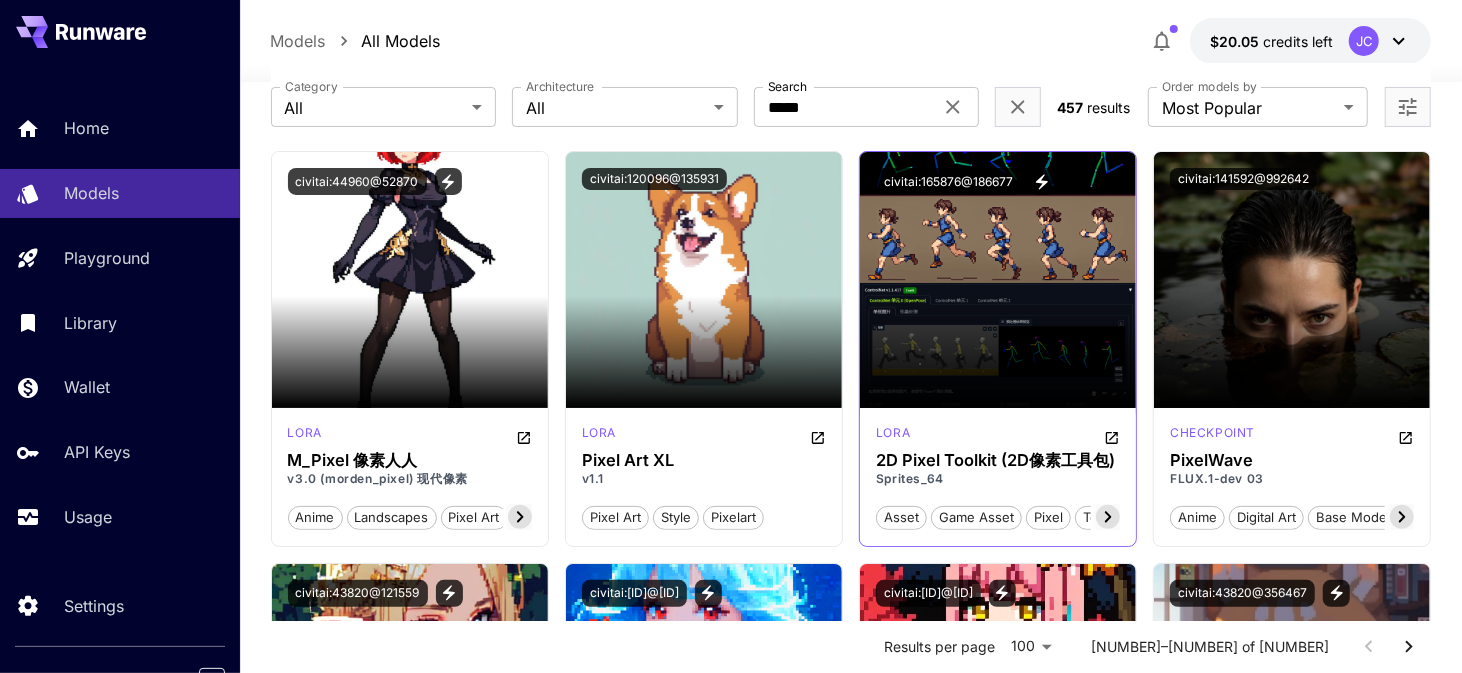 click 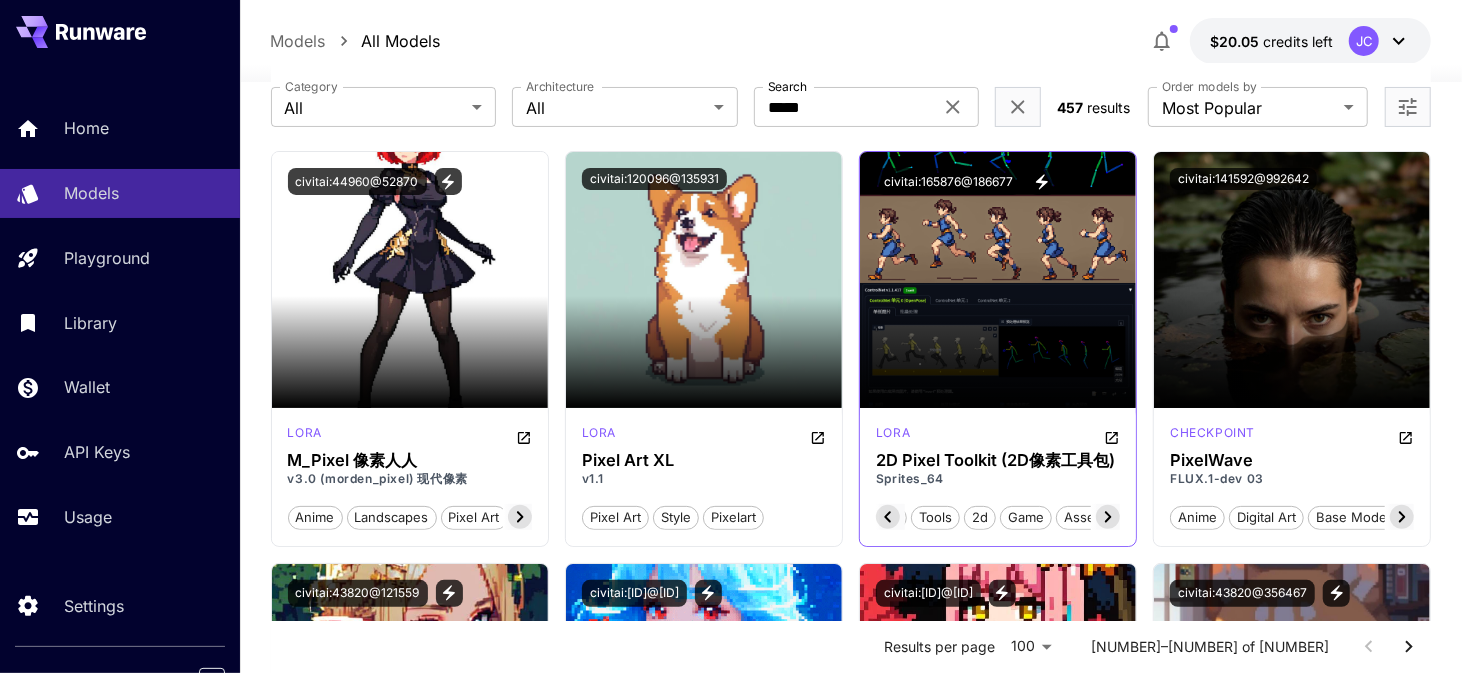 scroll, scrollTop: 0, scrollLeft: 200, axis: horizontal 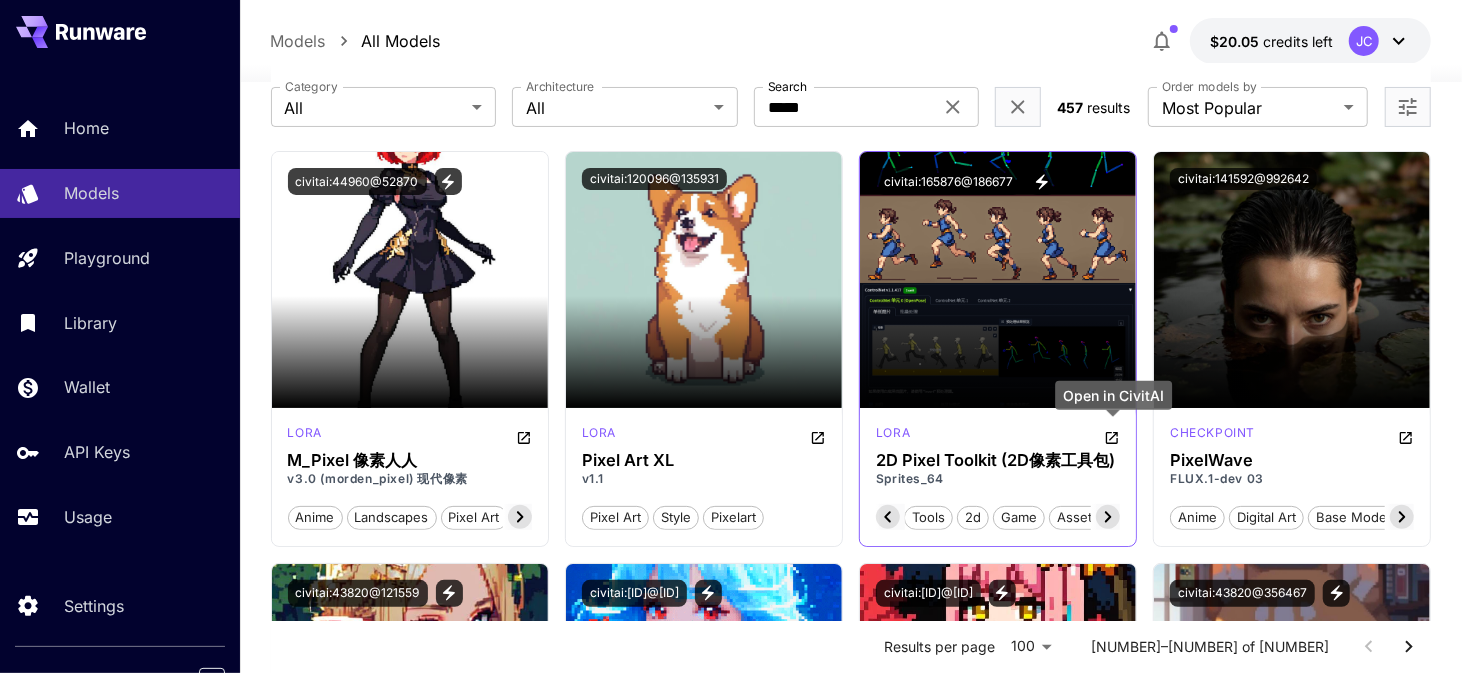 click 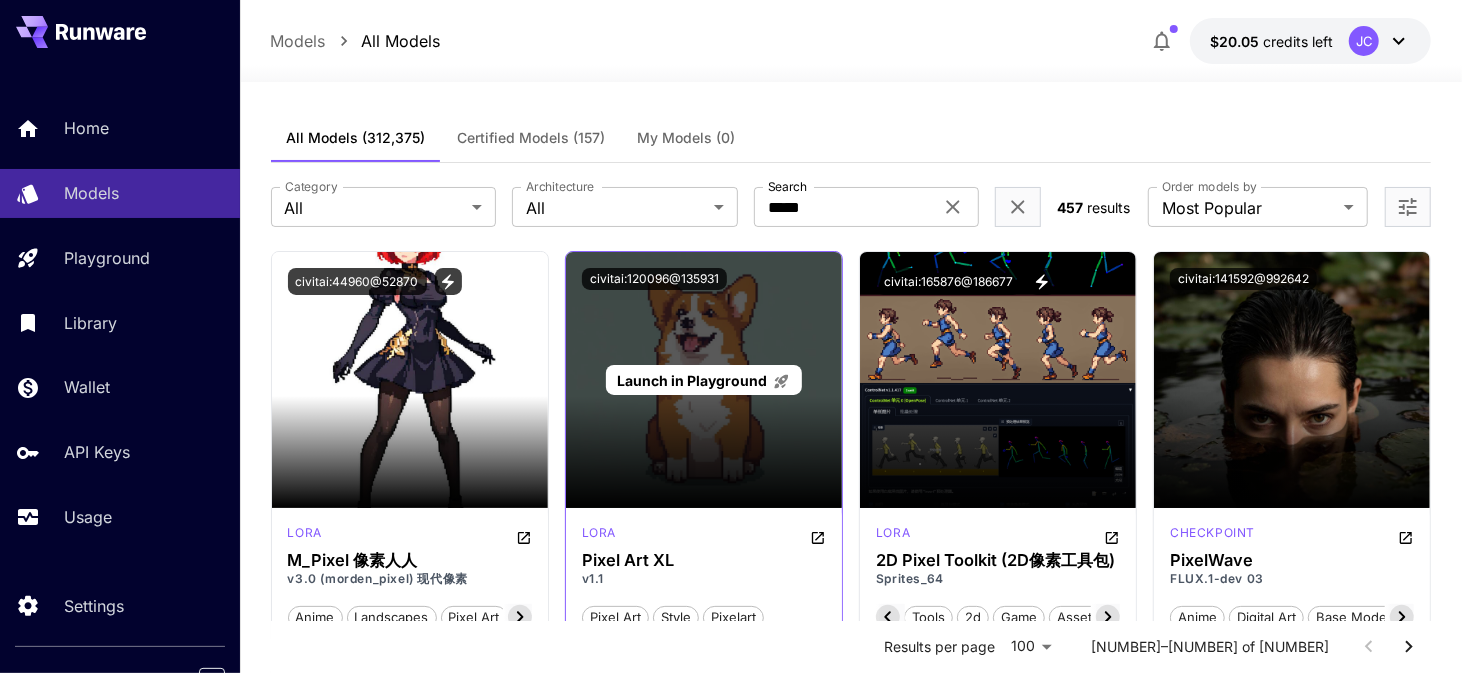 scroll, scrollTop: 100, scrollLeft: 0, axis: vertical 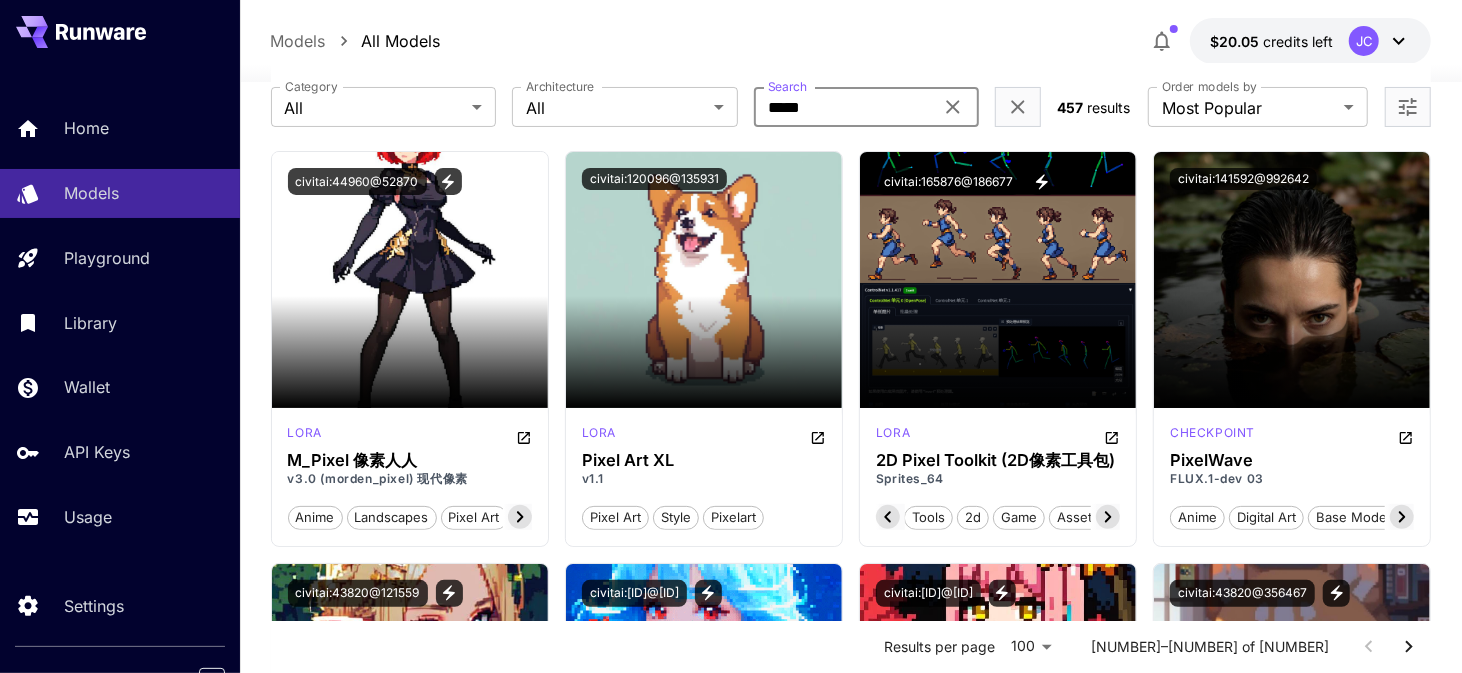 click on "*****" at bounding box center [844, 107] 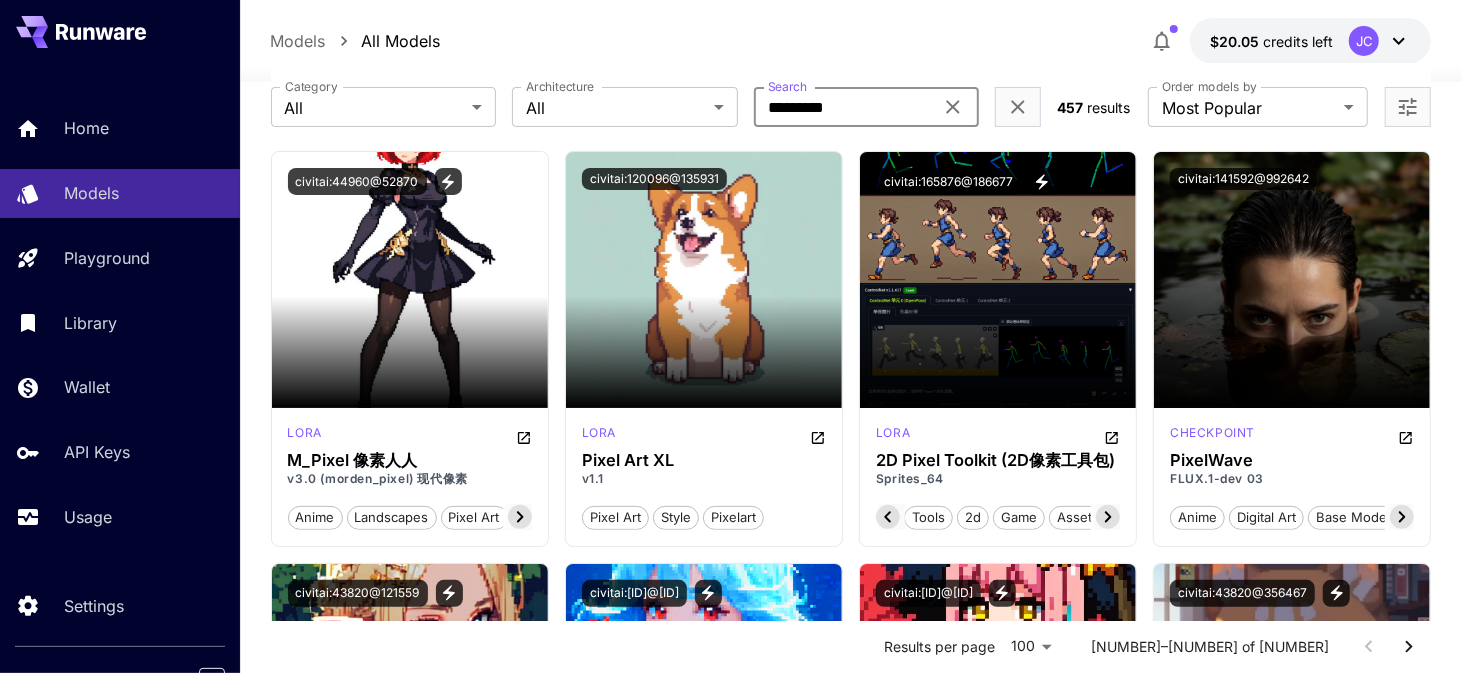 type on "*********" 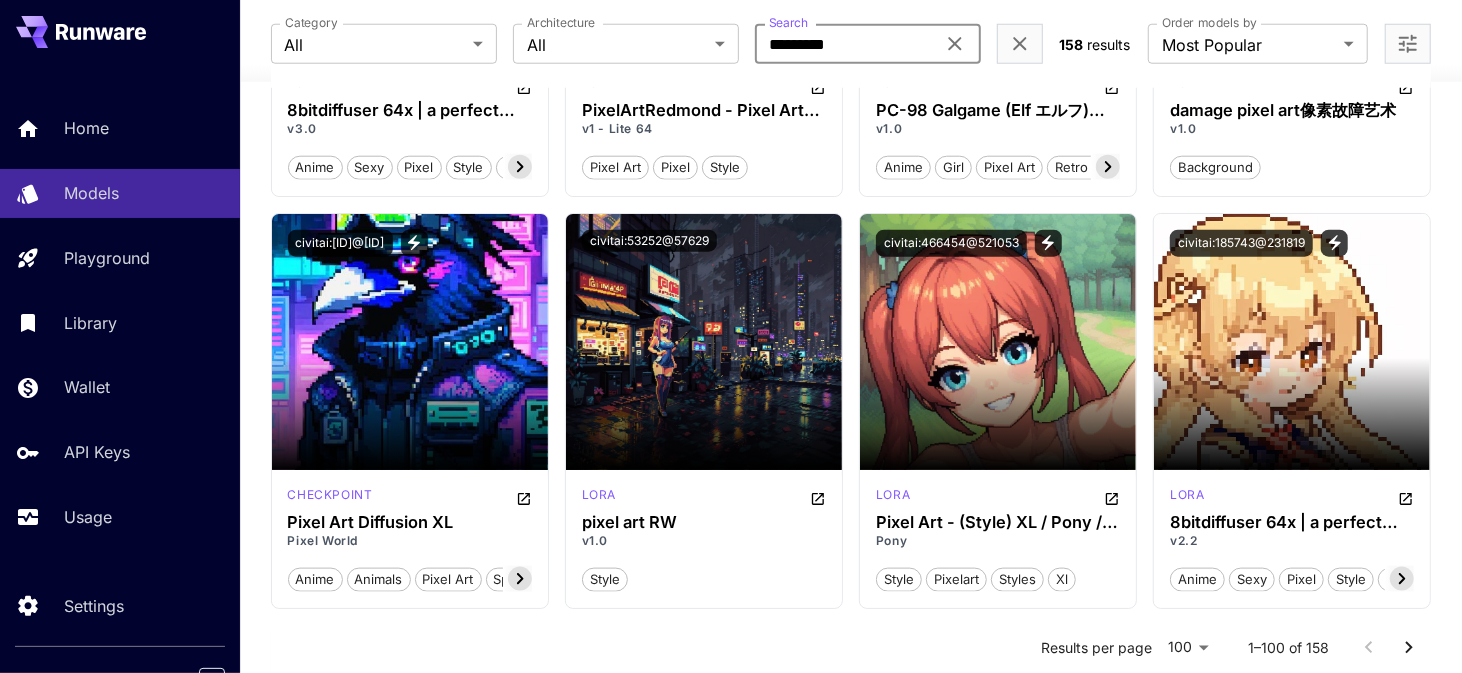 scroll, scrollTop: 900, scrollLeft: 0, axis: vertical 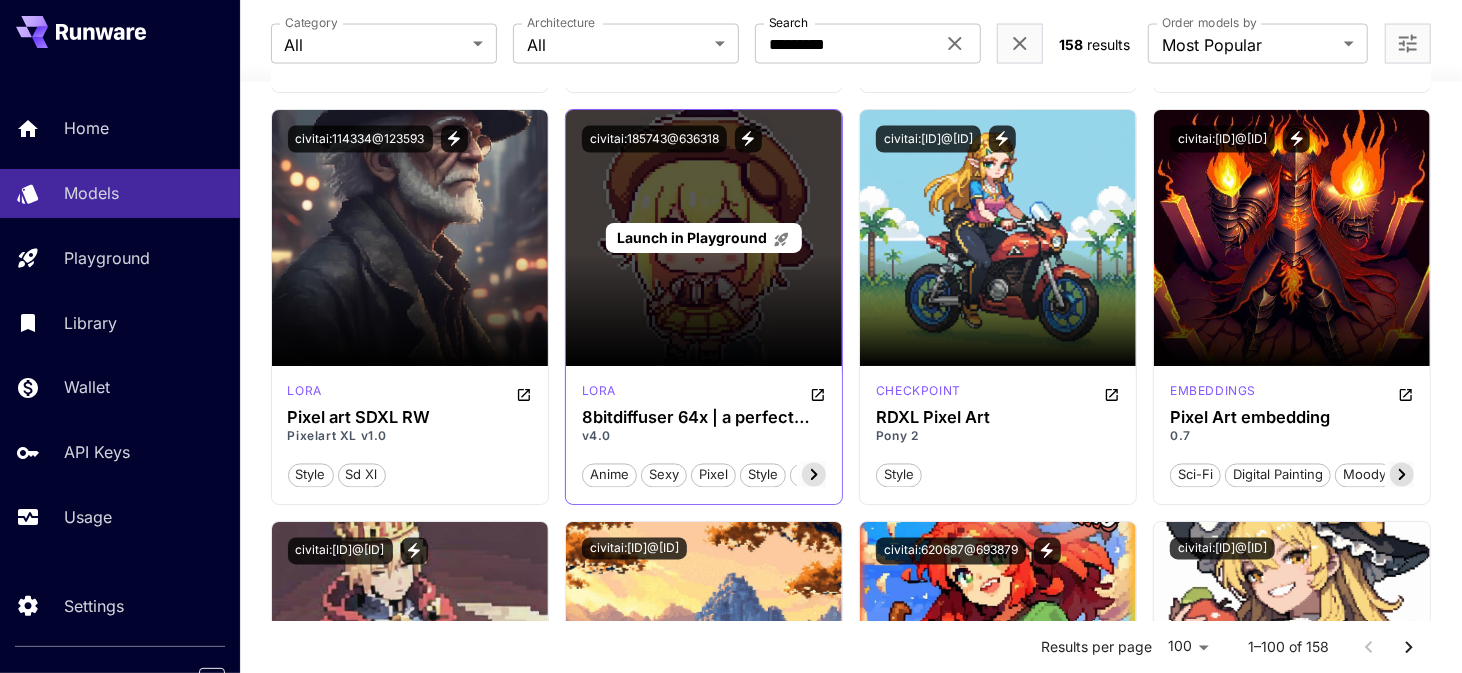 click on "Launch in Playground" at bounding box center [692, 237] 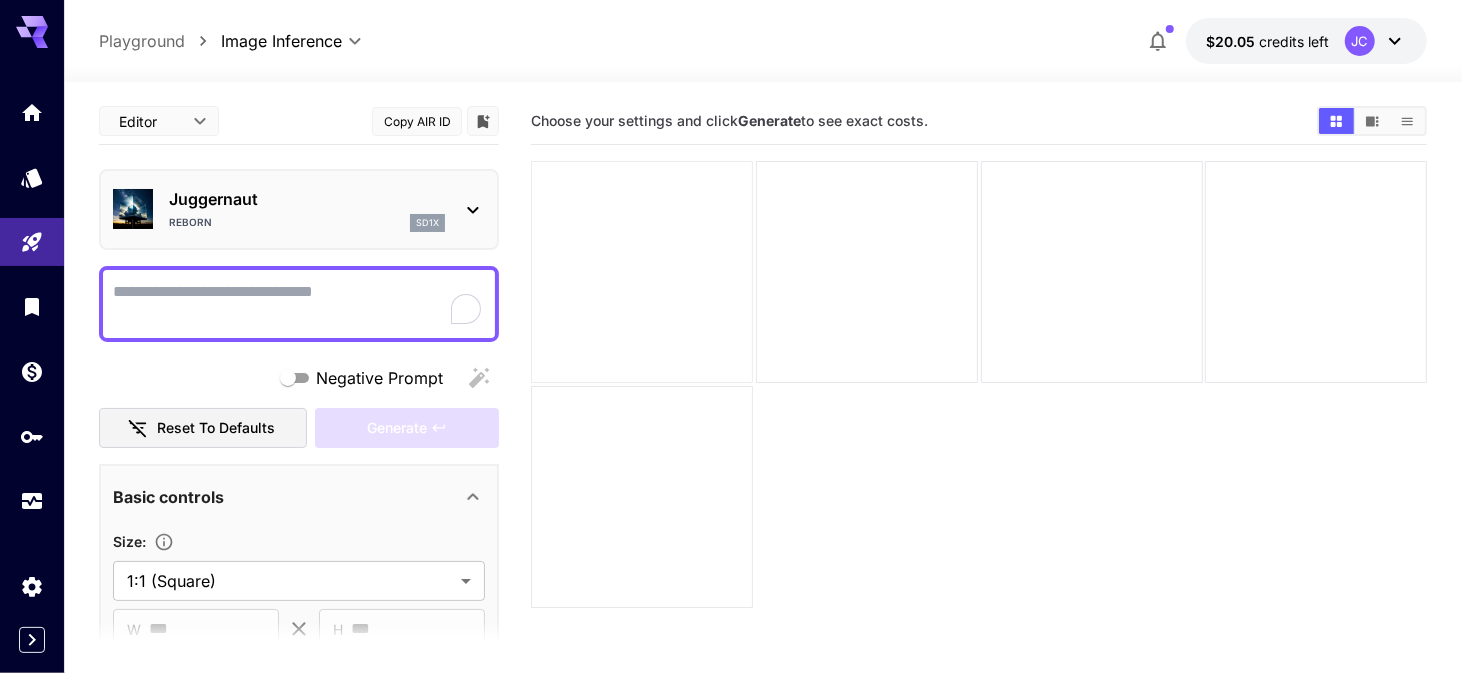 scroll, scrollTop: 0, scrollLeft: 0, axis: both 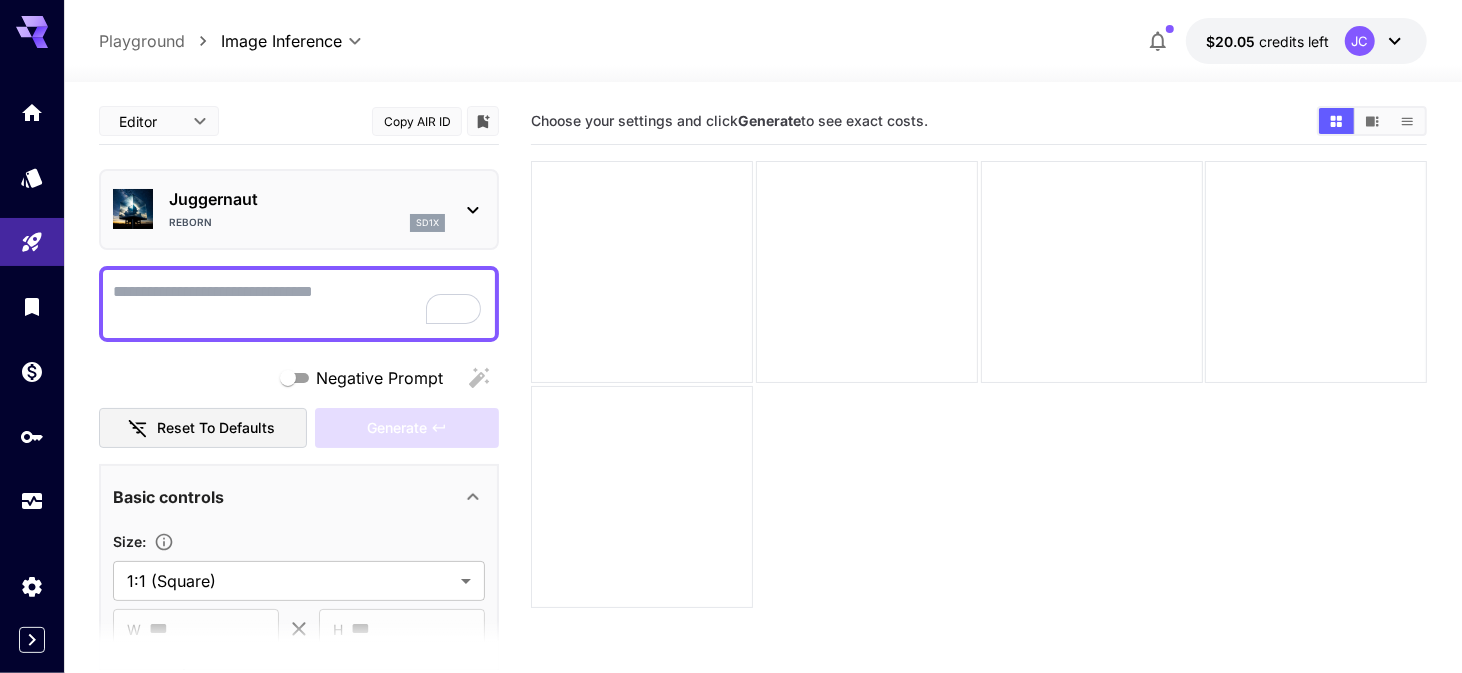 click on "Reborn sd1x" at bounding box center (307, 223) 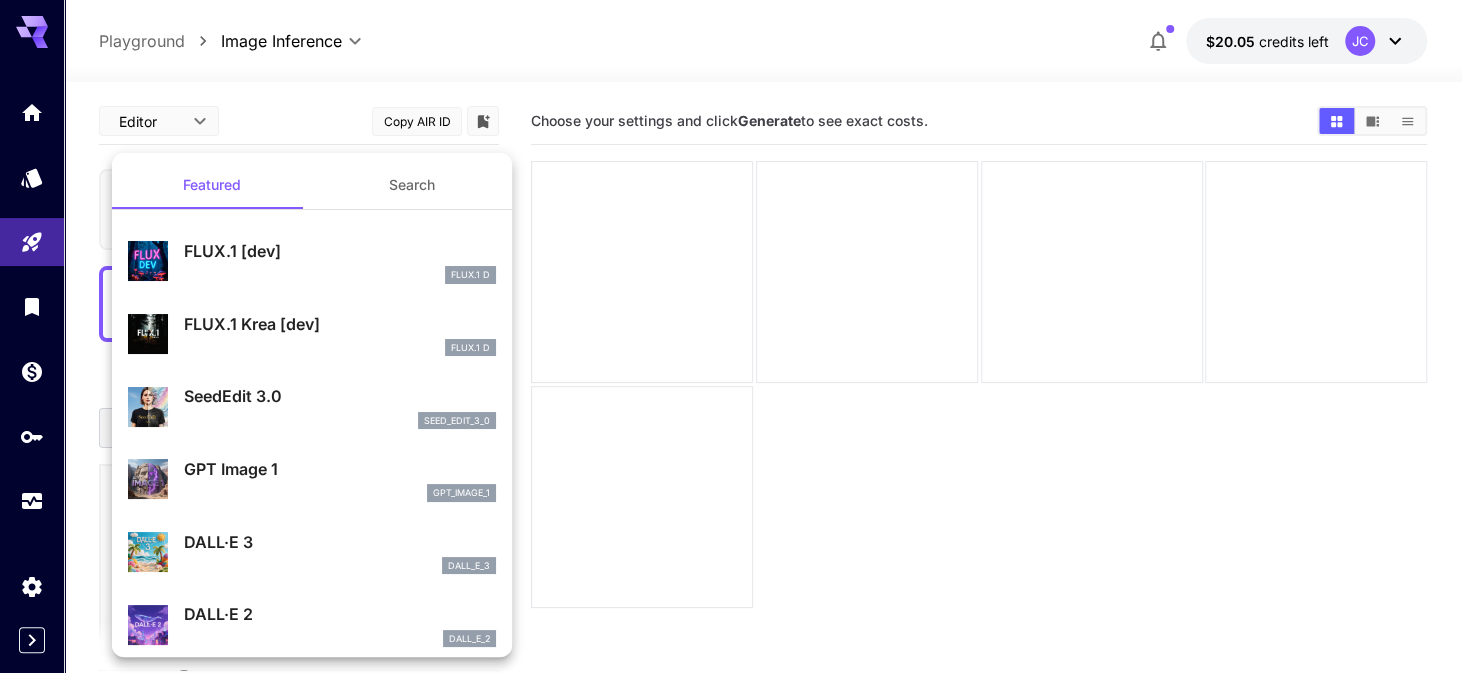 click at bounding box center (739, 336) 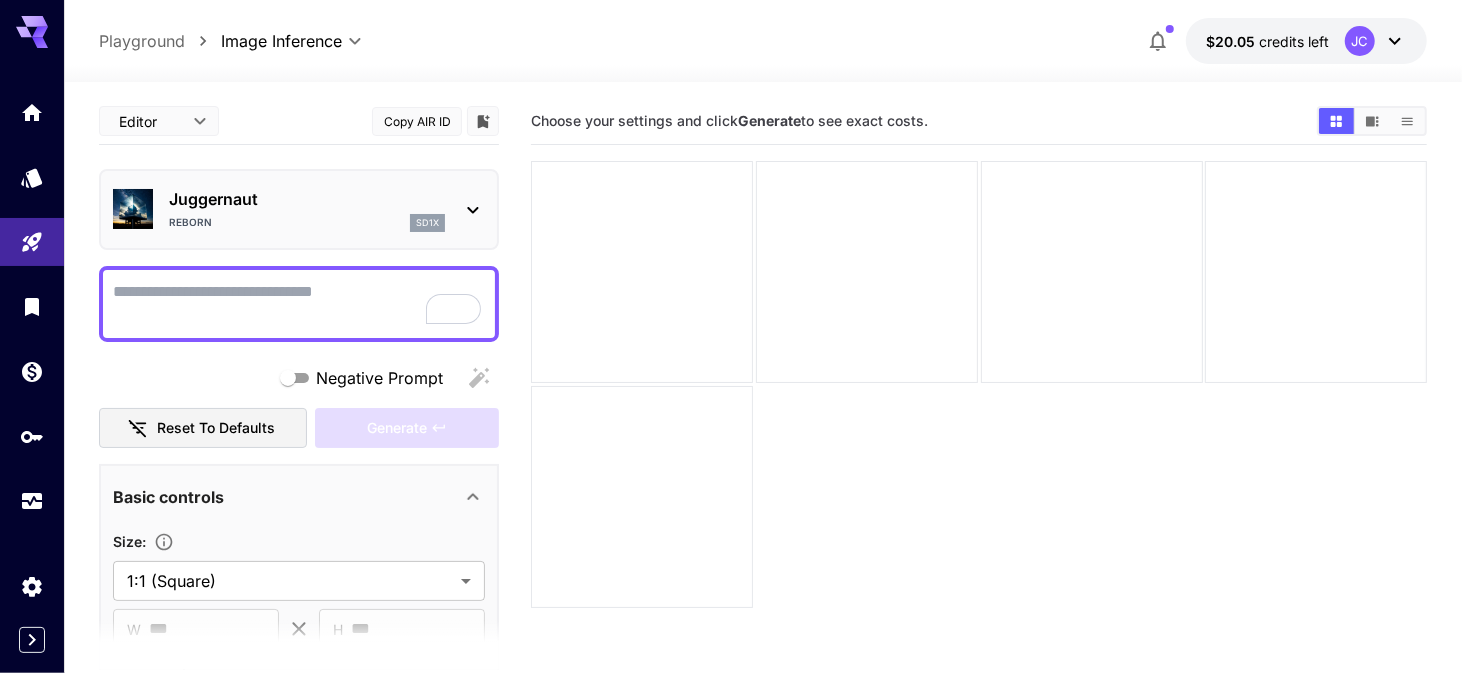 scroll, scrollTop: 116, scrollLeft: 0, axis: vertical 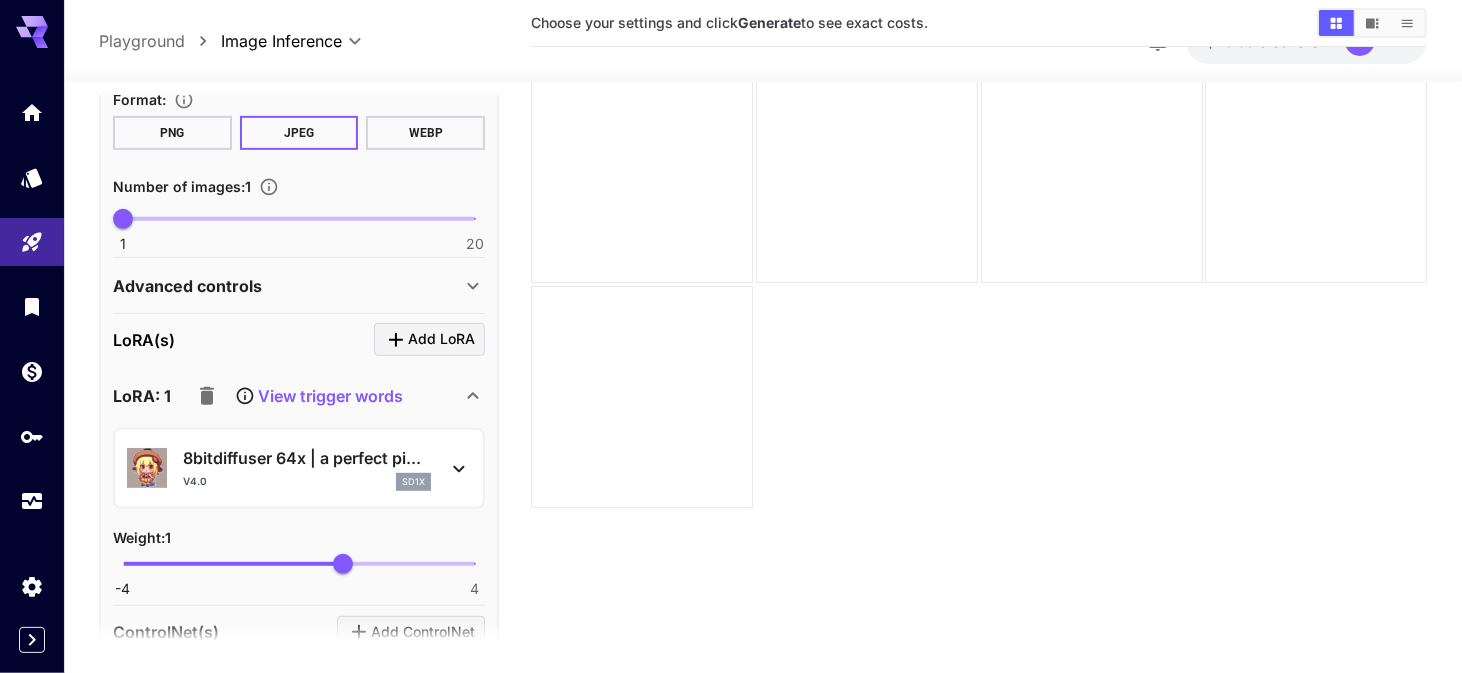 click on "View trigger words" at bounding box center [330, 396] 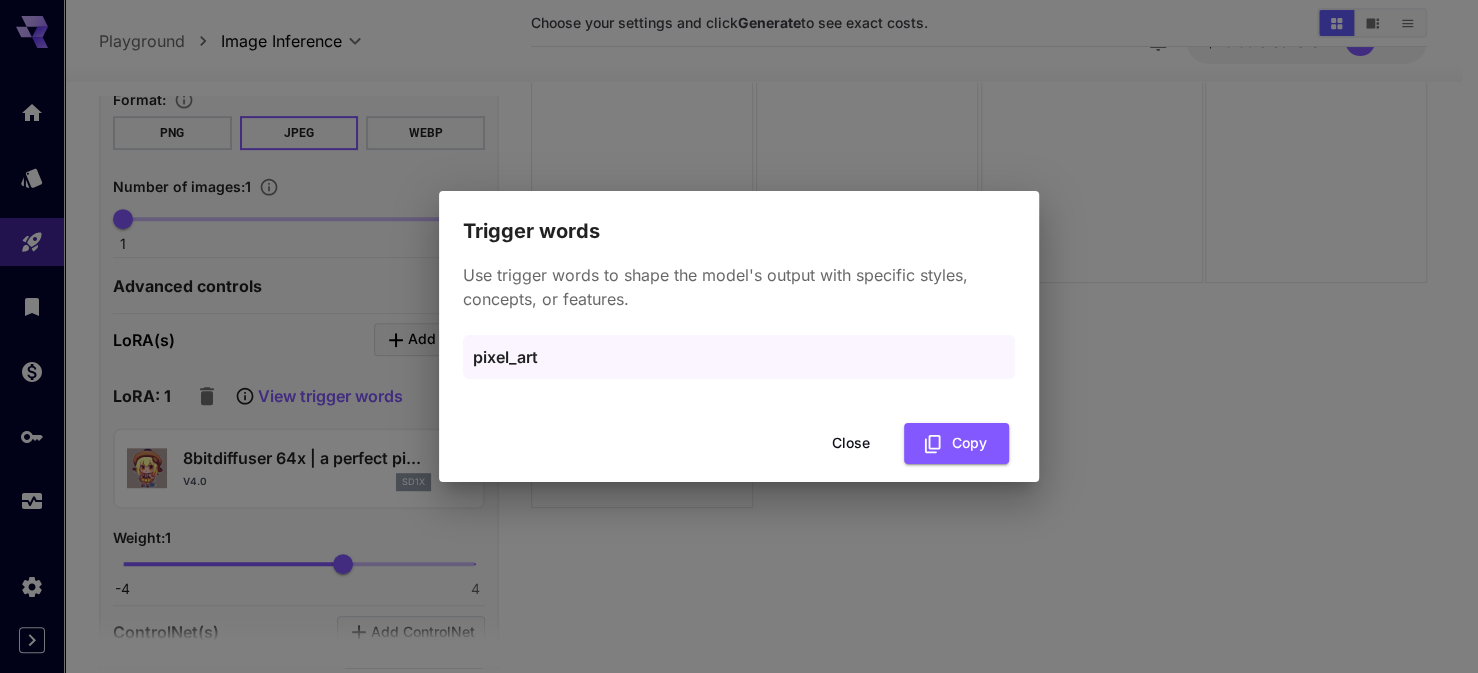 click on "Close" at bounding box center (851, 443) 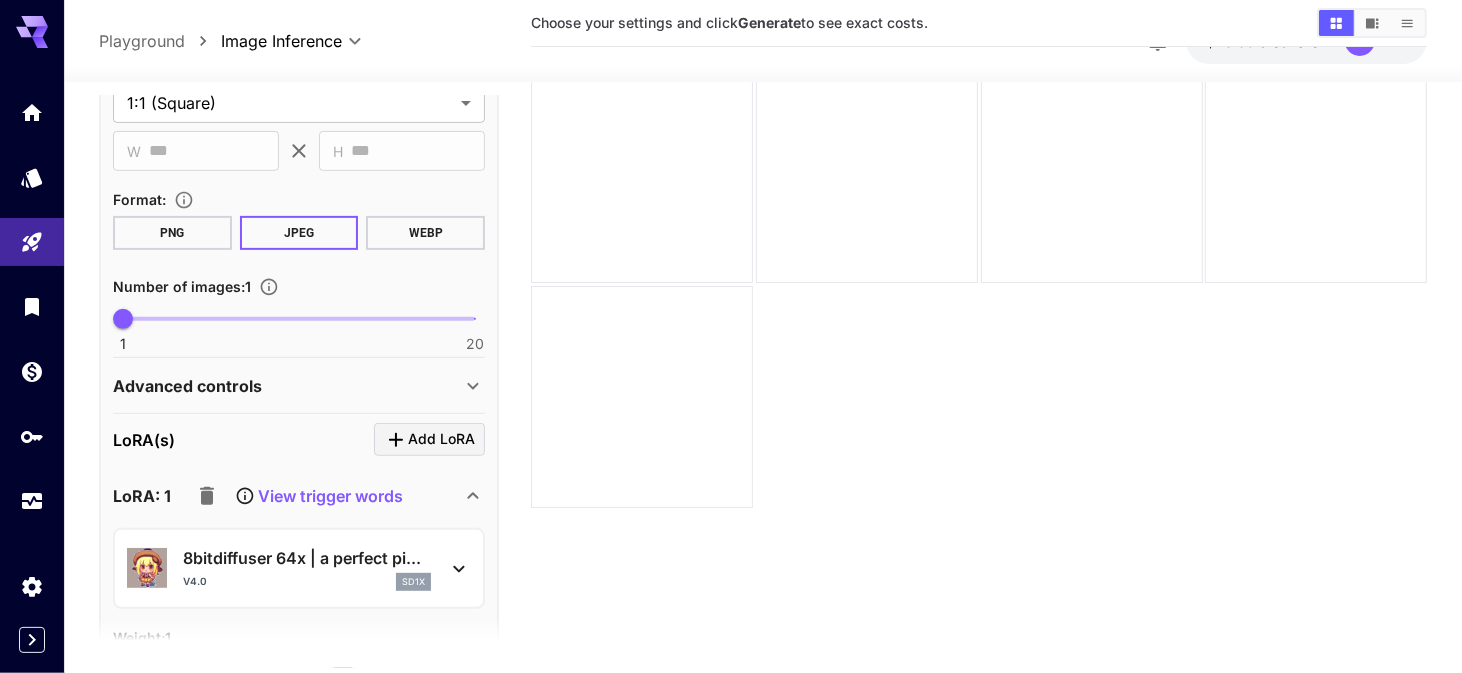 click on "Advanced controls" at bounding box center [287, 386] 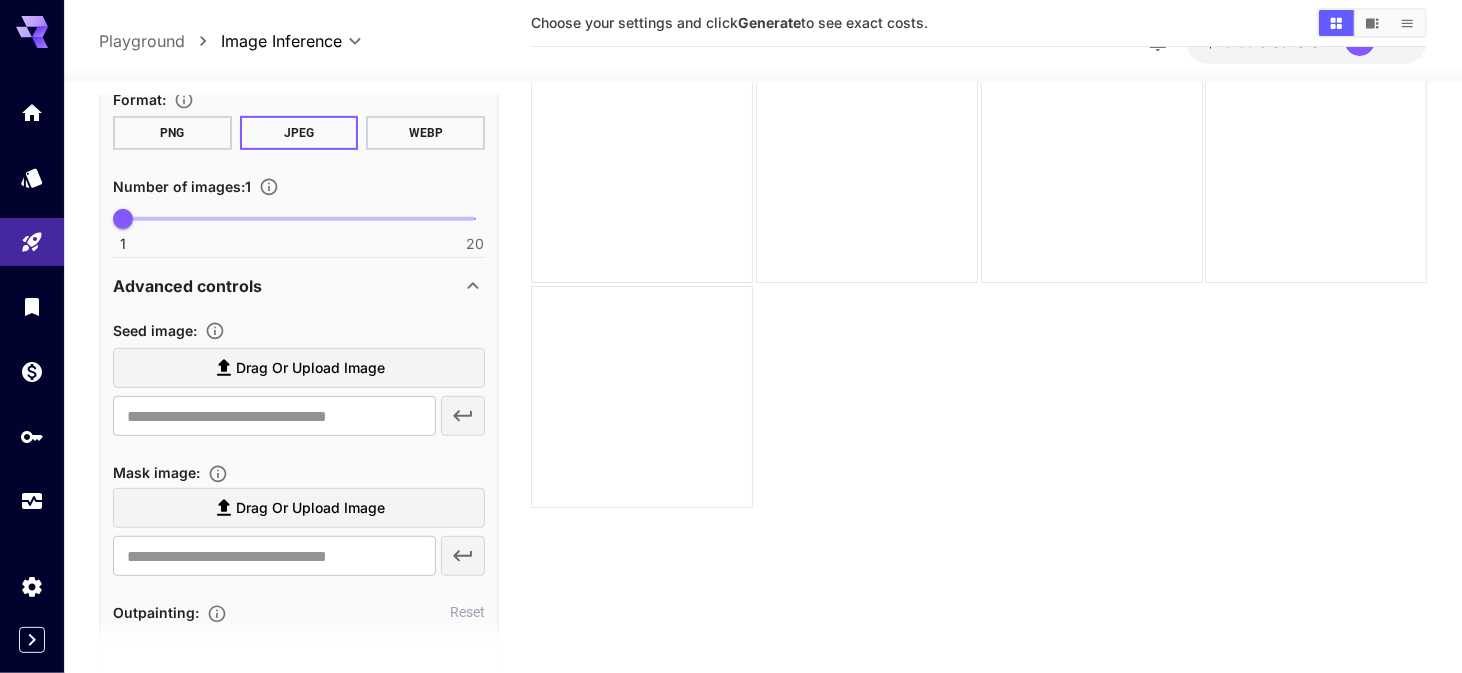 click on "Advanced controls" at bounding box center [287, 286] 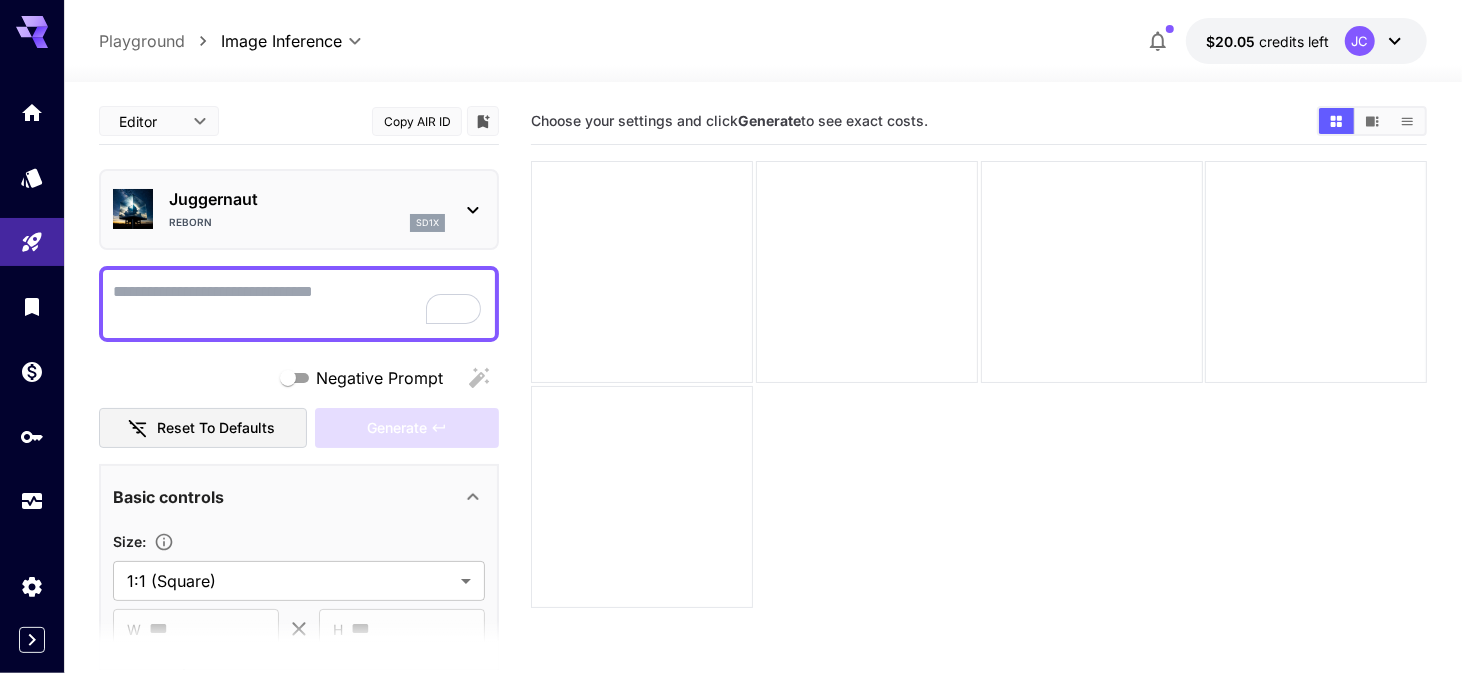 click on "Editor **** ​ Copy AIR ID" at bounding box center (299, 125) 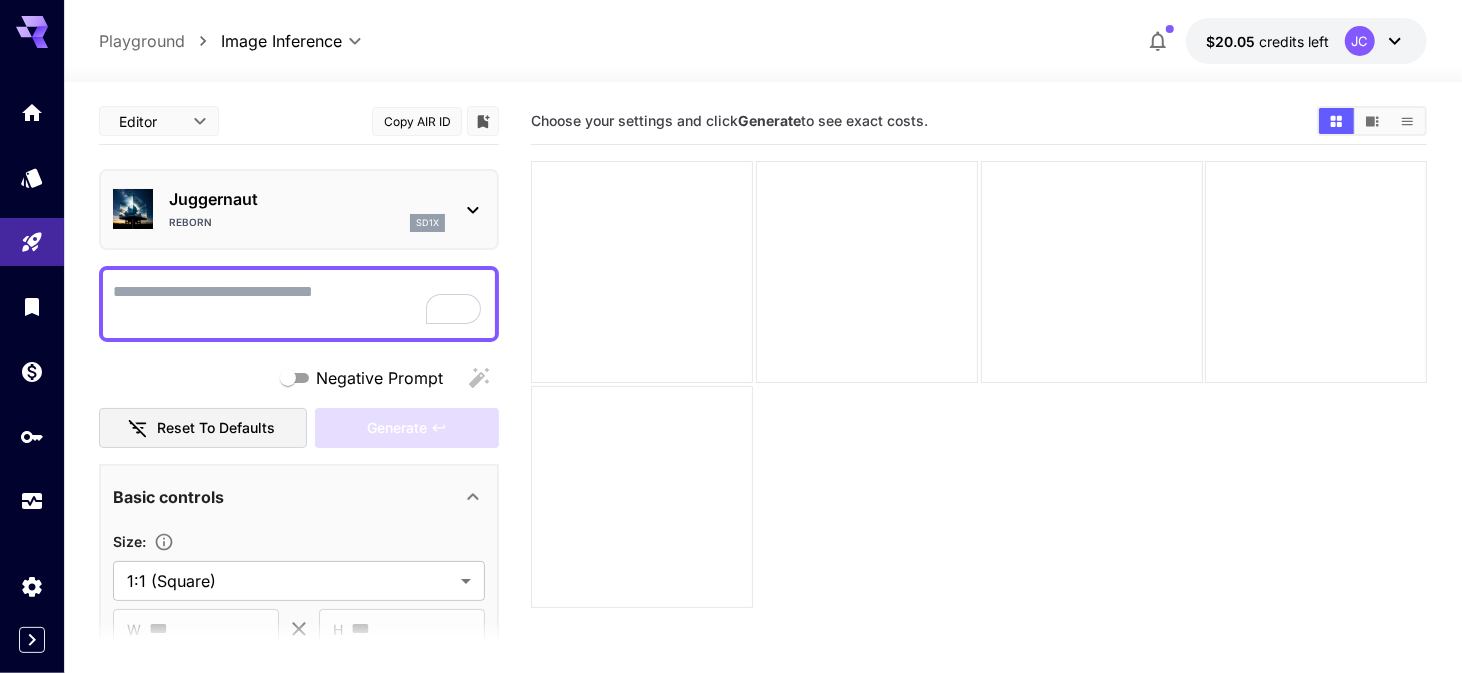click 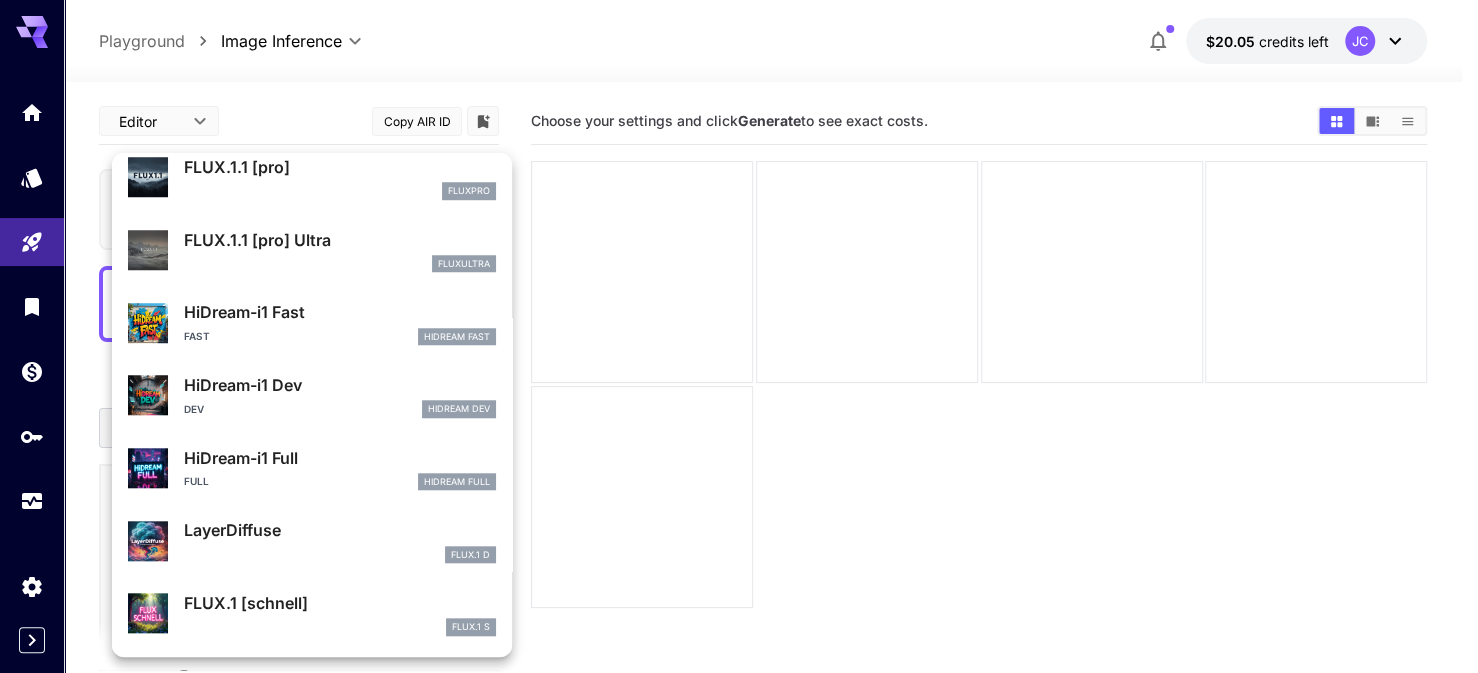 click at bounding box center [739, 336] 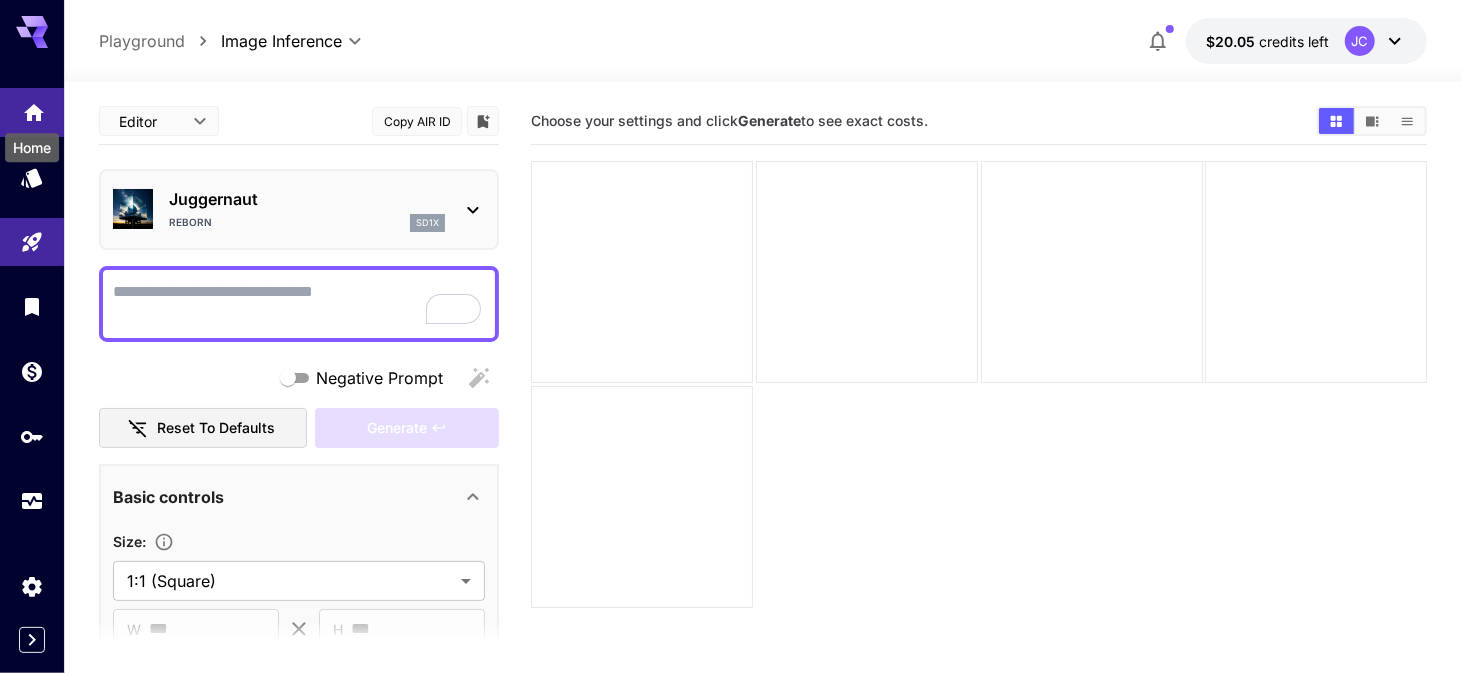 click 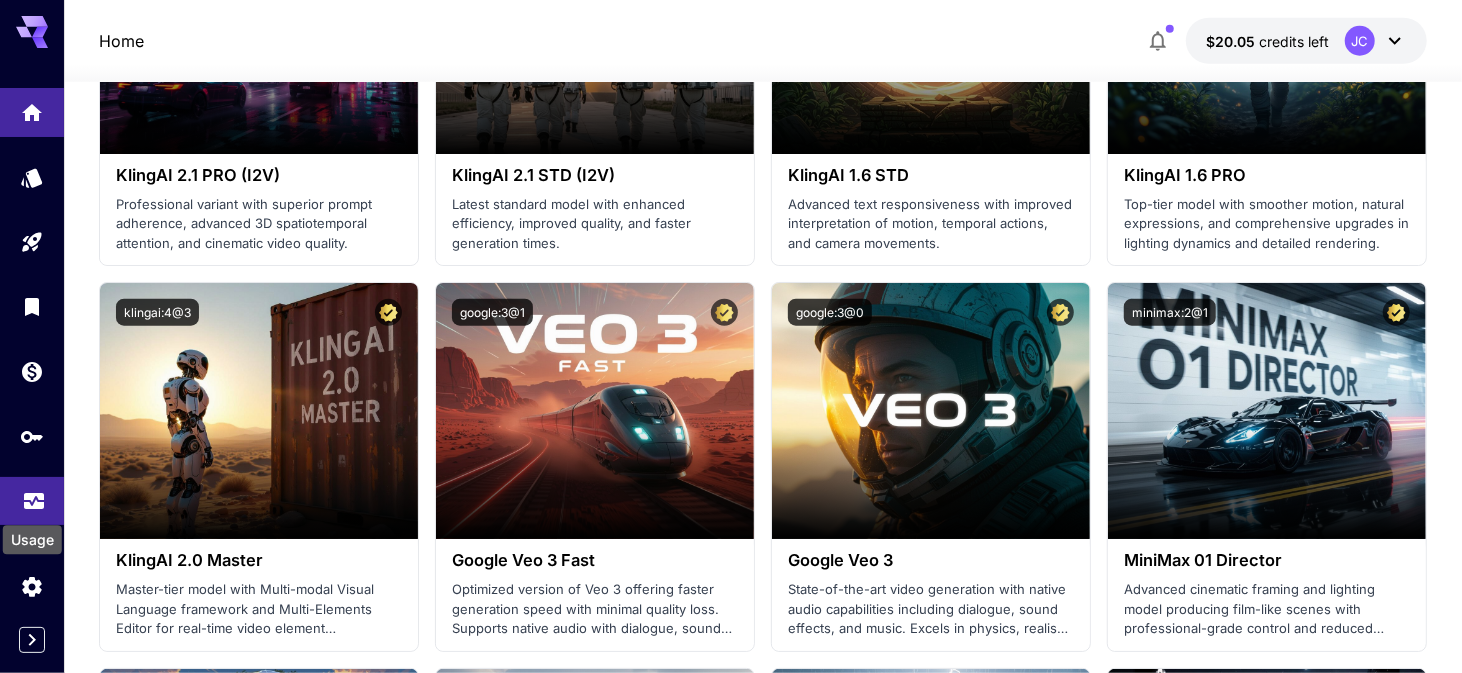 click 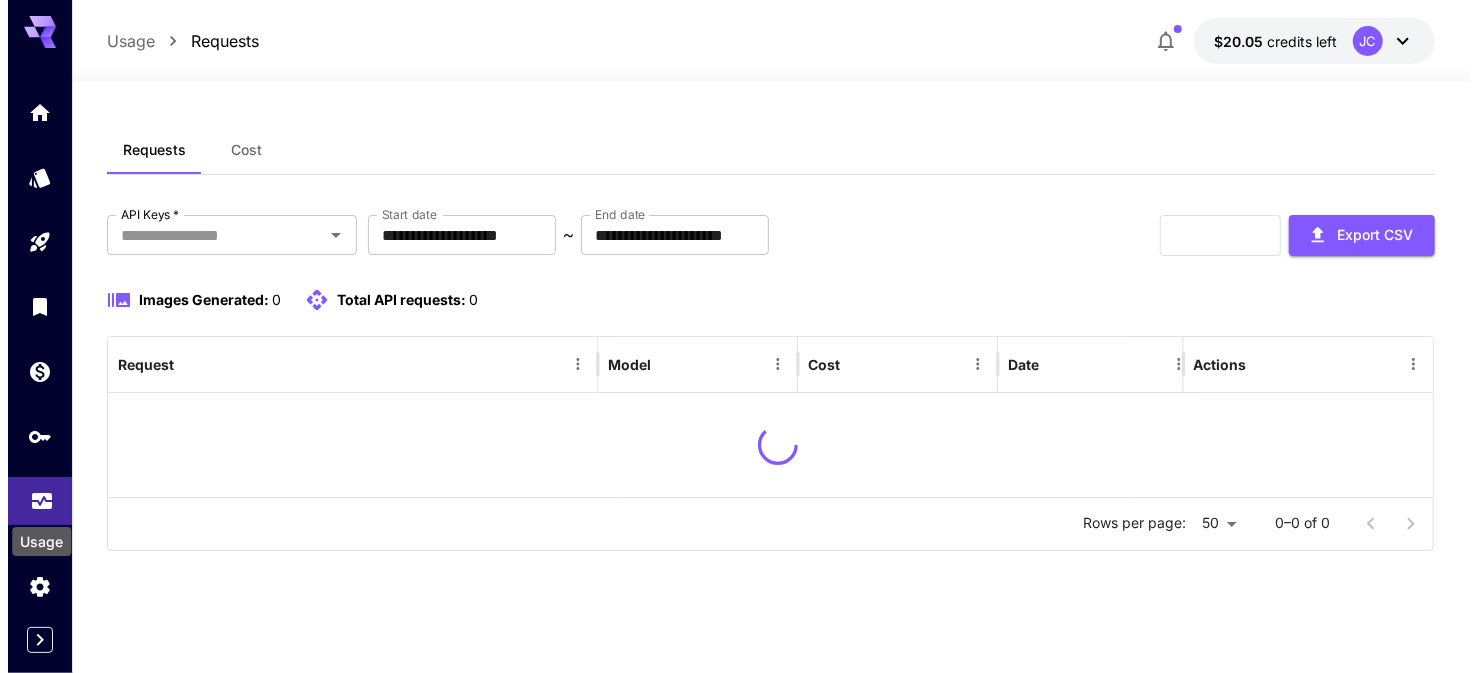 scroll, scrollTop: 0, scrollLeft: 0, axis: both 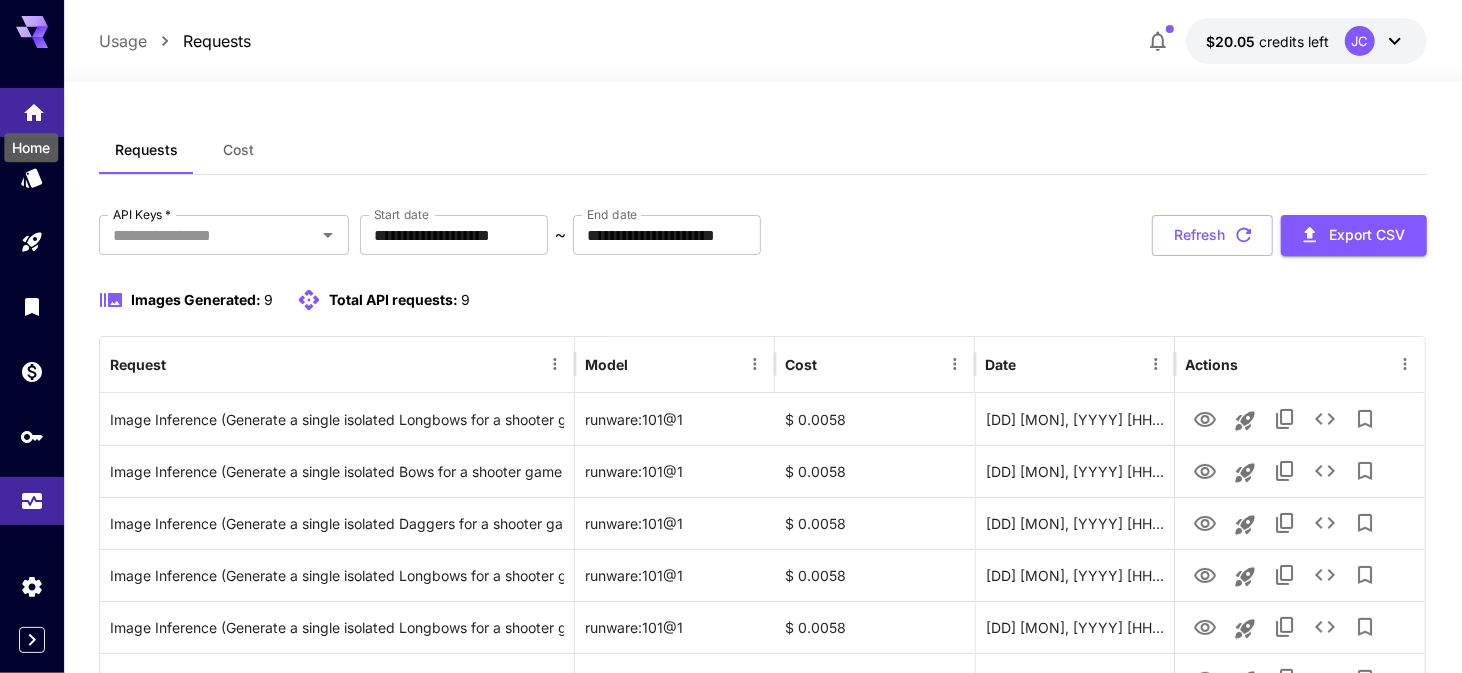click 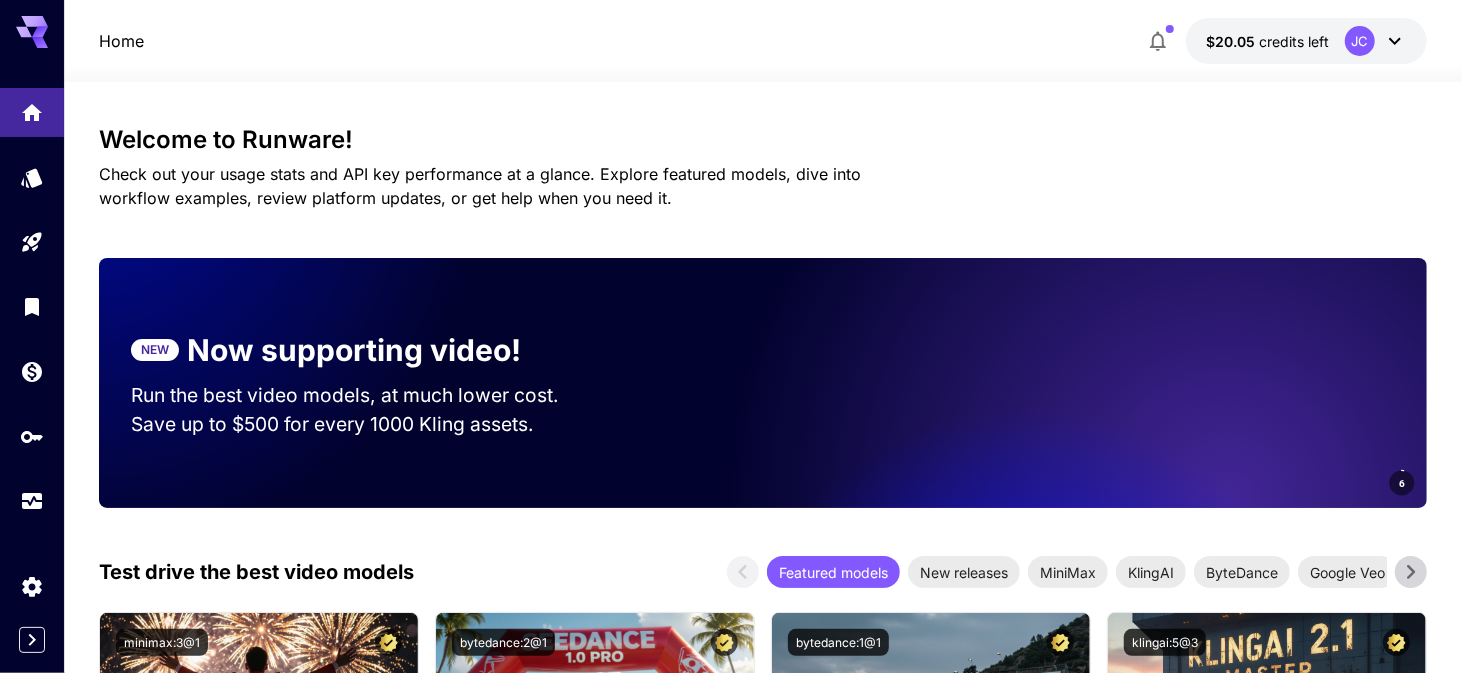 scroll, scrollTop: 0, scrollLeft: 0, axis: both 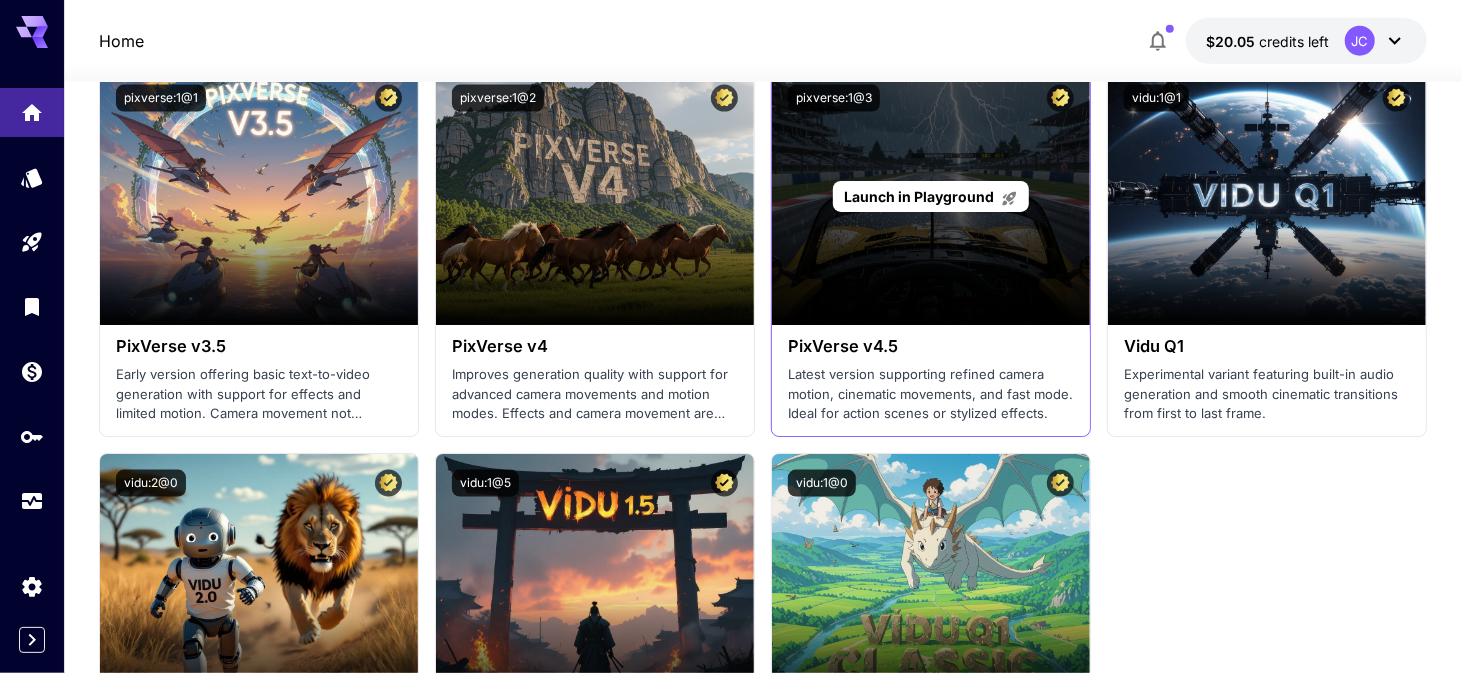 click on "Launch in Playground" at bounding box center [931, 197] 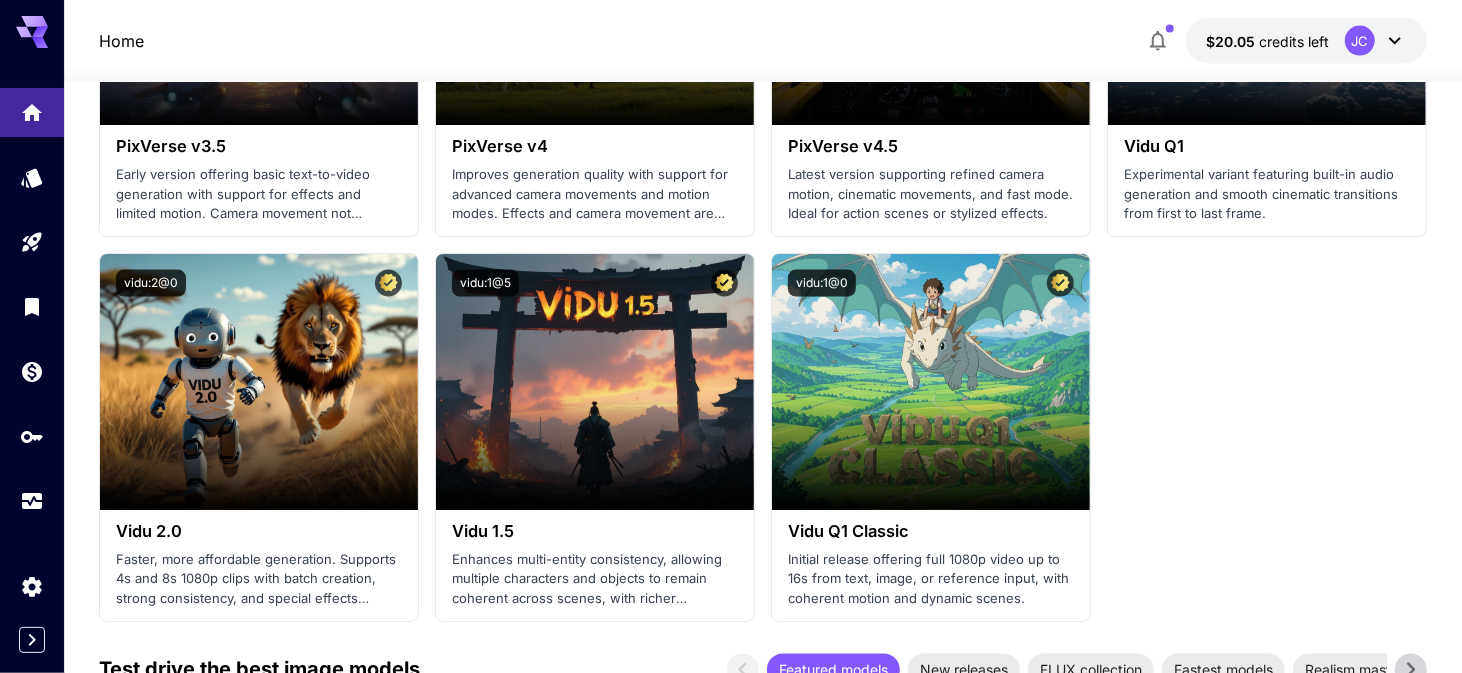 scroll, scrollTop: 1700, scrollLeft: 0, axis: vertical 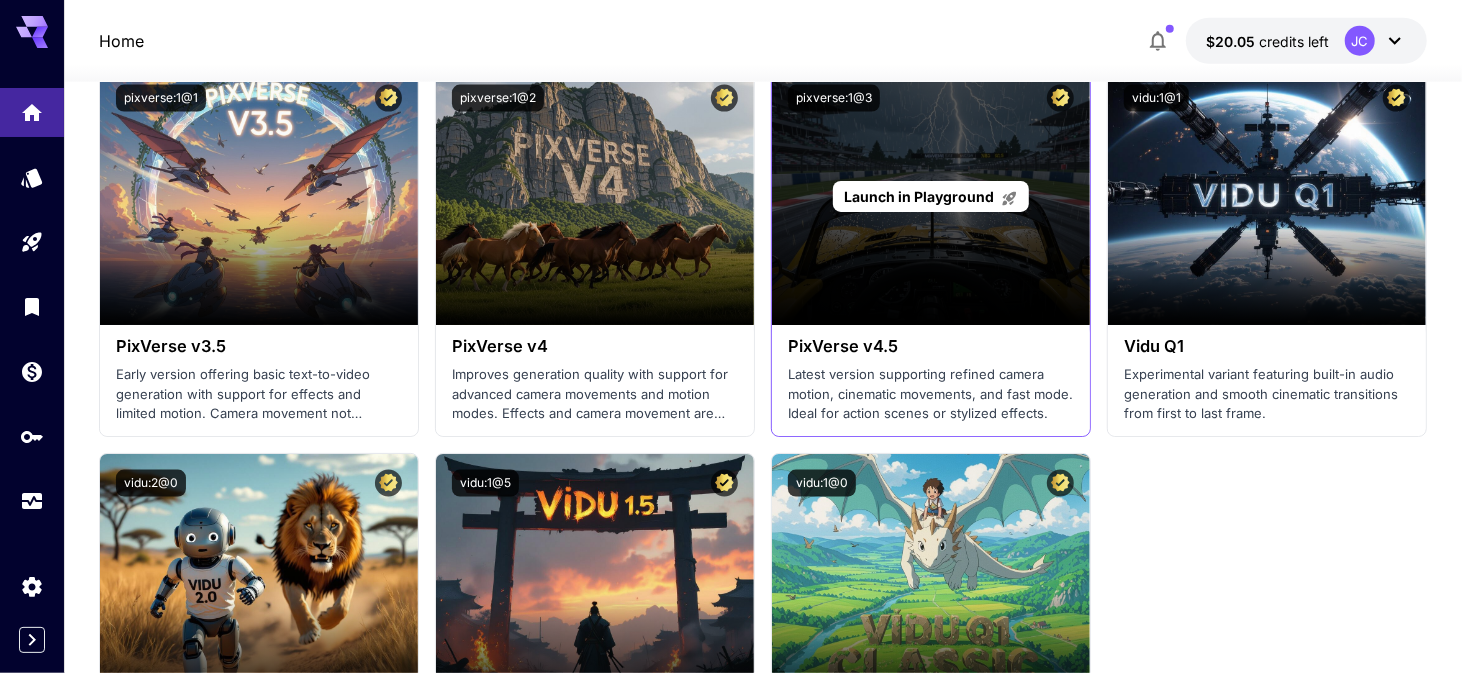 click on "Launch in Playground" at bounding box center [920, 196] 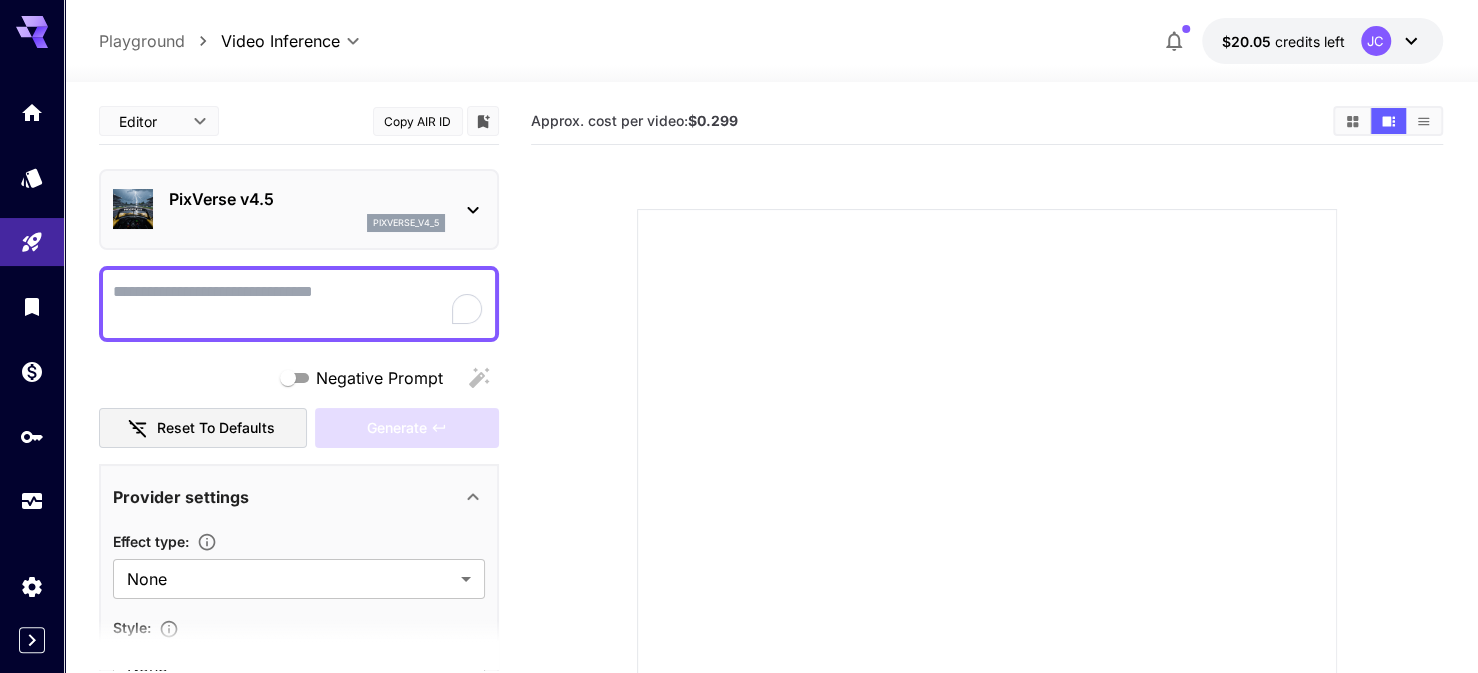 type on "******" 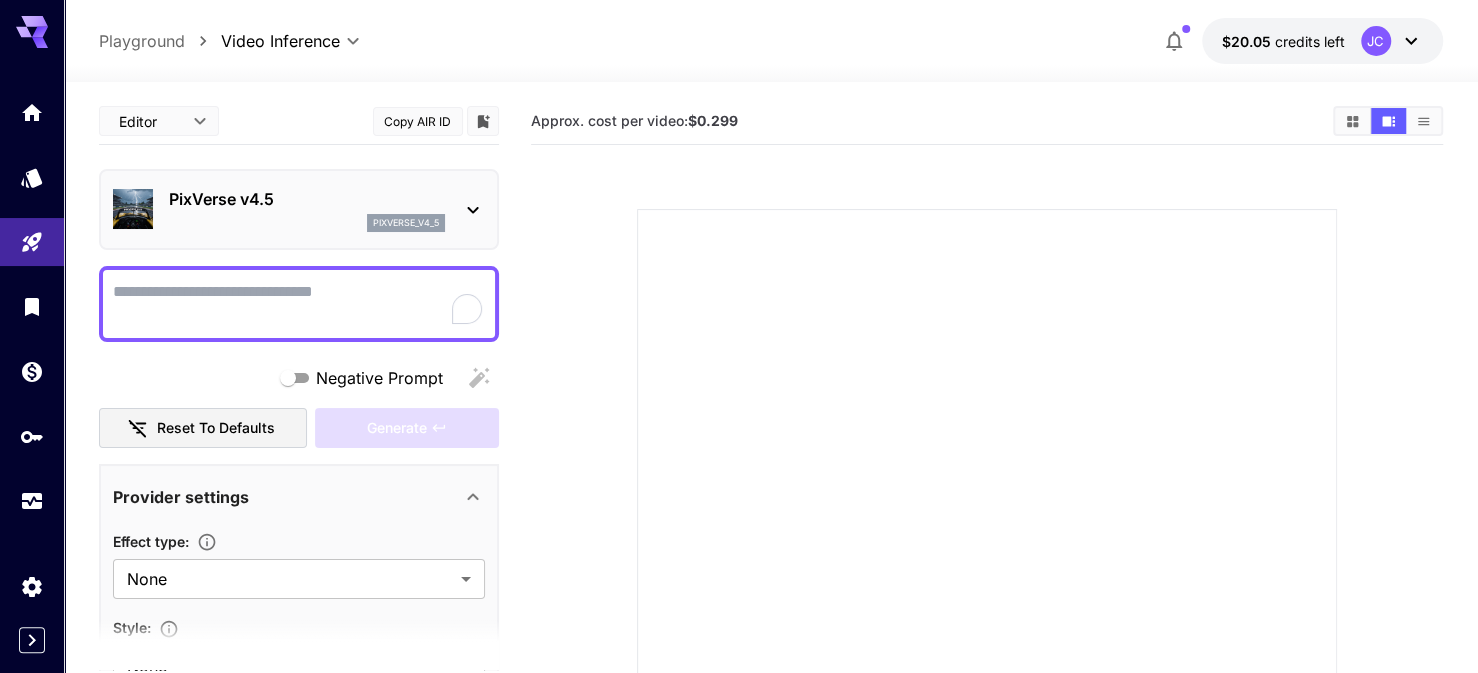 type on "**********" 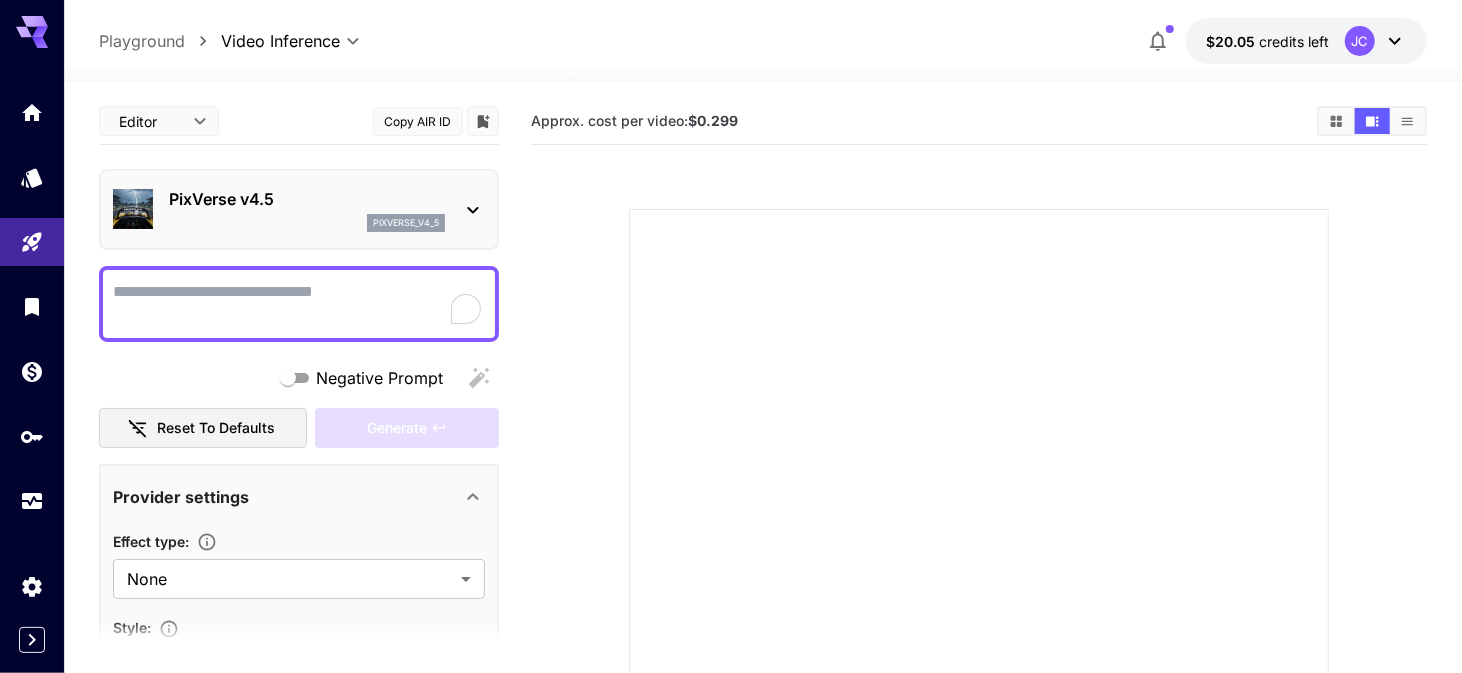 scroll, scrollTop: 0, scrollLeft: 0, axis: both 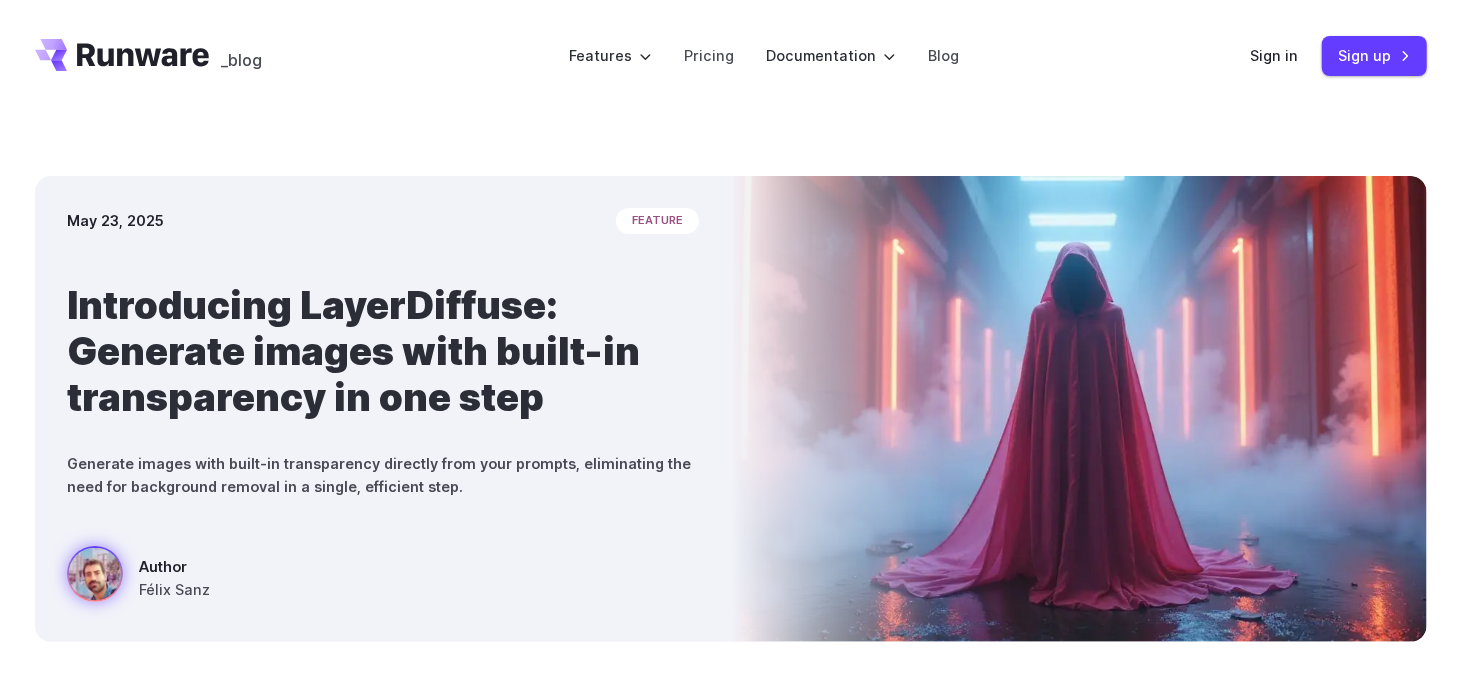 click 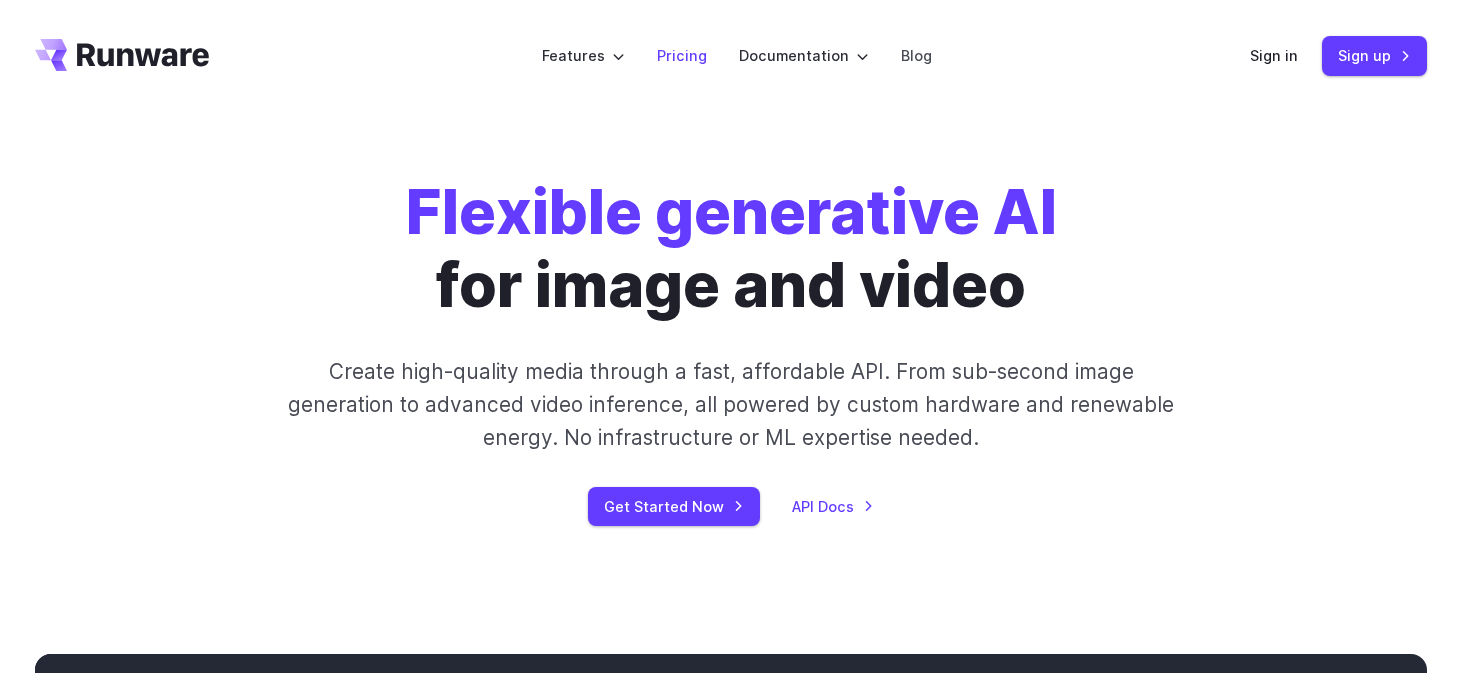scroll, scrollTop: 0, scrollLeft: 0, axis: both 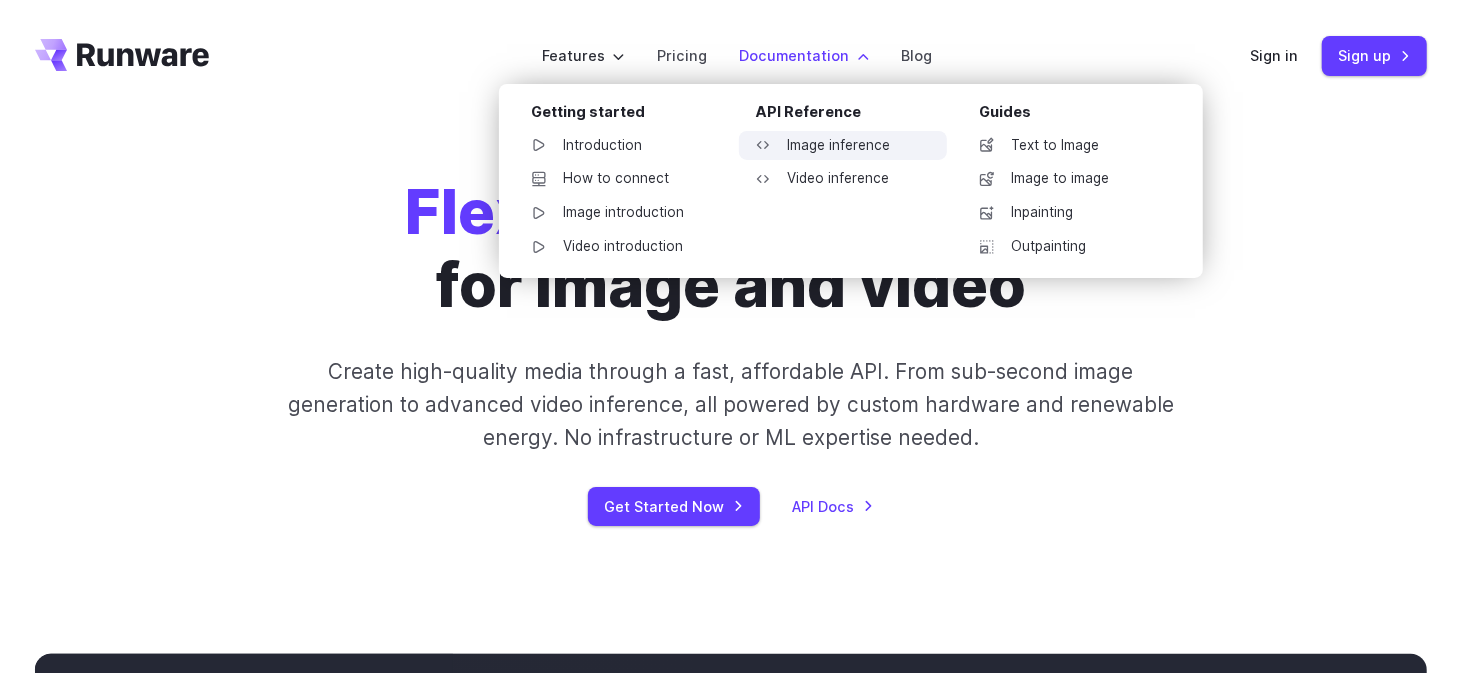 click on "Image inference" at bounding box center (843, 146) 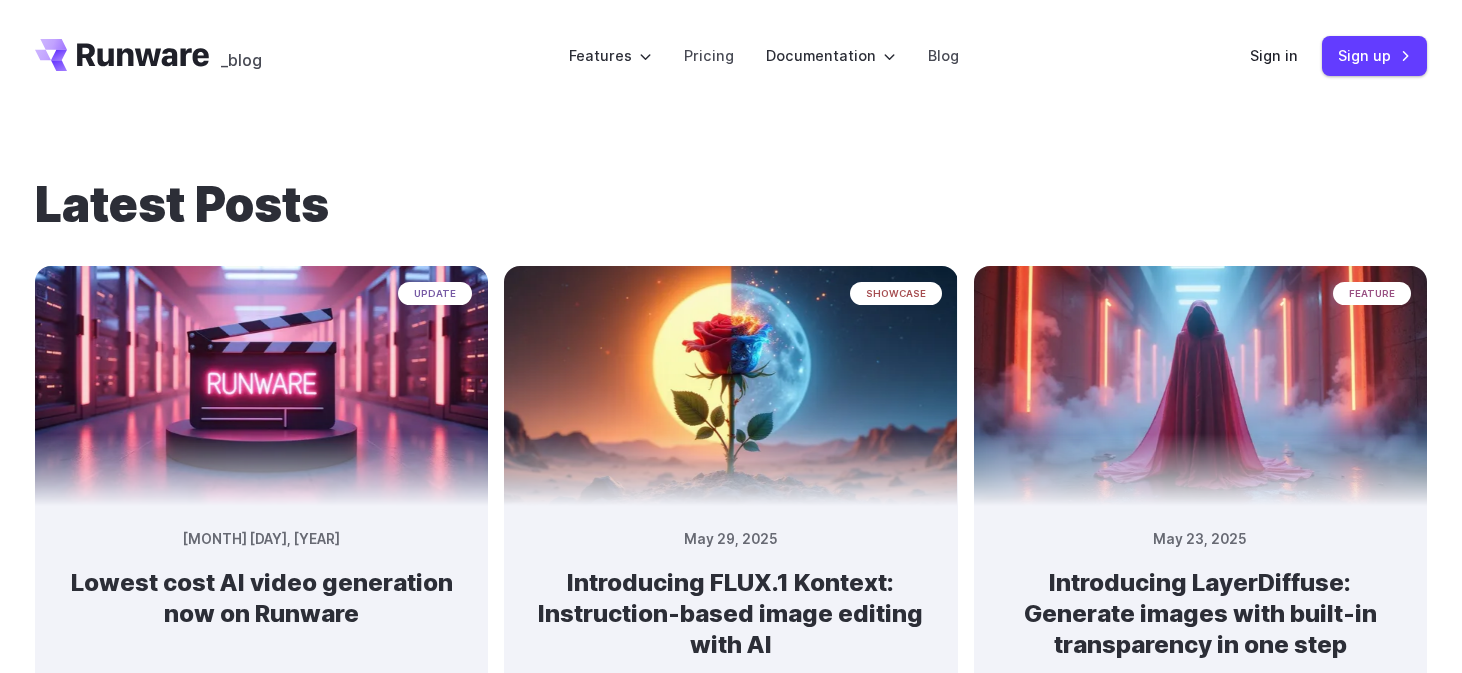 scroll, scrollTop: 0, scrollLeft: 0, axis: both 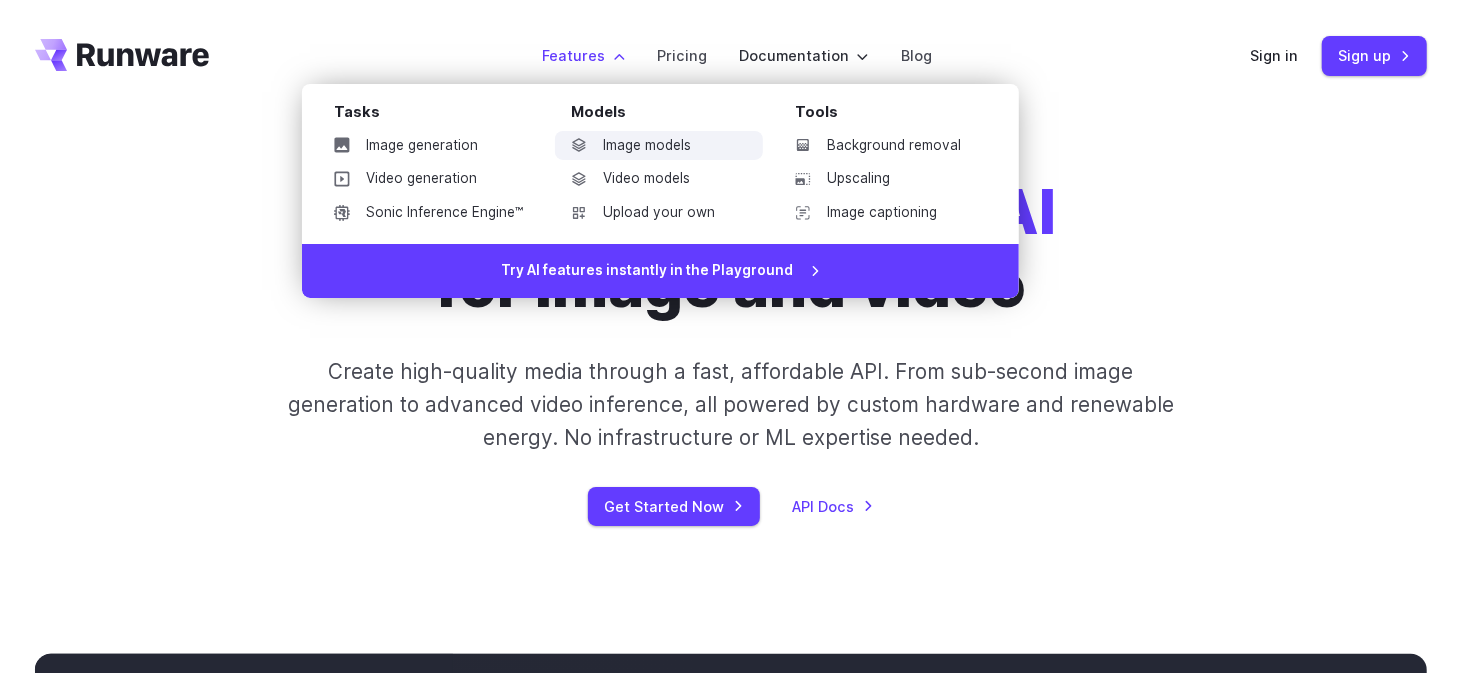 click on "Image models" at bounding box center [659, 146] 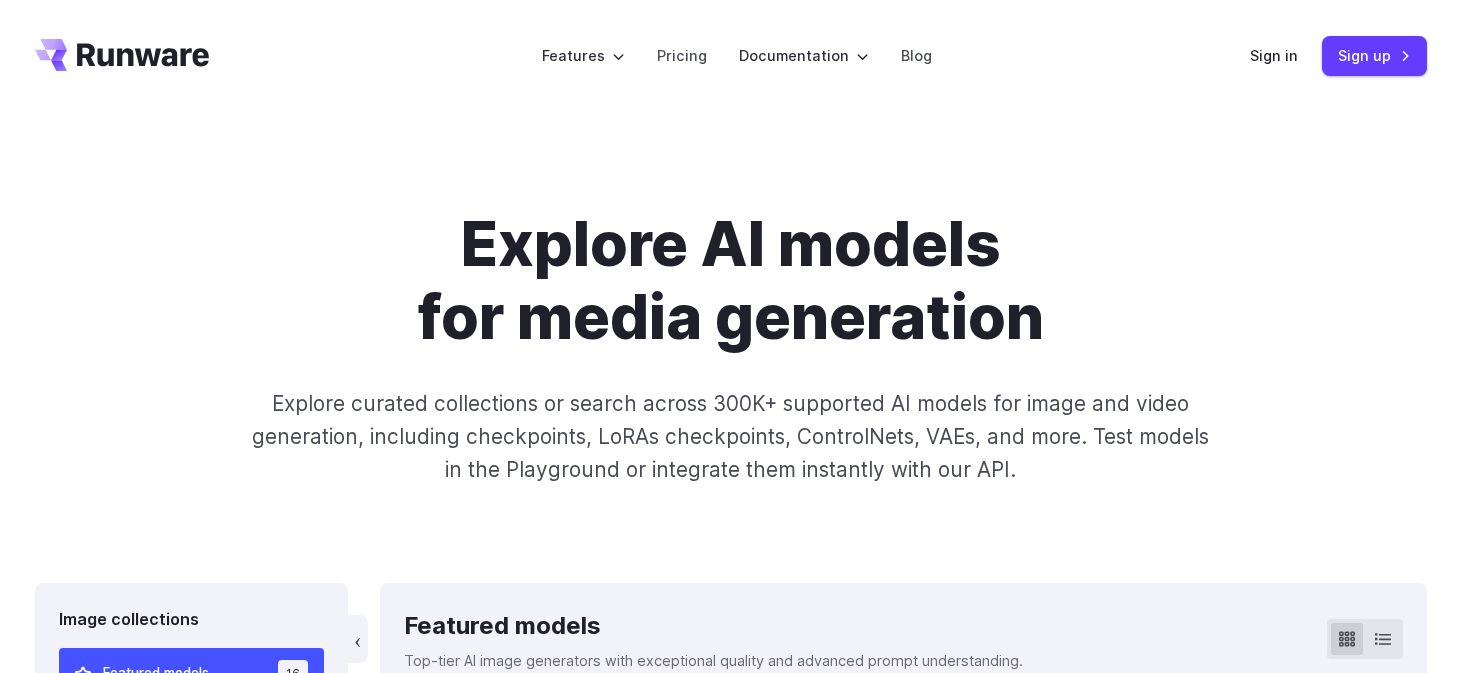 scroll, scrollTop: 0, scrollLeft: 0, axis: both 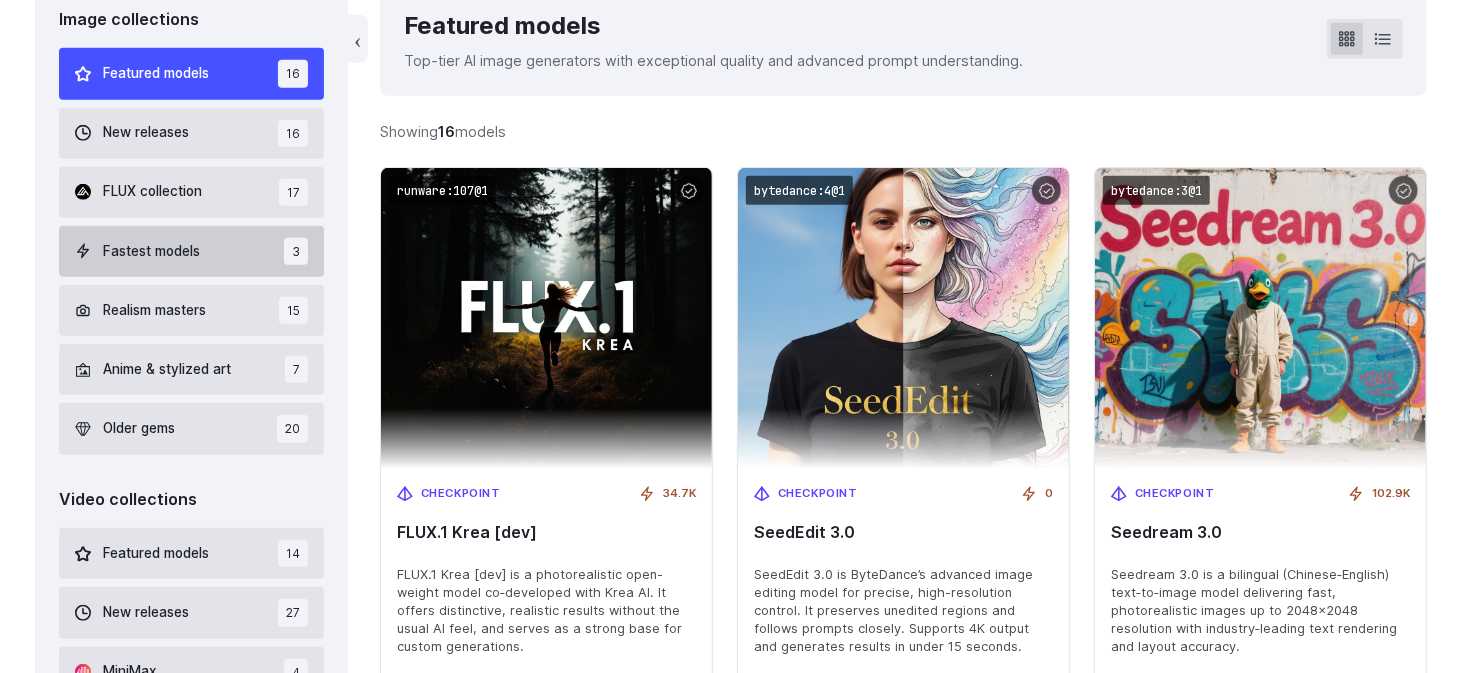 click on "Fastest models" at bounding box center [151, 252] 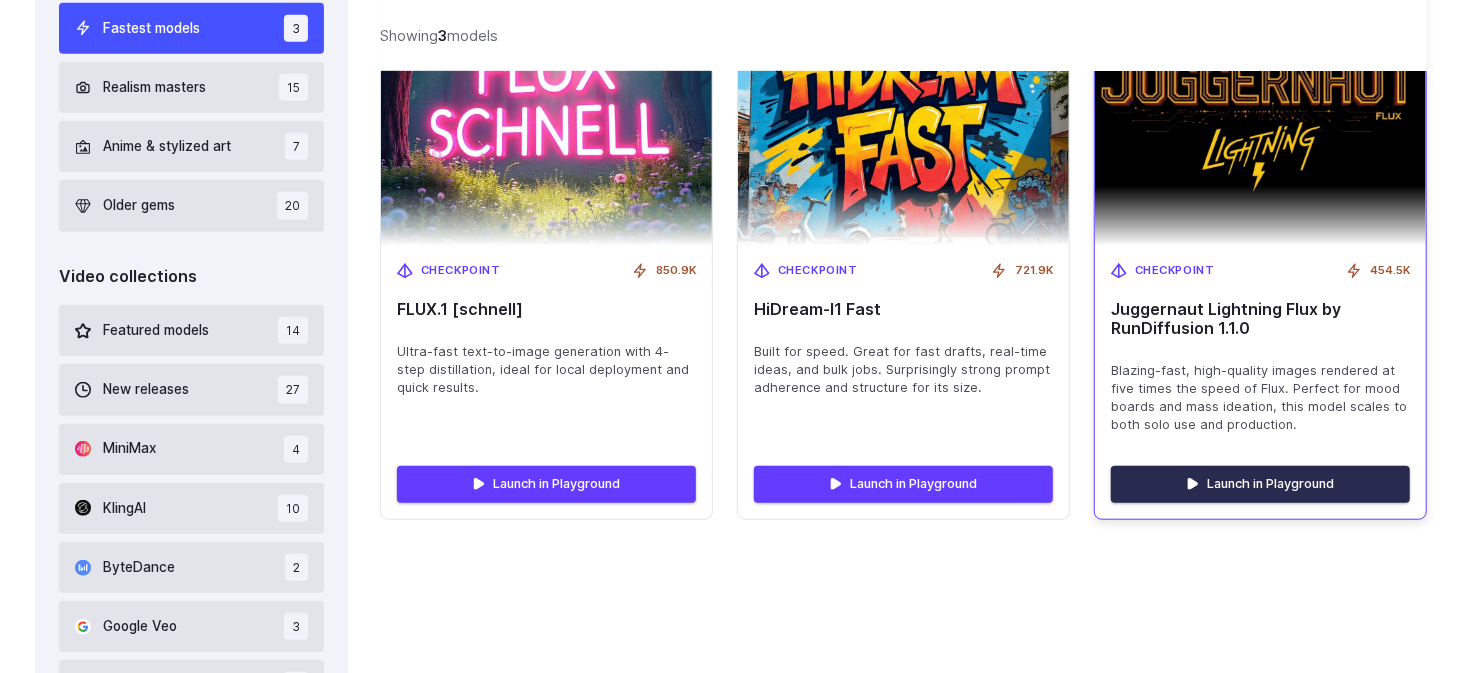scroll, scrollTop: 855, scrollLeft: 0, axis: vertical 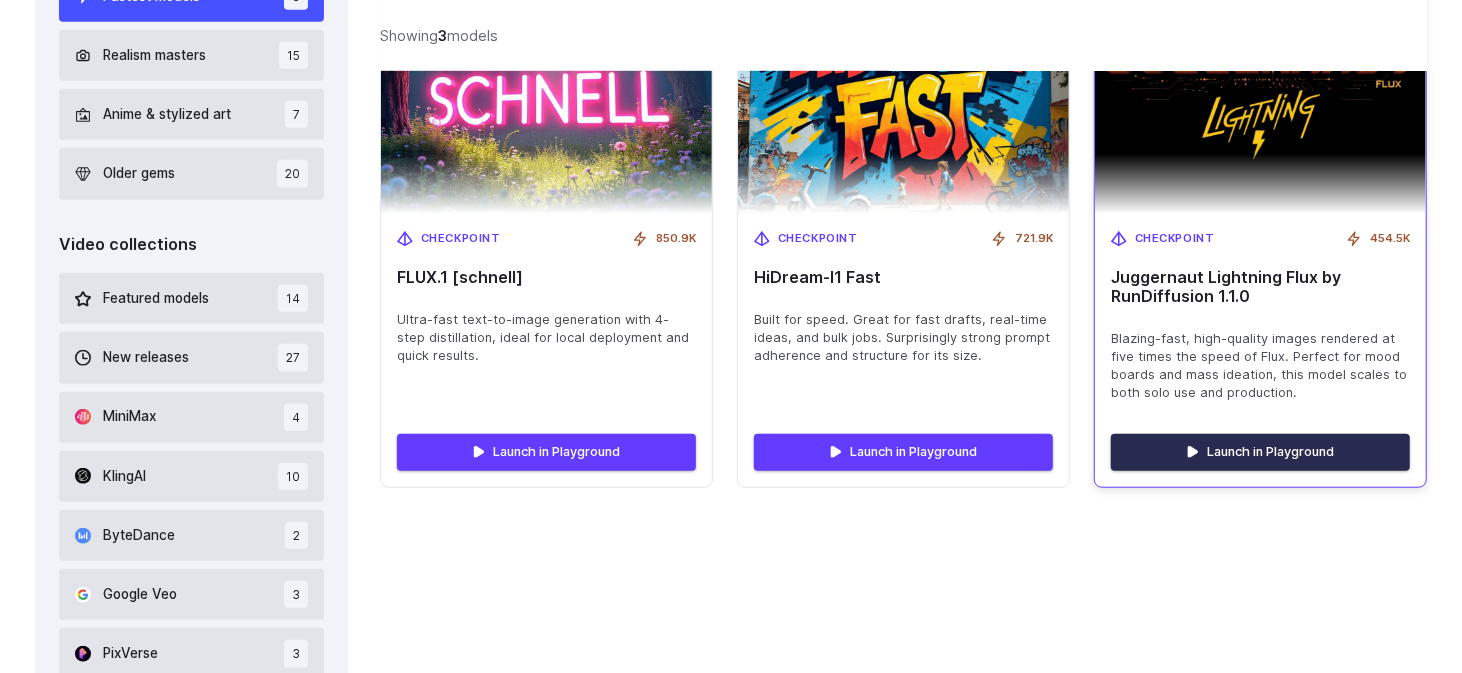 click on "Launch in Playground" at bounding box center (1260, 452) 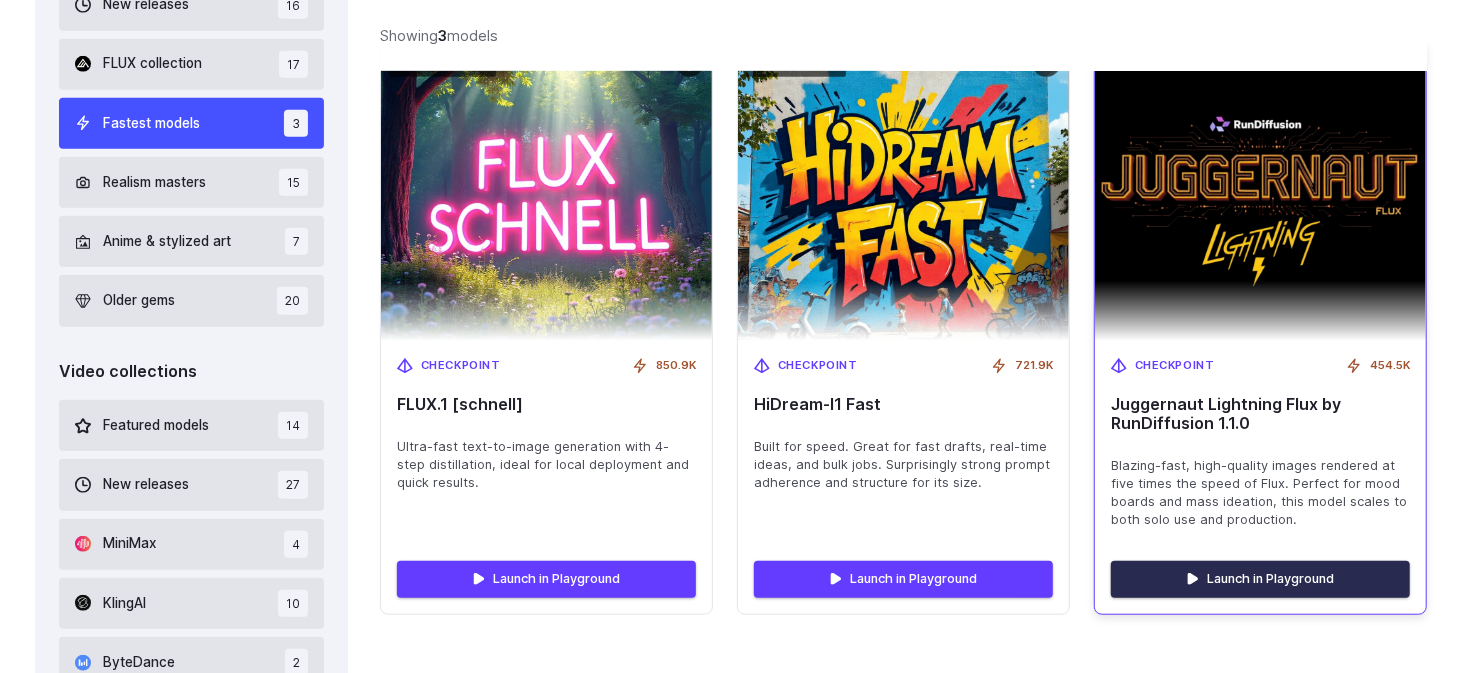 scroll, scrollTop: 855, scrollLeft: 0, axis: vertical 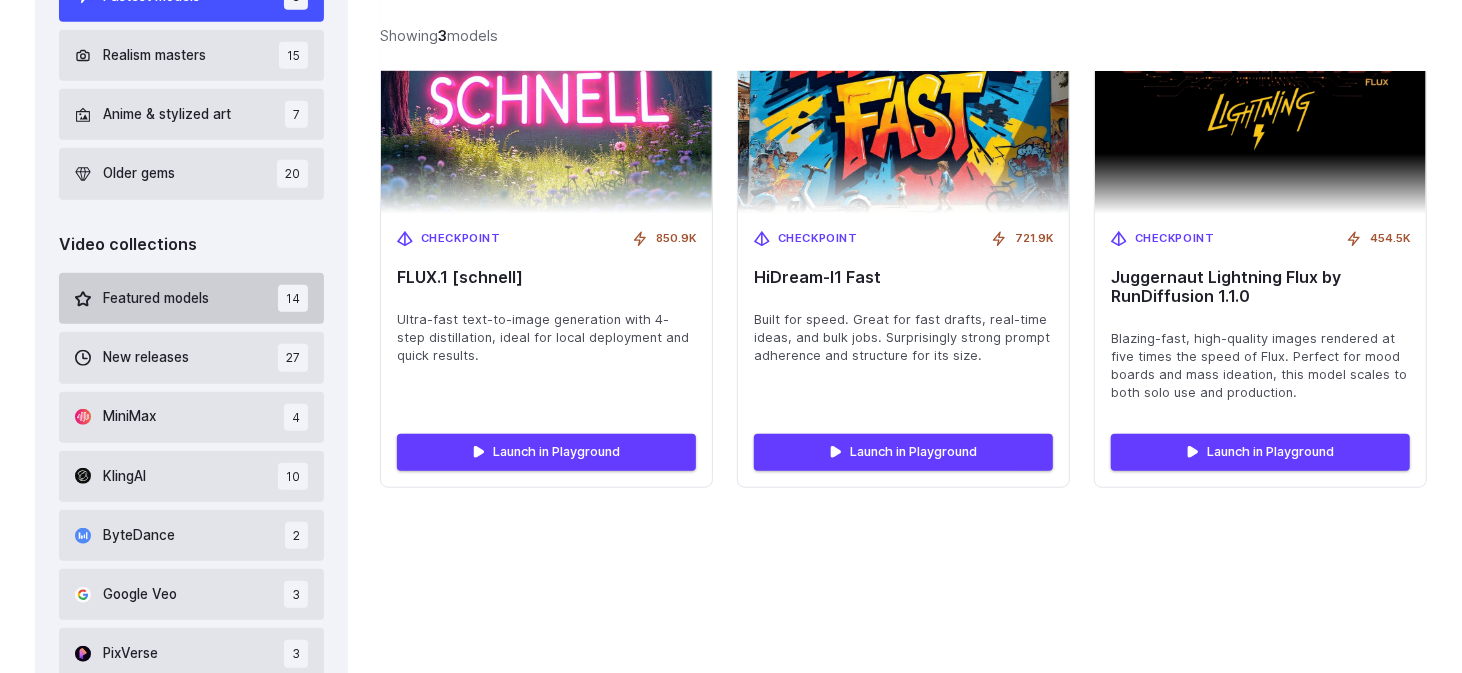 click on "Featured models" at bounding box center (156, 299) 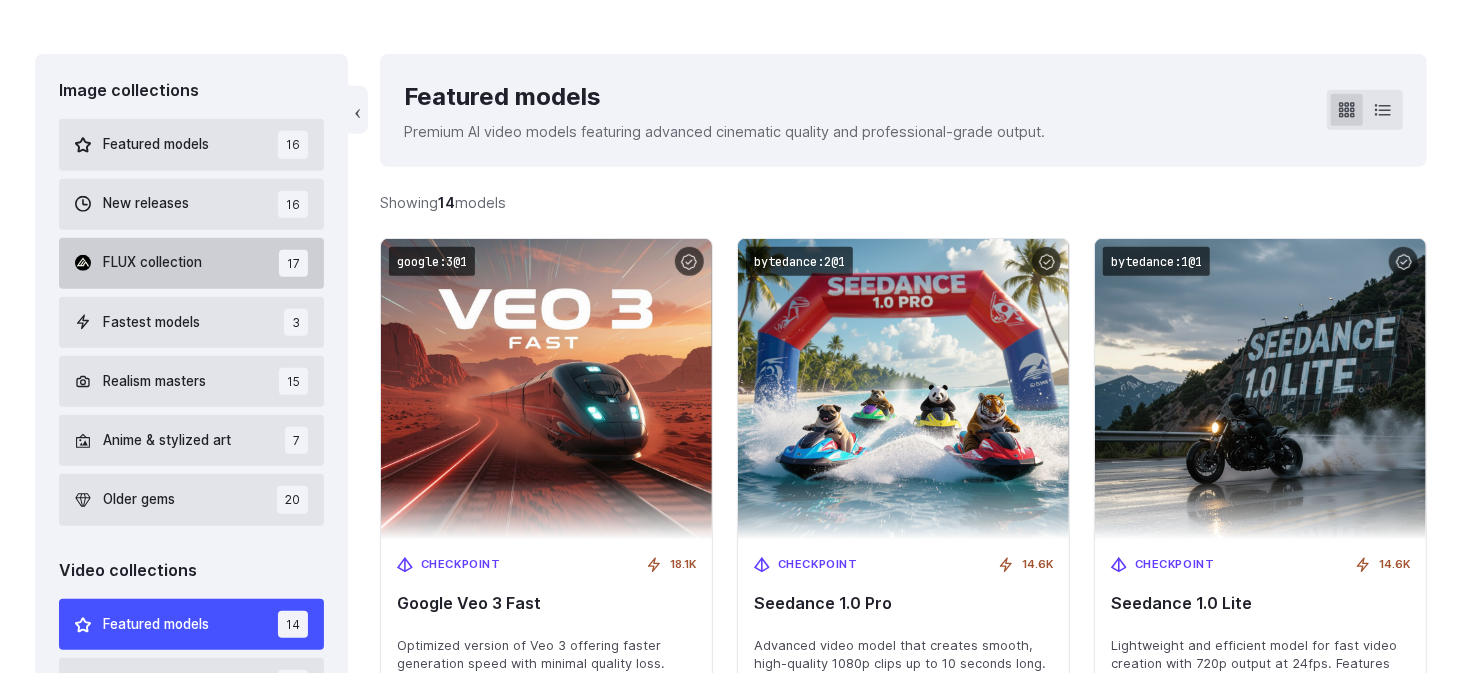 scroll, scrollTop: 455, scrollLeft: 0, axis: vertical 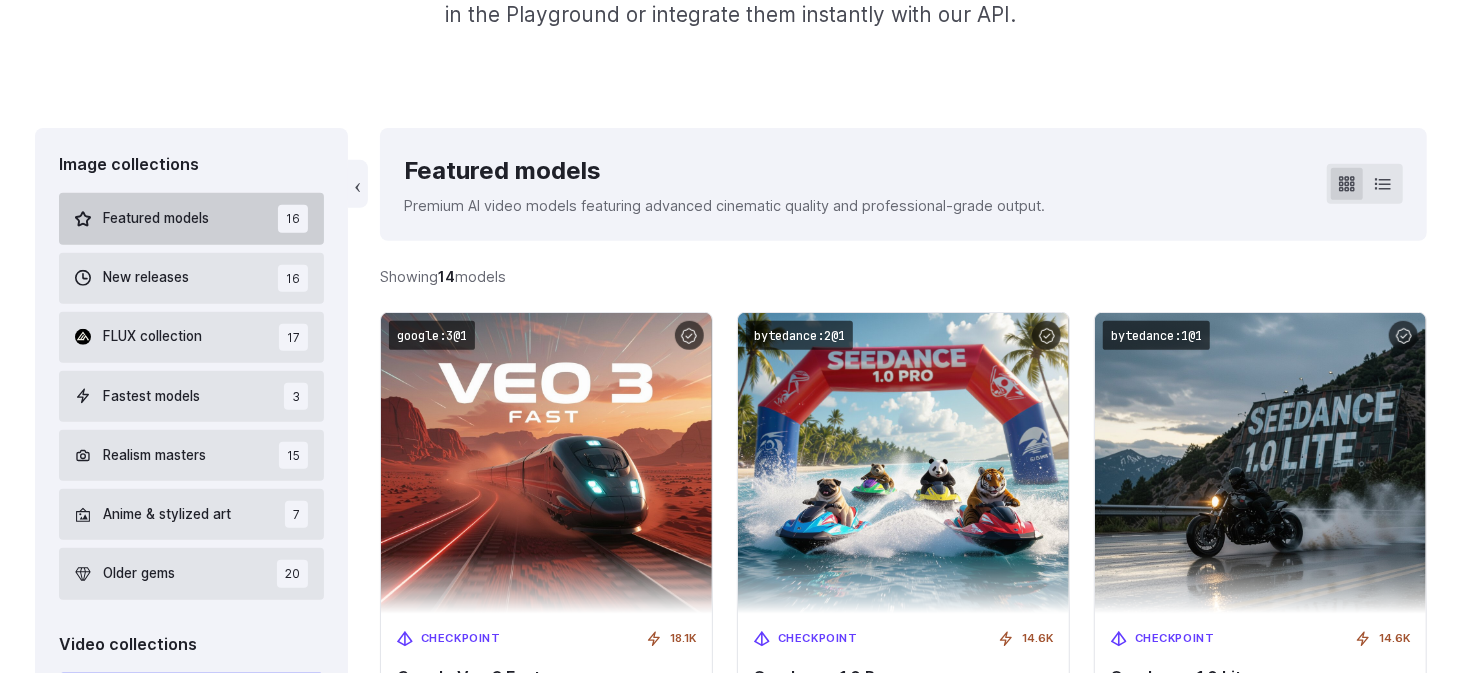 click on "Featured models     16" at bounding box center (191, 218) 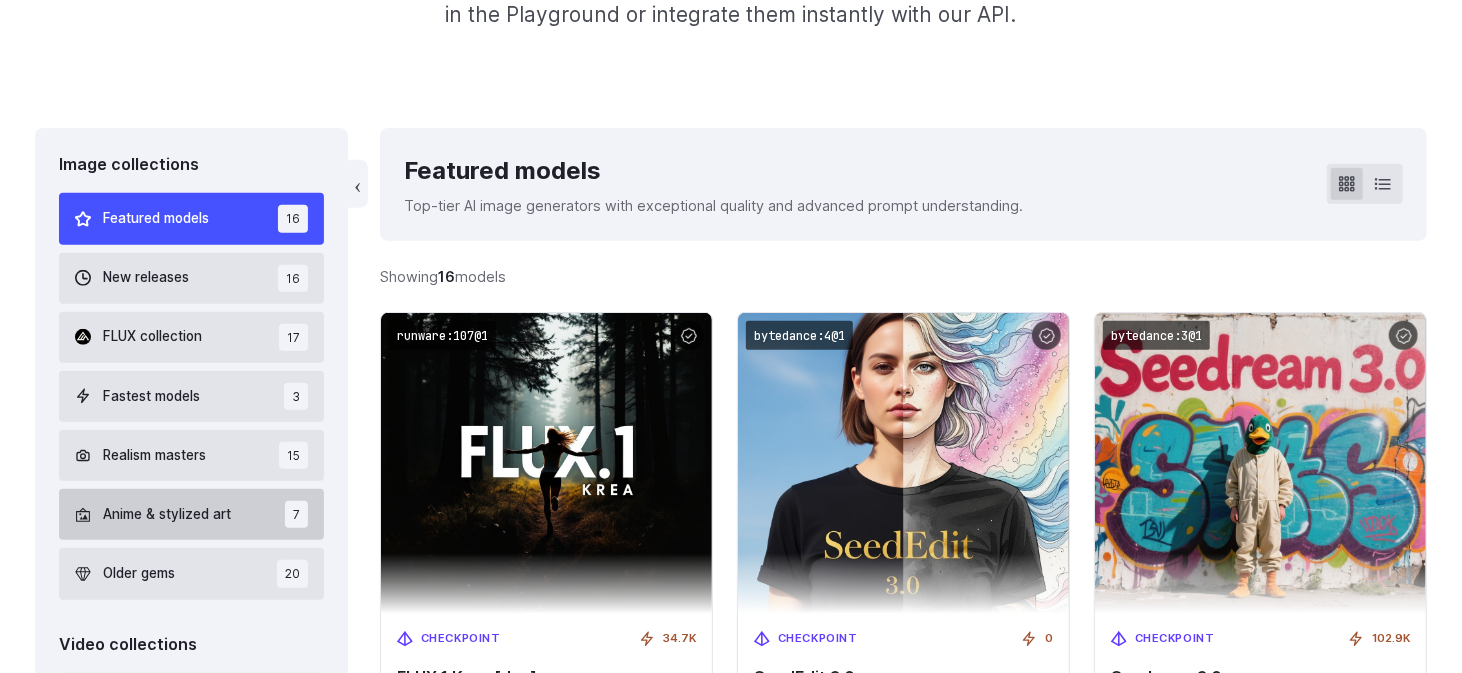 click on "Anime & stylized art" at bounding box center [167, 515] 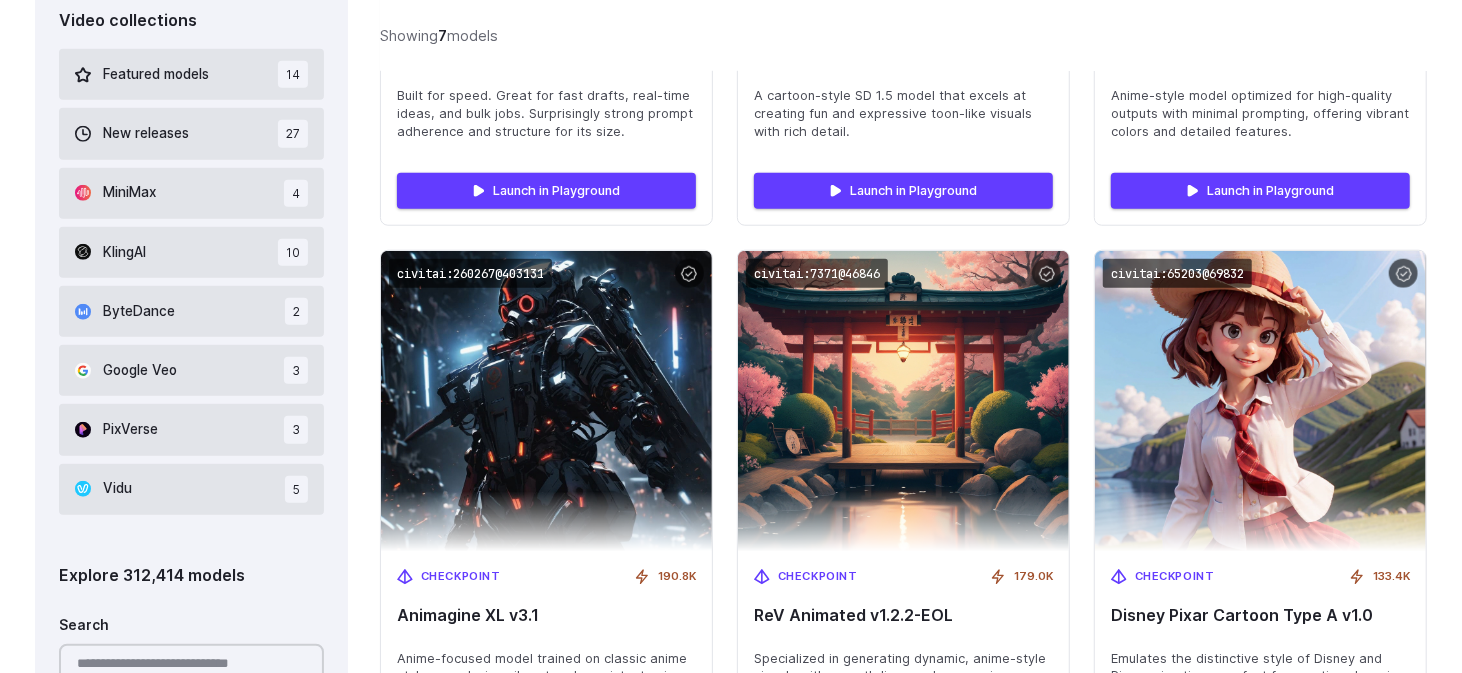 scroll, scrollTop: 1055, scrollLeft: 0, axis: vertical 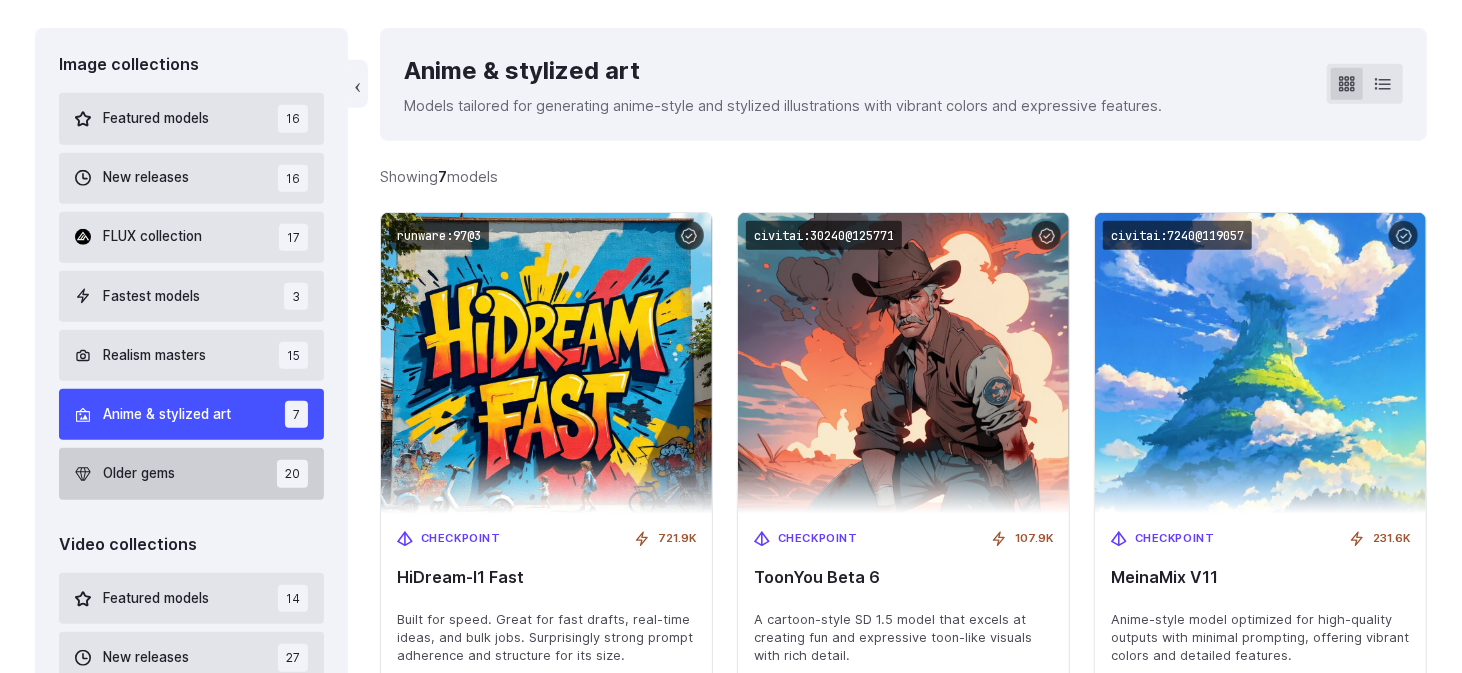 click on "Older gems     20" at bounding box center [191, 473] 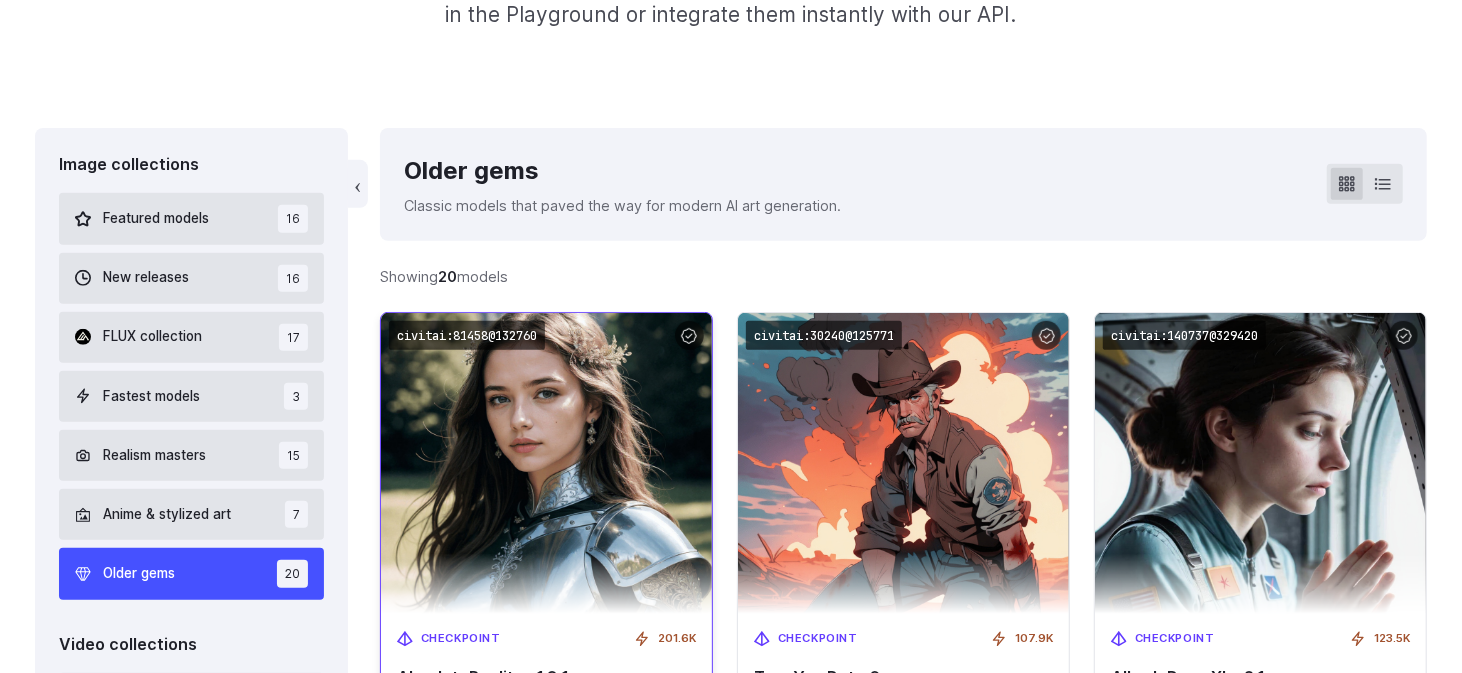 scroll, scrollTop: 755, scrollLeft: 0, axis: vertical 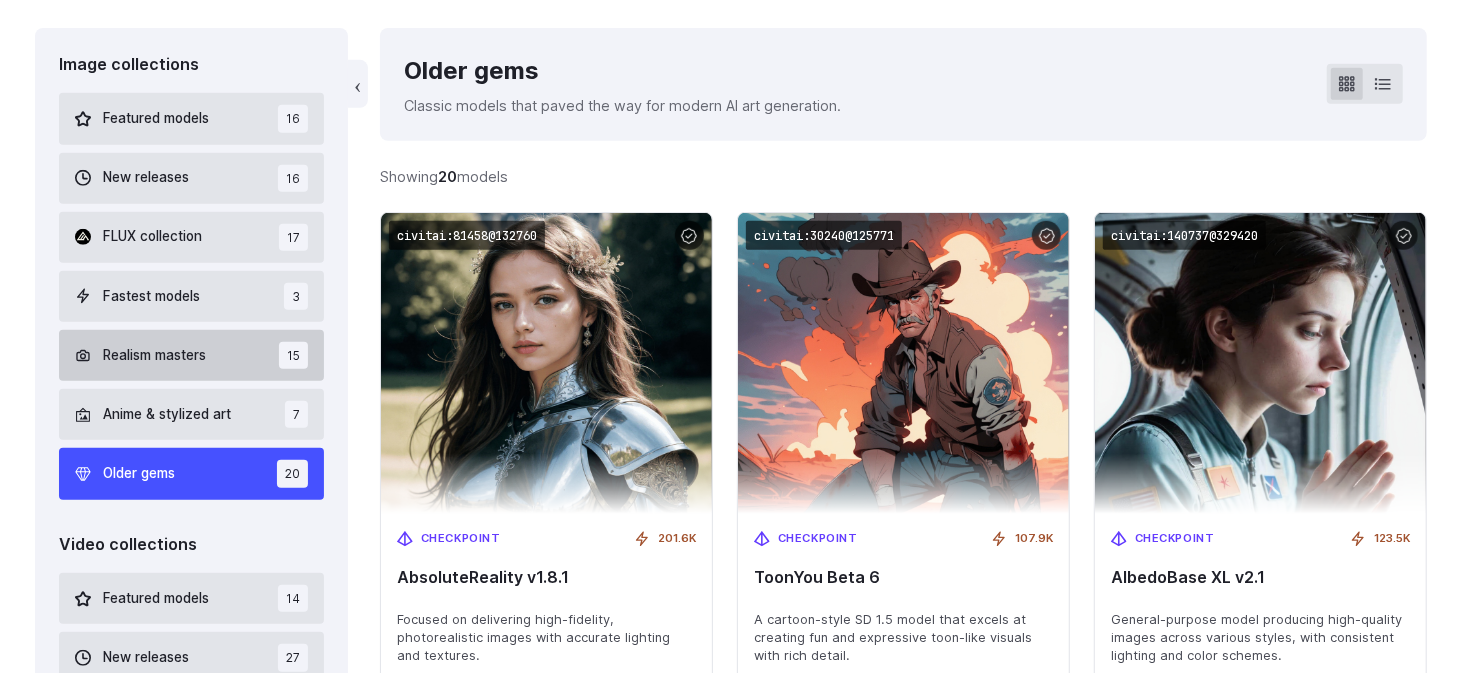 click on "Realism masters" at bounding box center [154, 356] 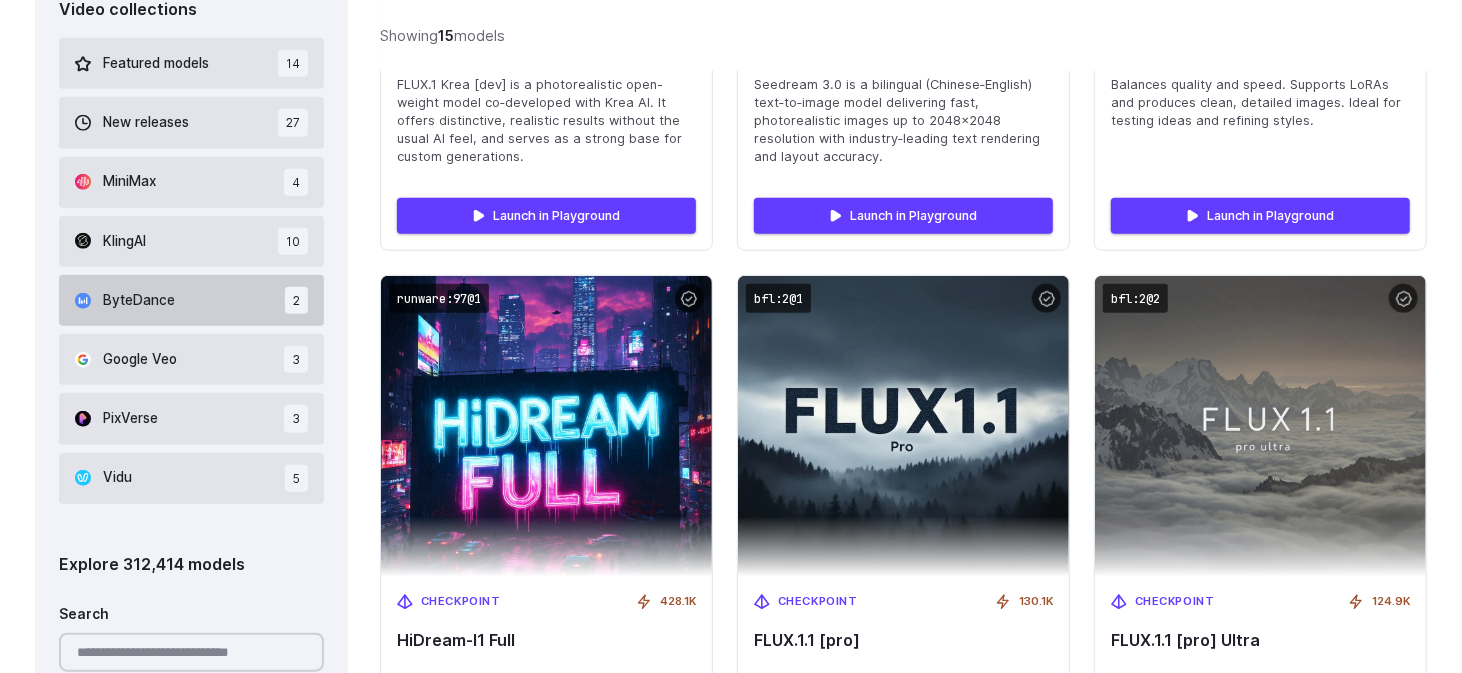 scroll, scrollTop: 1055, scrollLeft: 0, axis: vertical 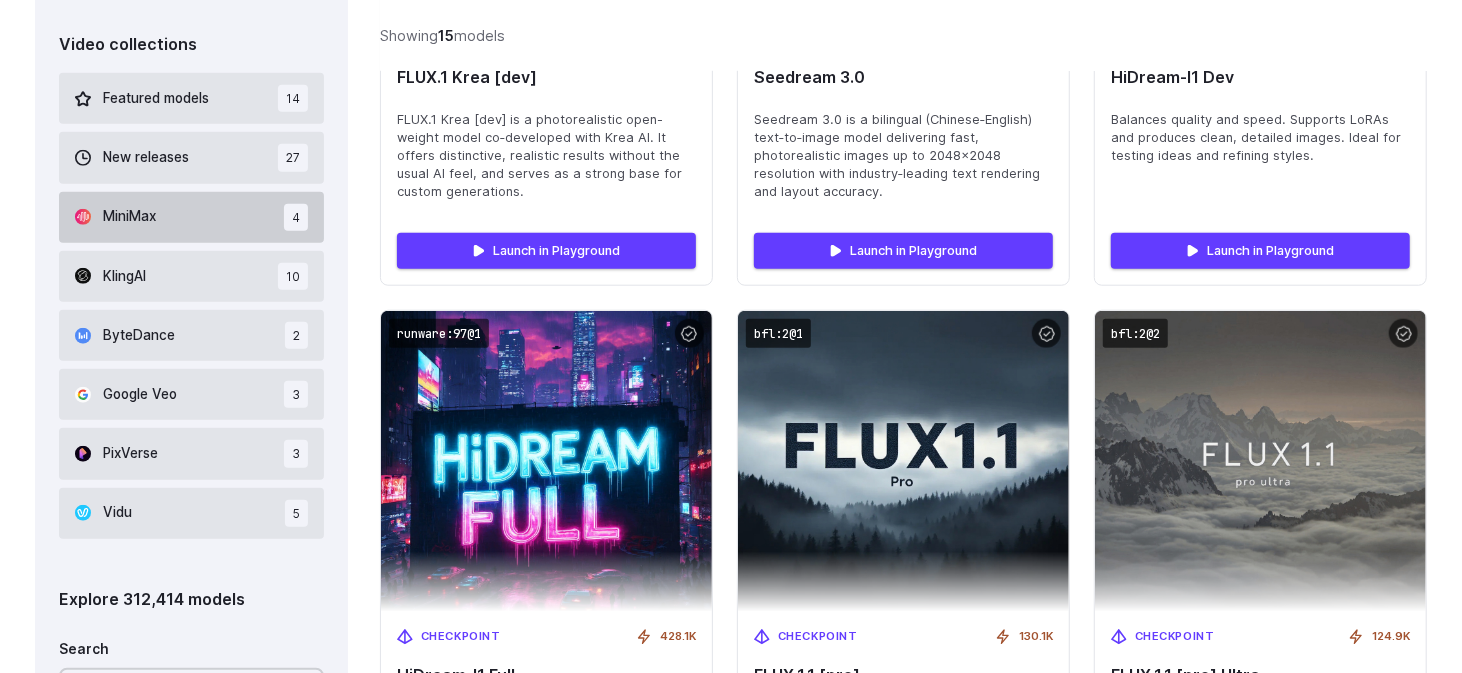 click on "MiniMax     4" at bounding box center (191, 217) 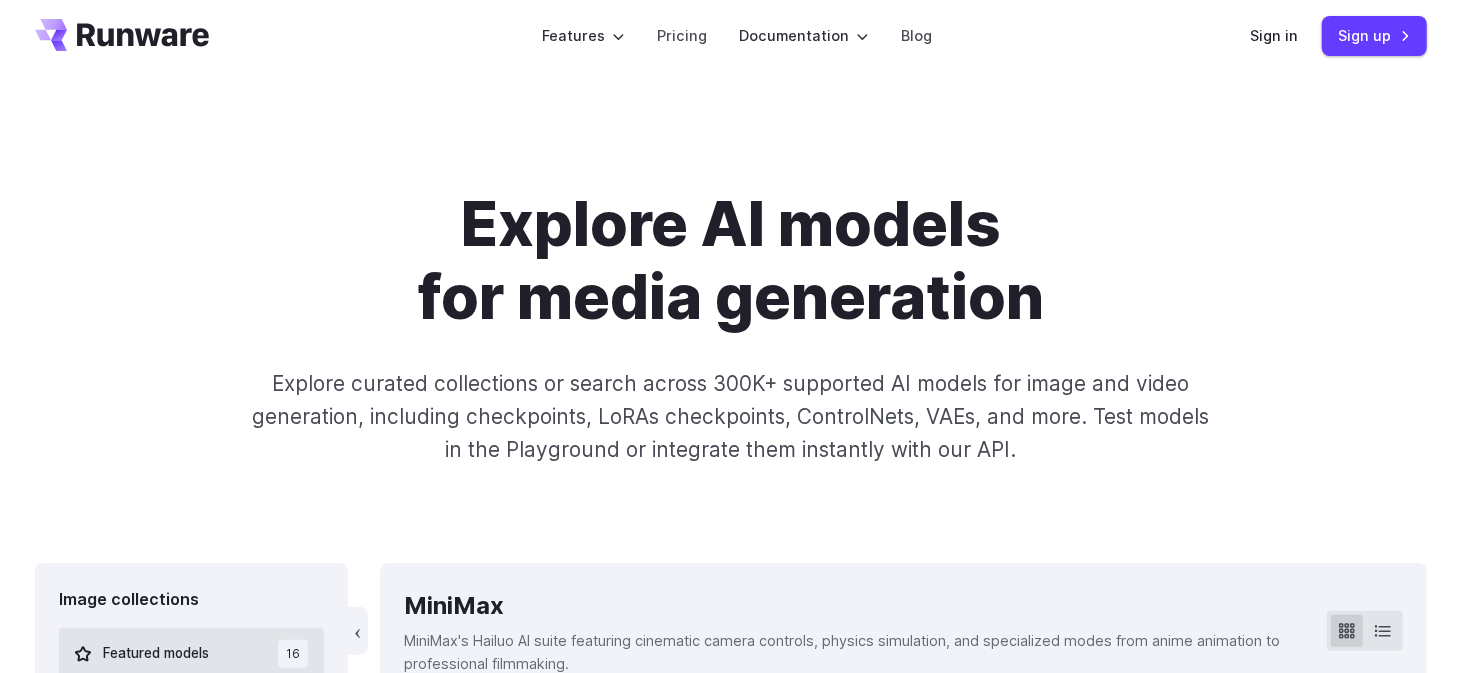 scroll, scrollTop: 0, scrollLeft: 0, axis: both 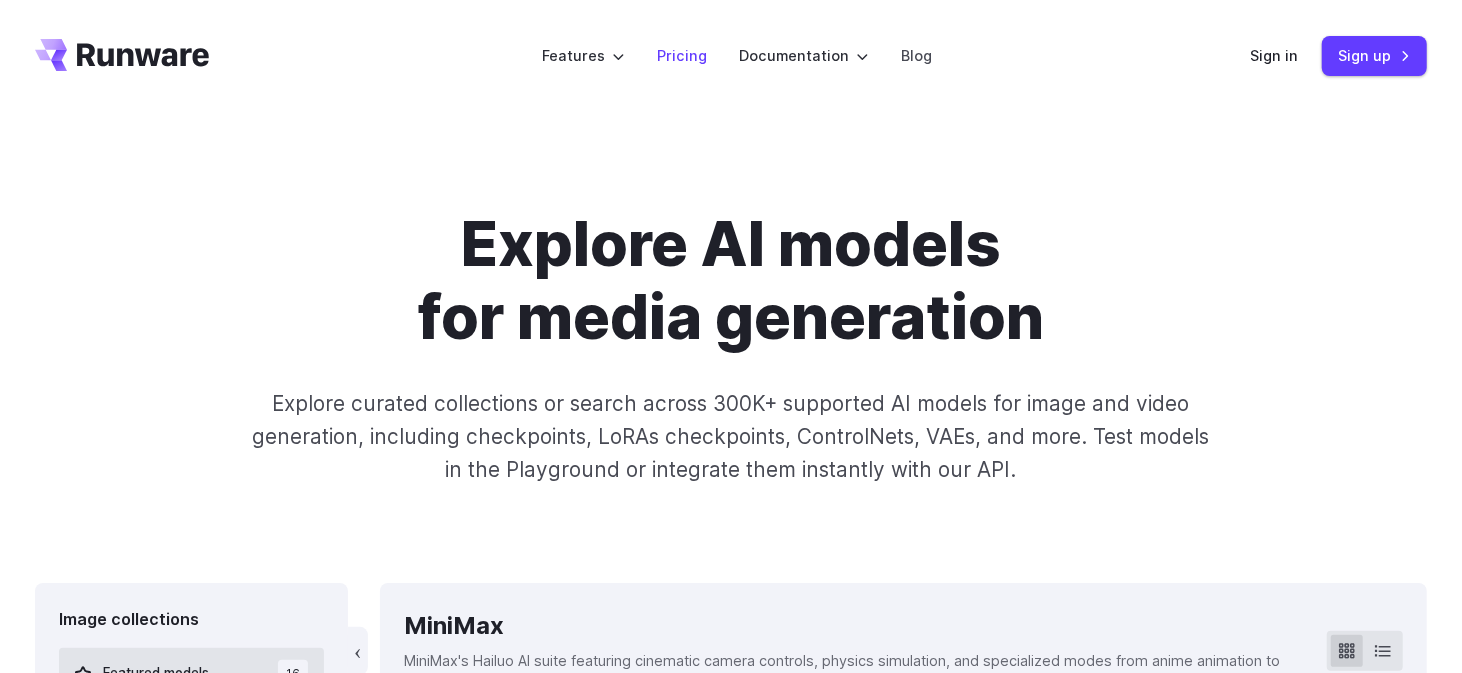 click on "Pricing" at bounding box center (682, 55) 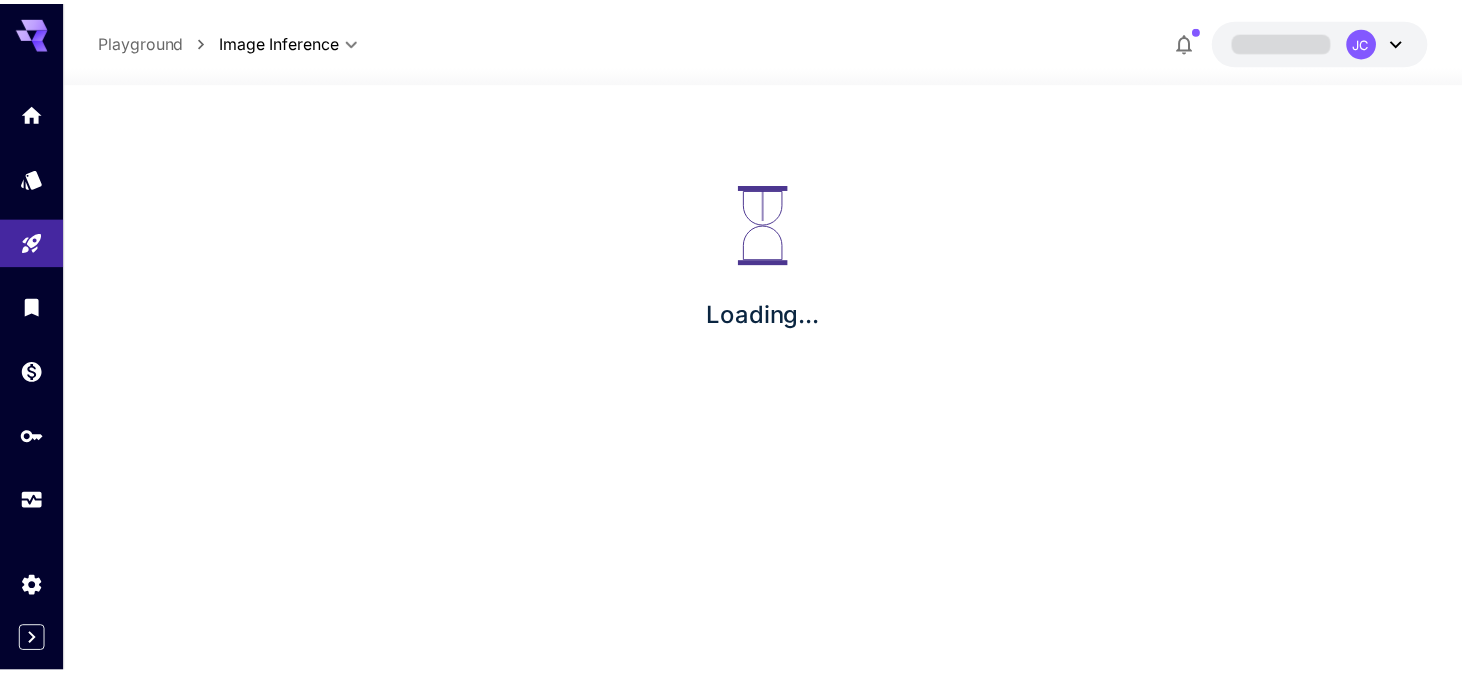 scroll, scrollTop: 0, scrollLeft: 0, axis: both 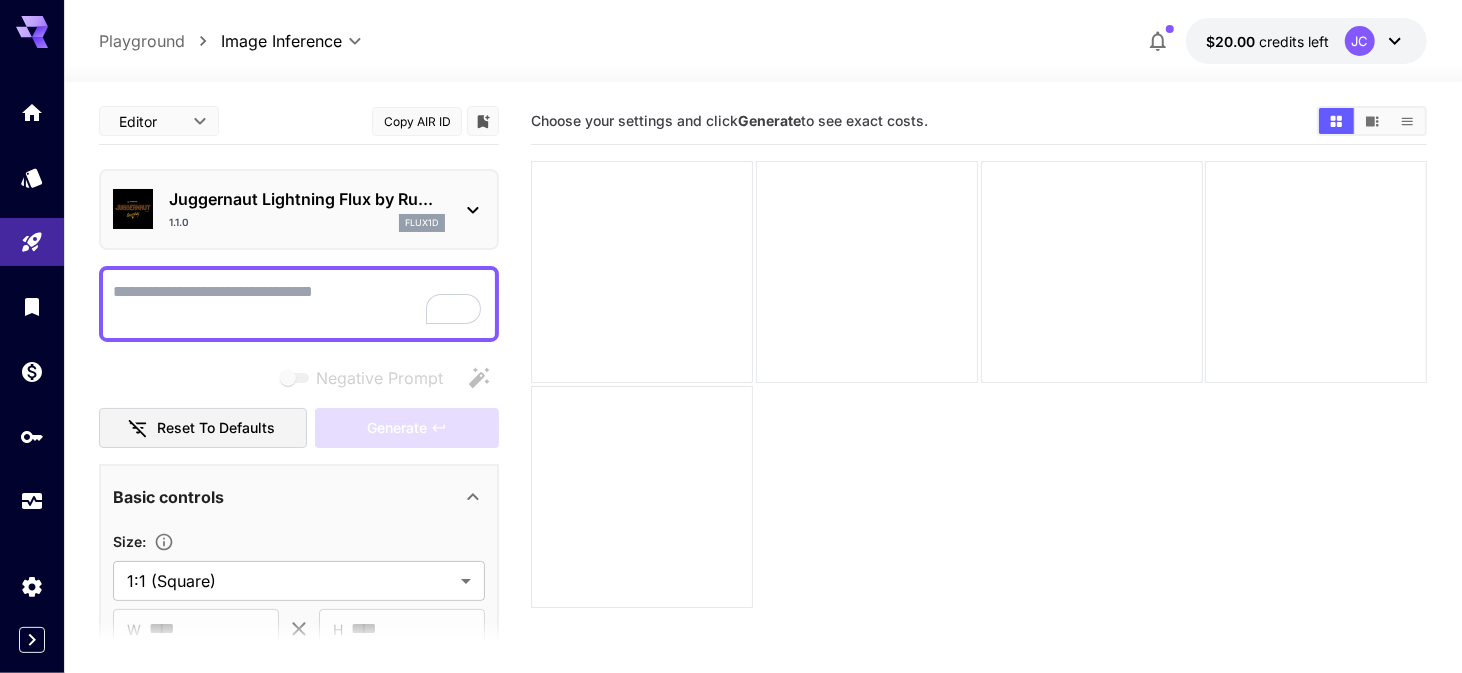 click 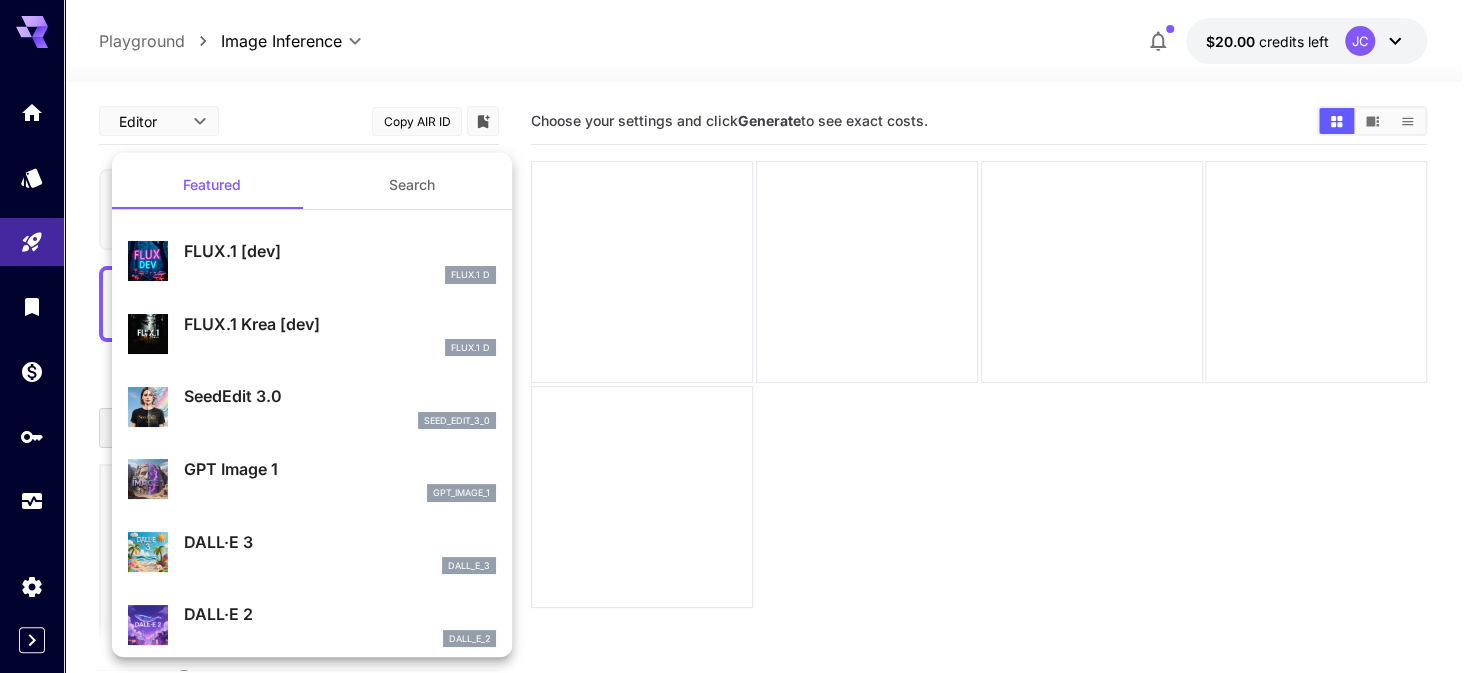 click at bounding box center [739, 336] 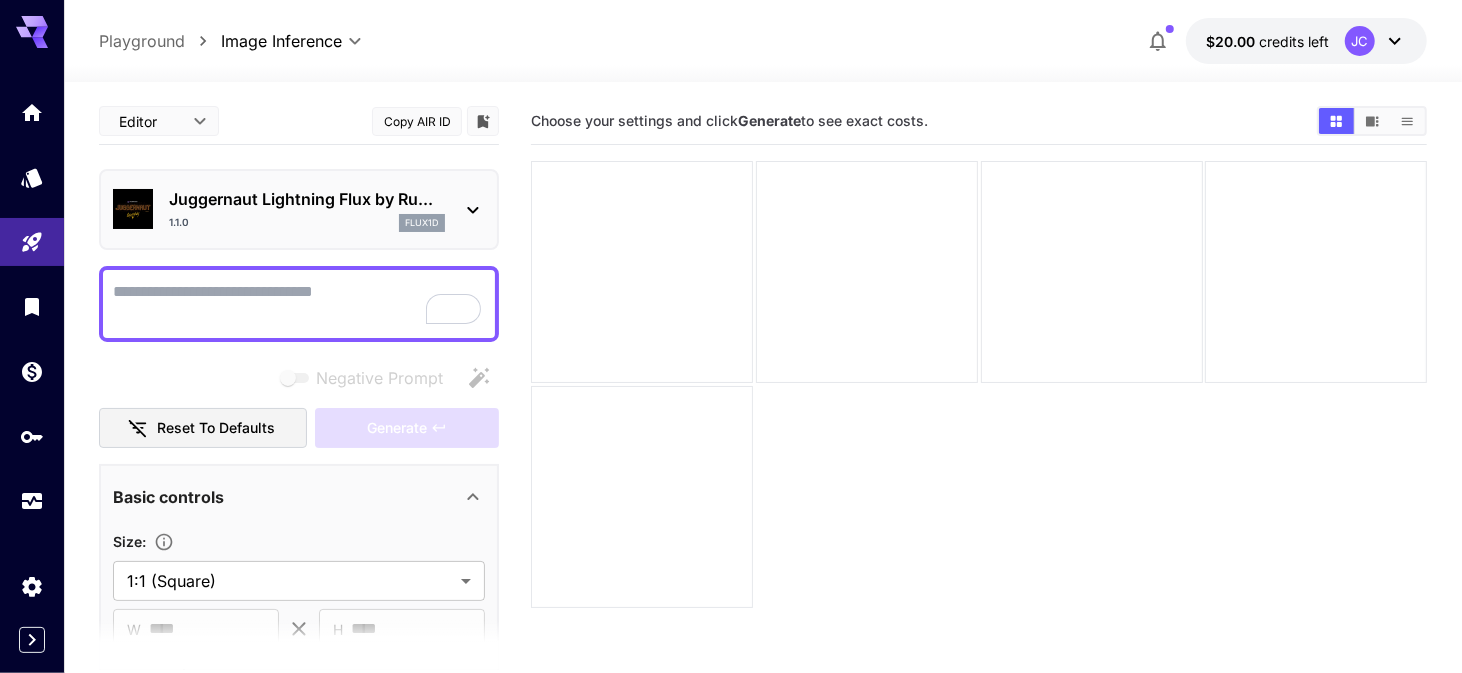 click 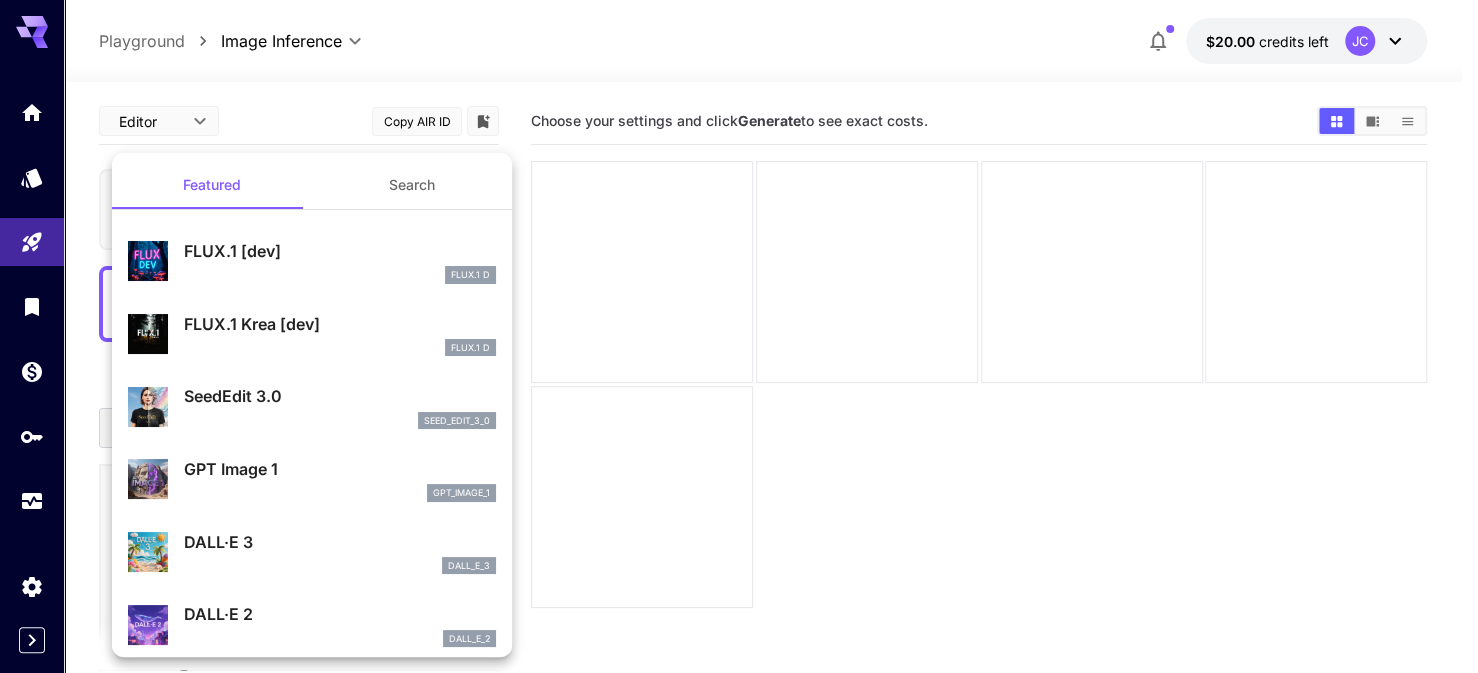 click at bounding box center (739, 336) 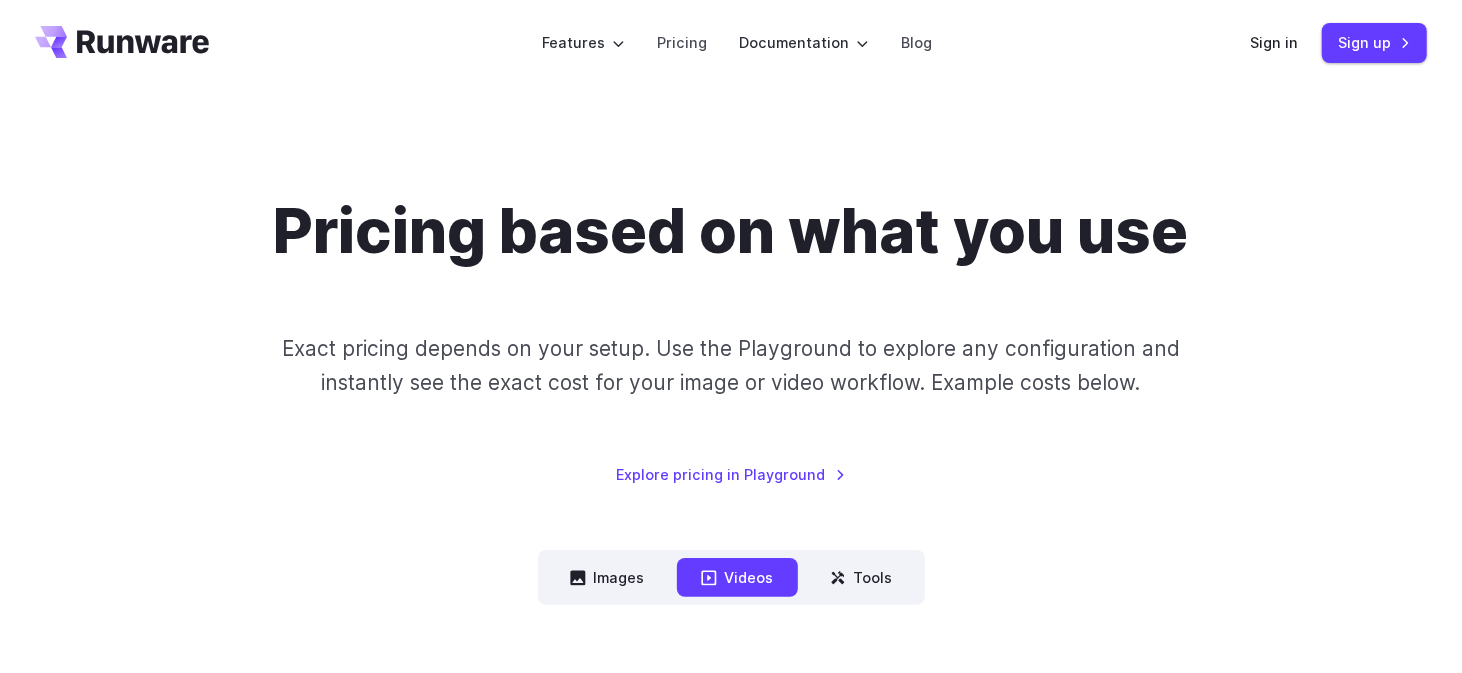 scroll, scrollTop: 200, scrollLeft: 0, axis: vertical 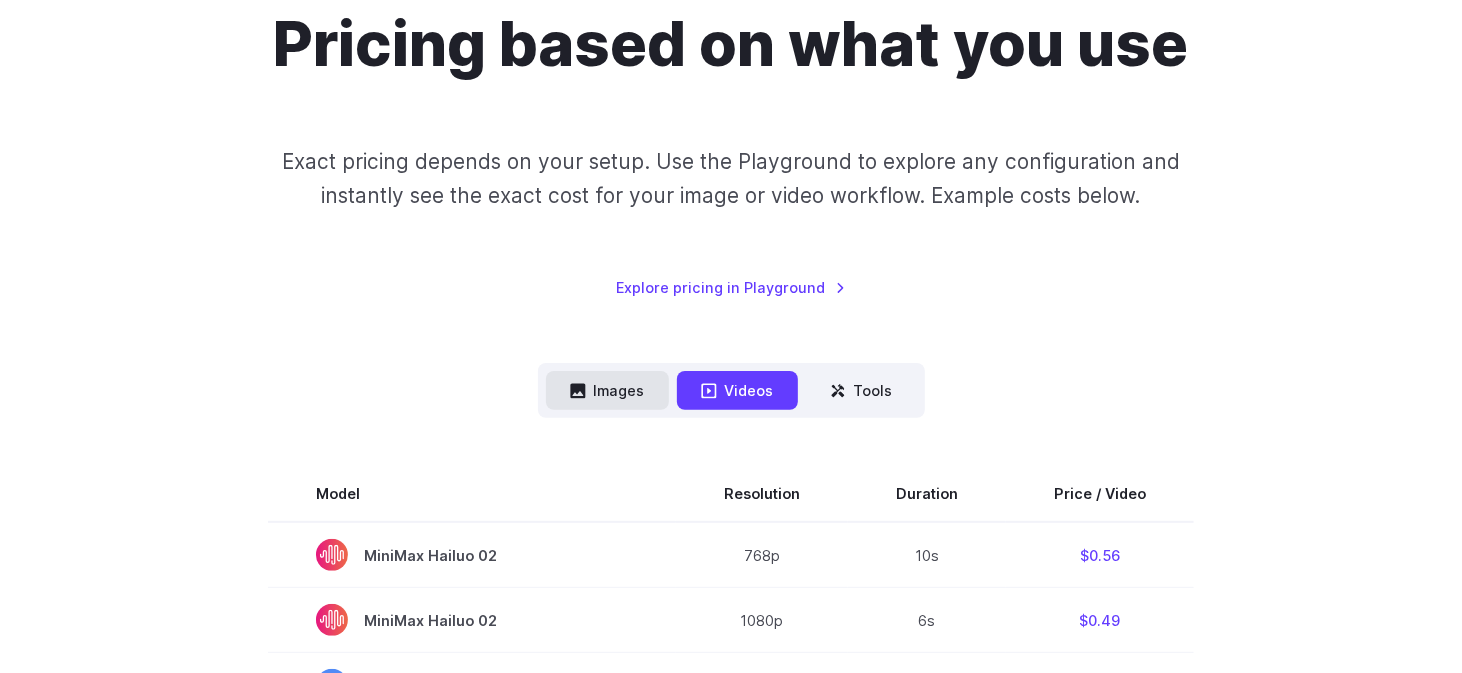 click on "Images" at bounding box center (607, 390) 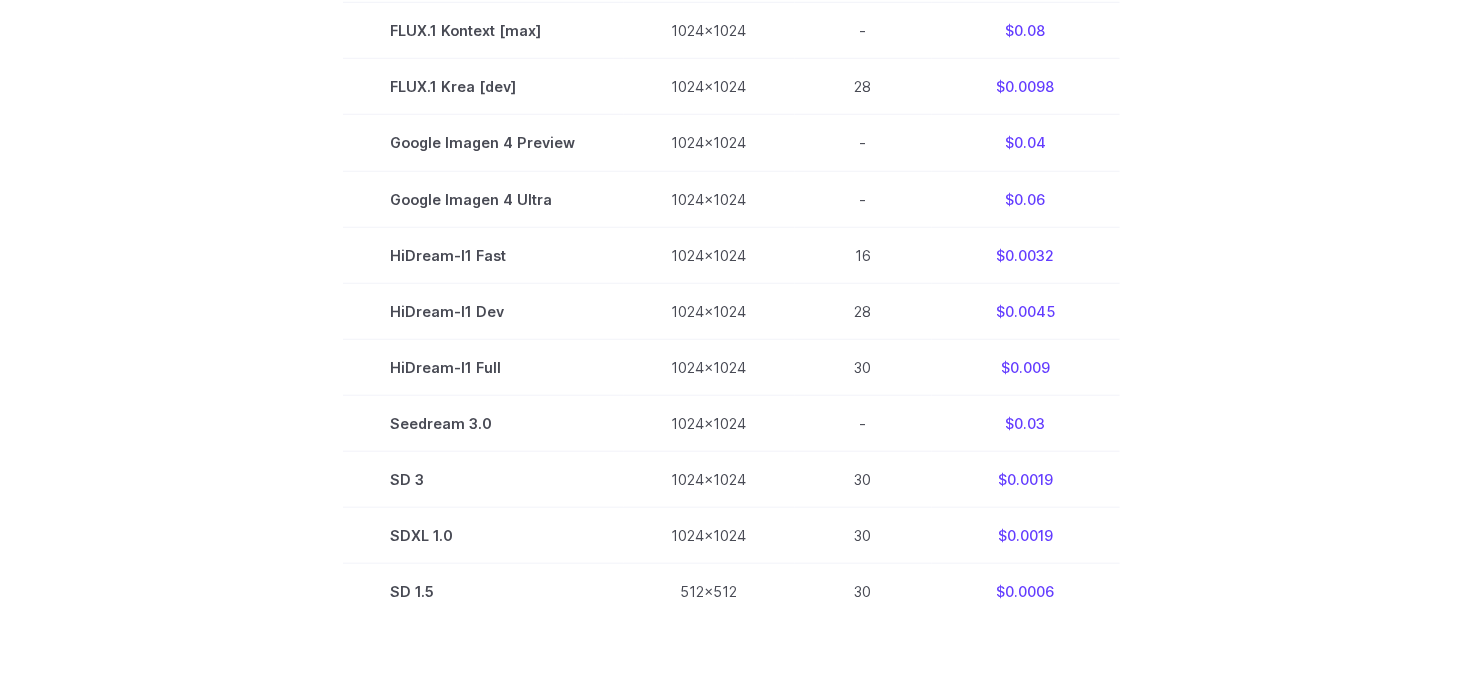 scroll, scrollTop: 1400, scrollLeft: 0, axis: vertical 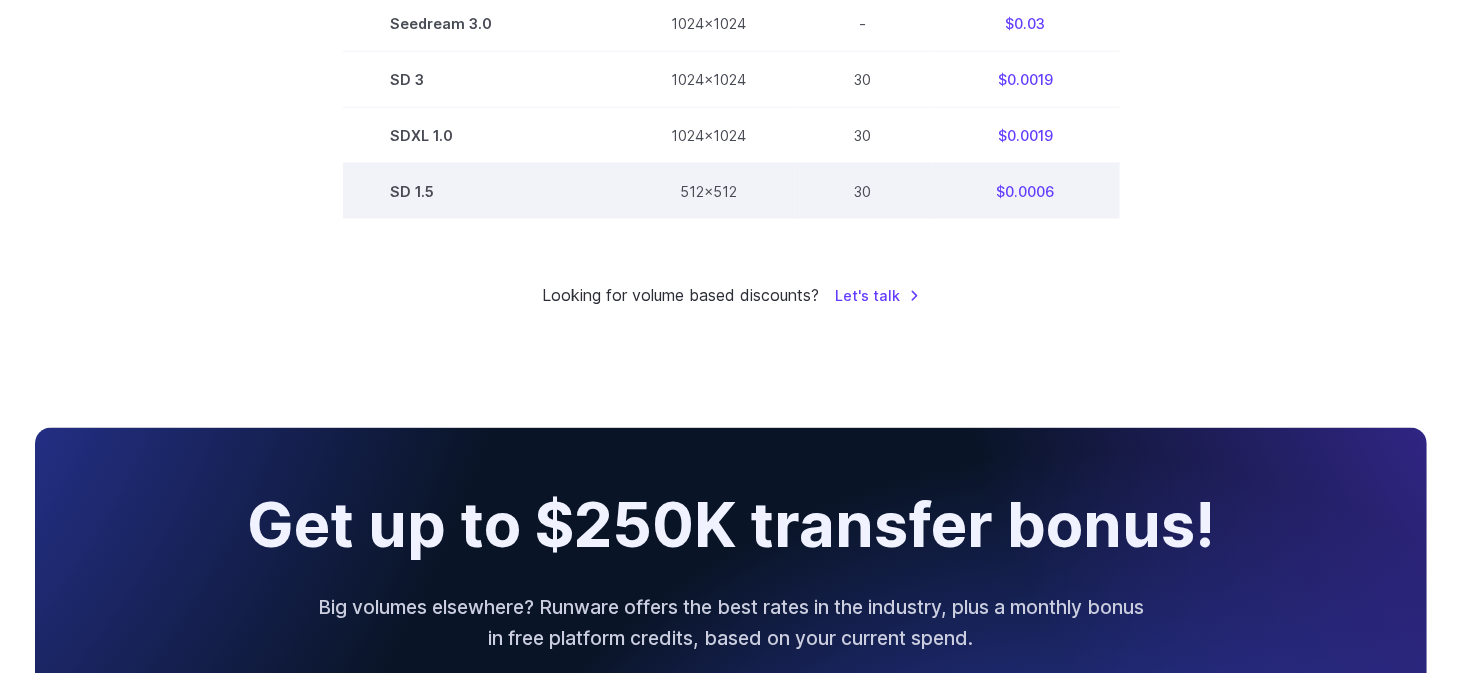 click on "SD 1.5" at bounding box center [483, 191] 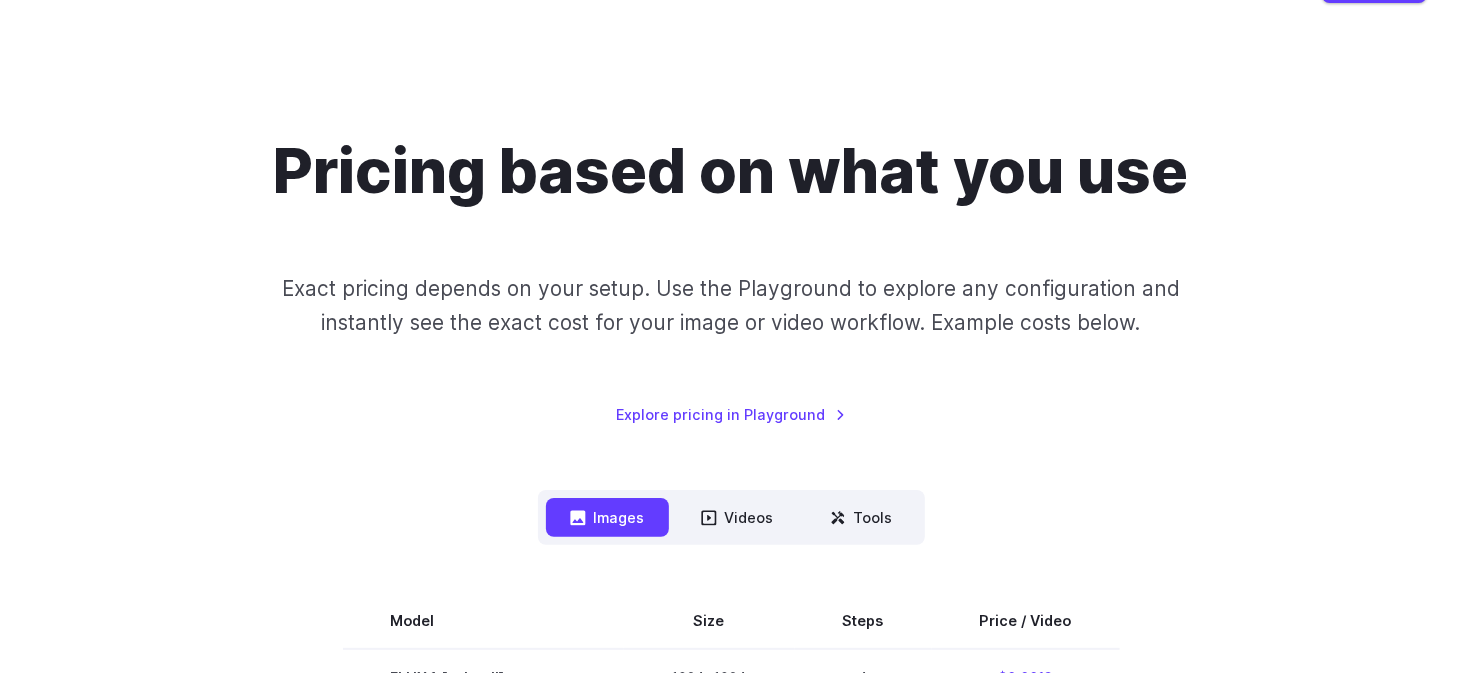 scroll, scrollTop: 0, scrollLeft: 0, axis: both 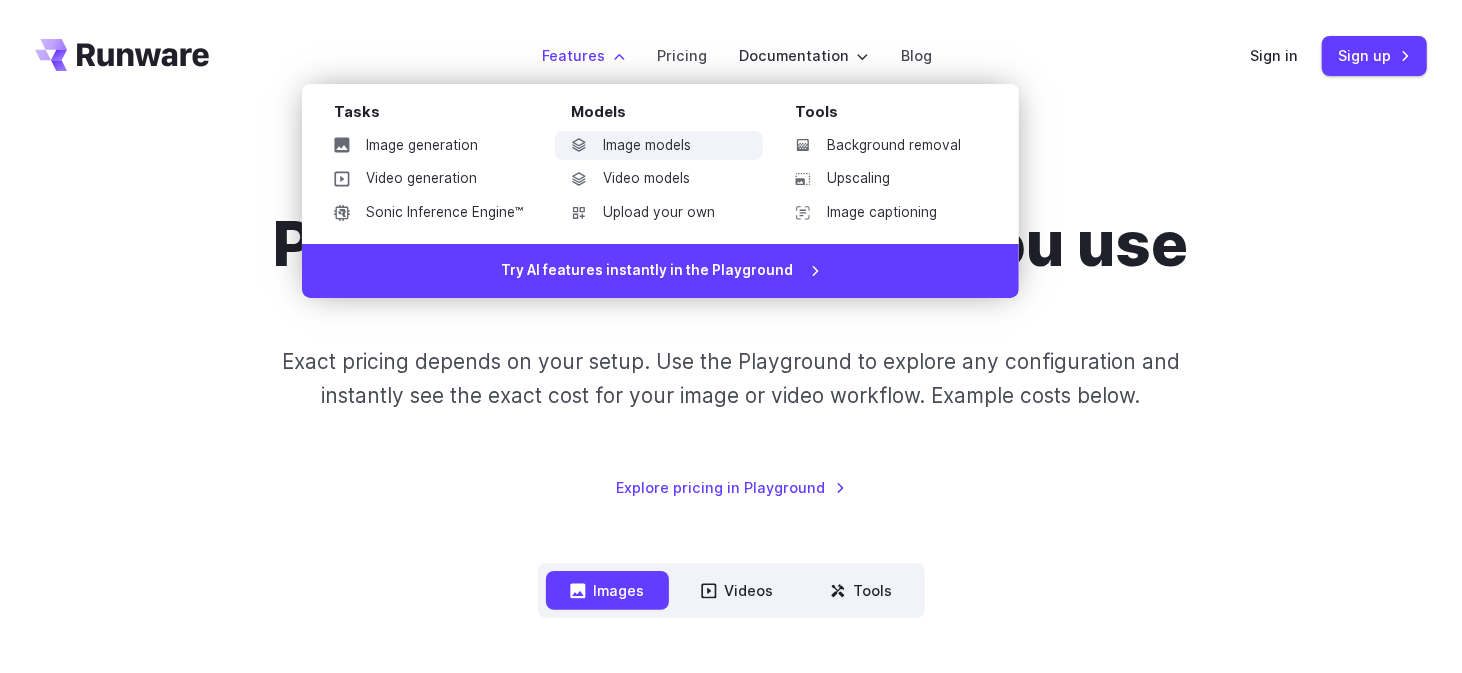 click on "Image models" at bounding box center (659, 146) 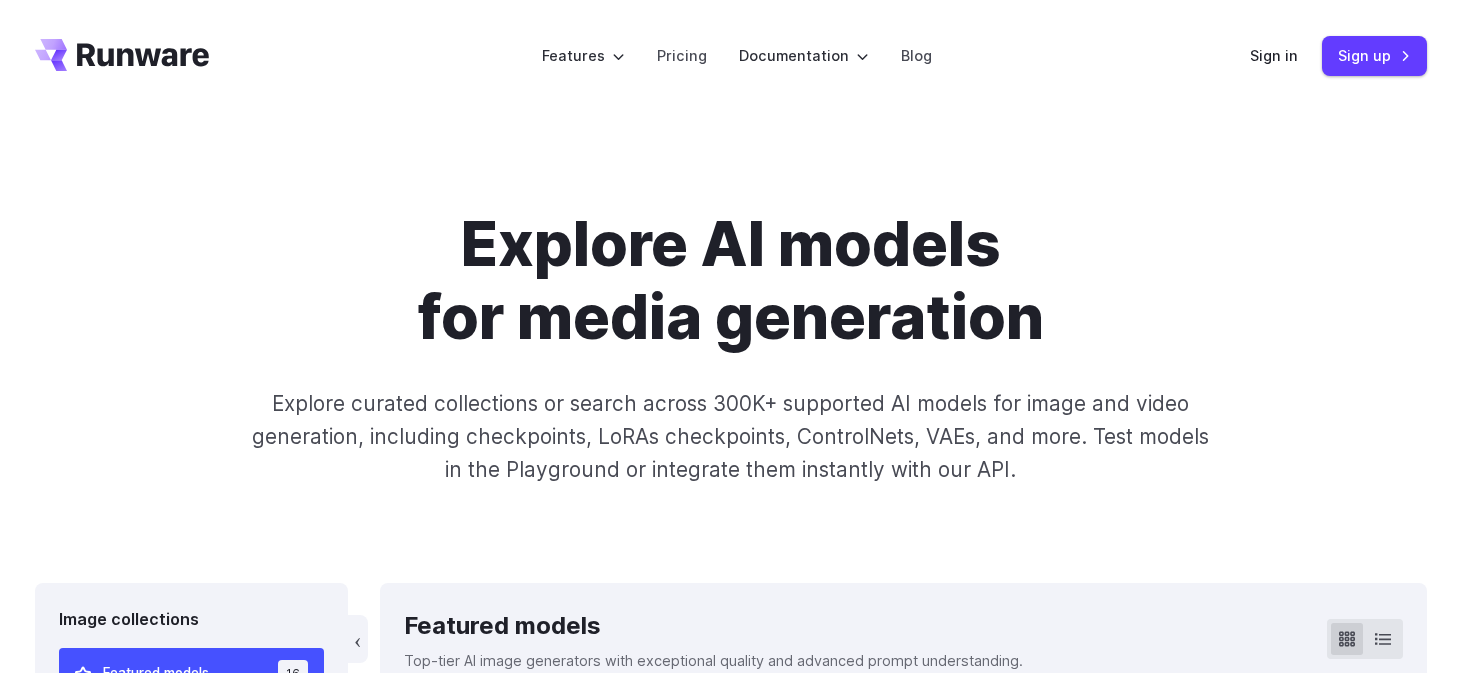 scroll, scrollTop: 0, scrollLeft: 0, axis: both 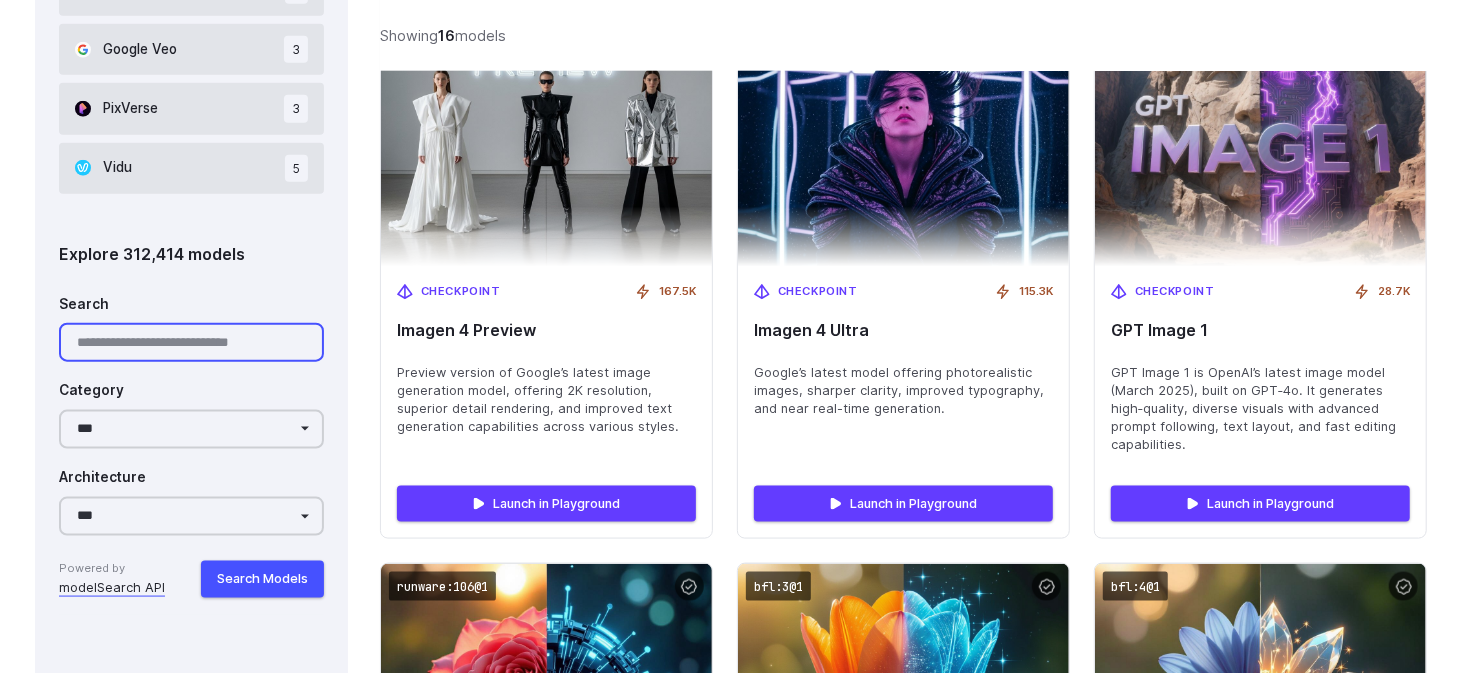 click on "Search" at bounding box center [191, 342] 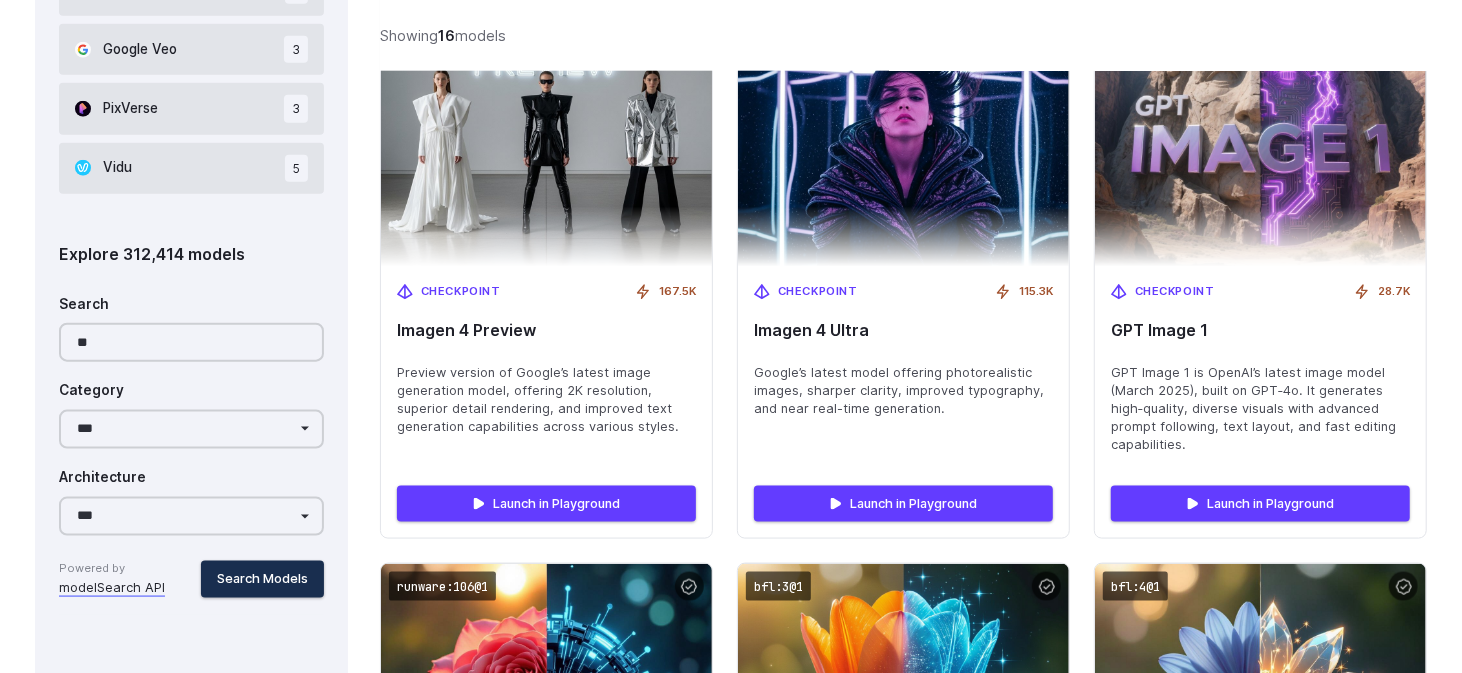 click on "Search Models" at bounding box center (262, 579) 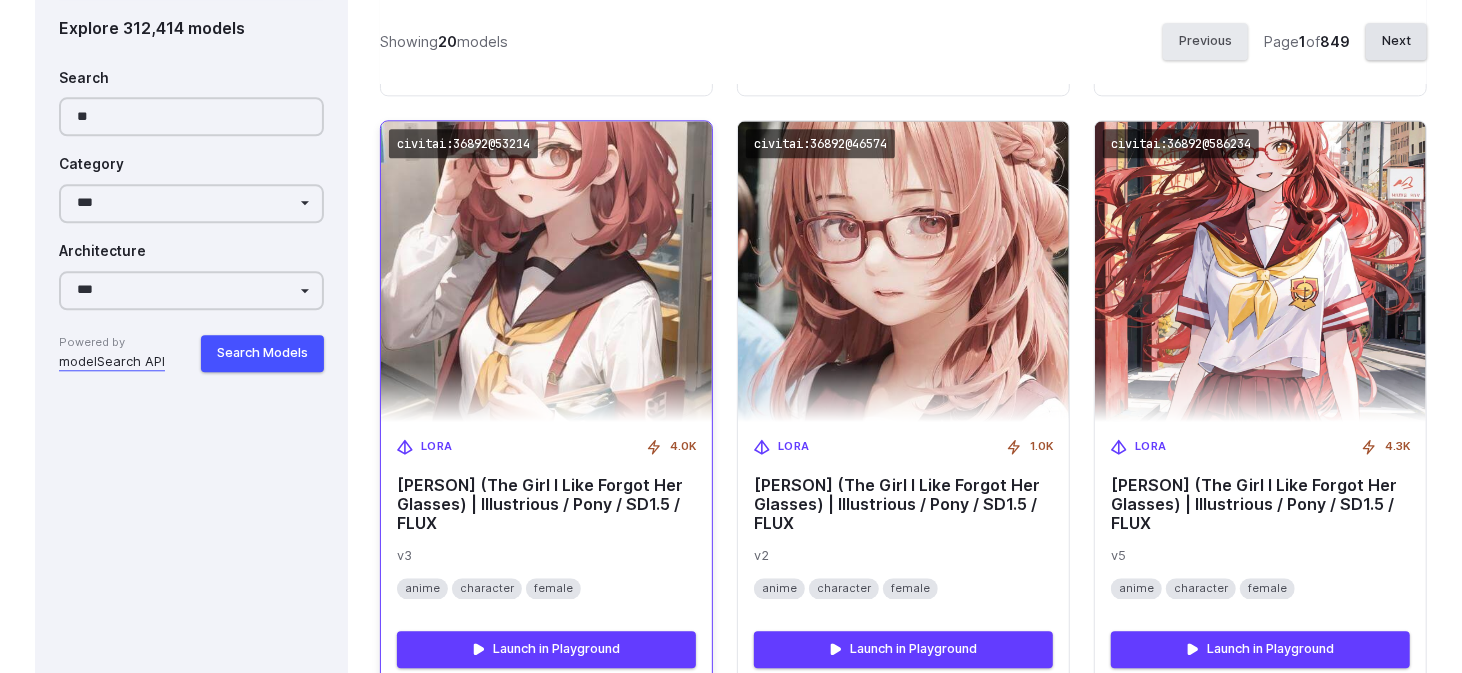 scroll, scrollTop: 3055, scrollLeft: 0, axis: vertical 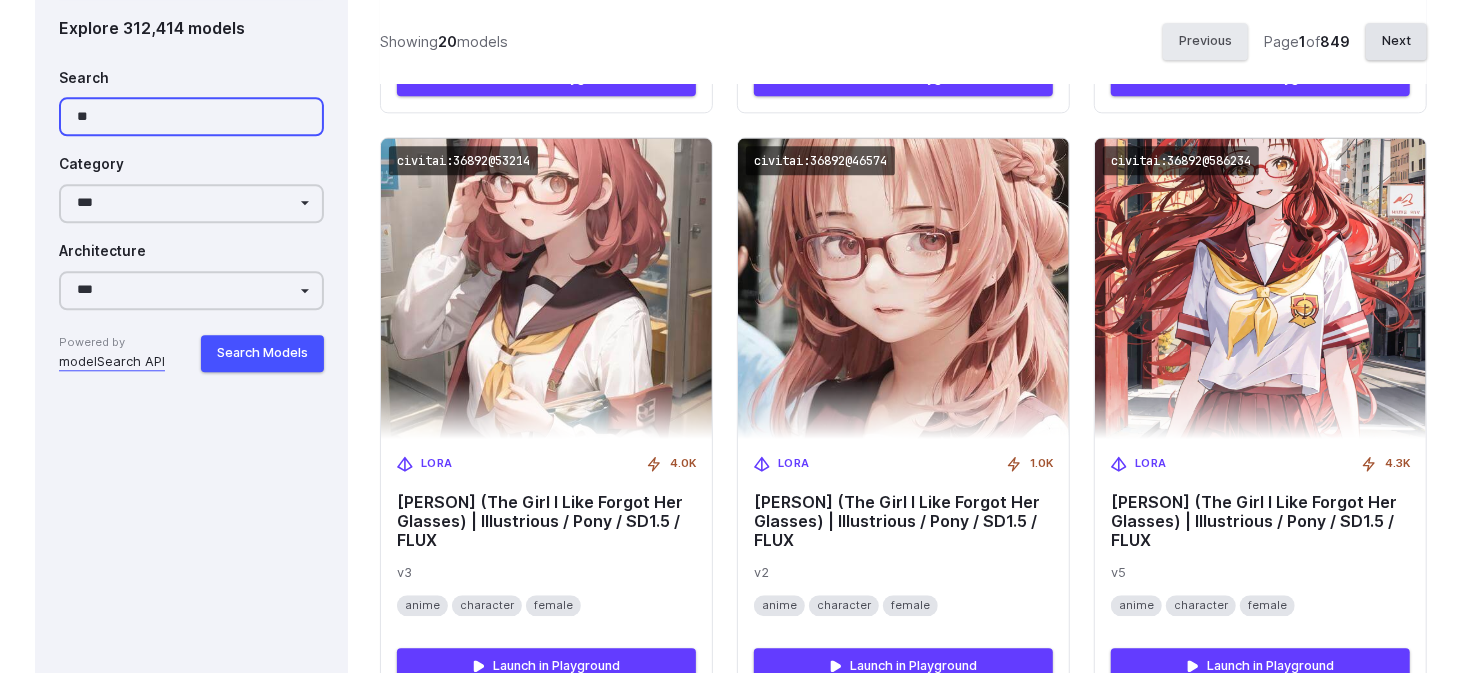 click on "**" at bounding box center [191, 117] 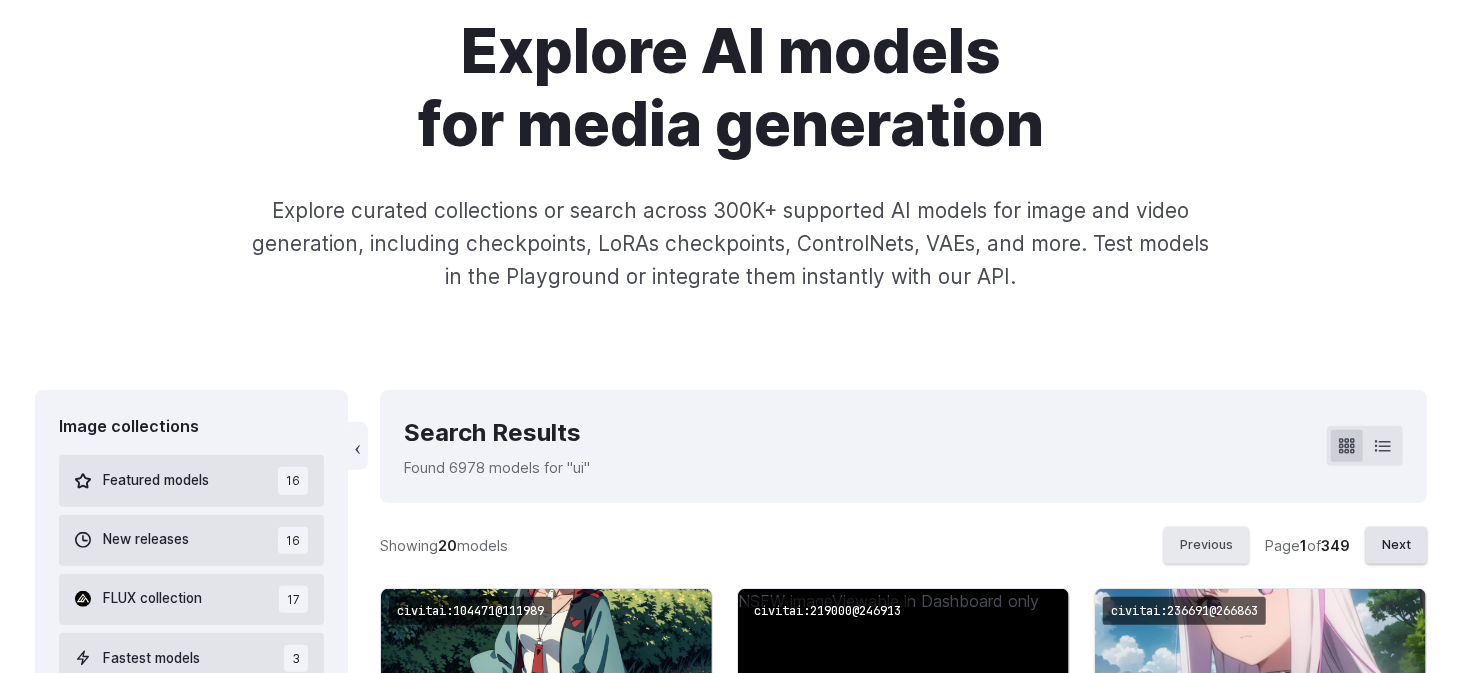 scroll, scrollTop: 0, scrollLeft: 0, axis: both 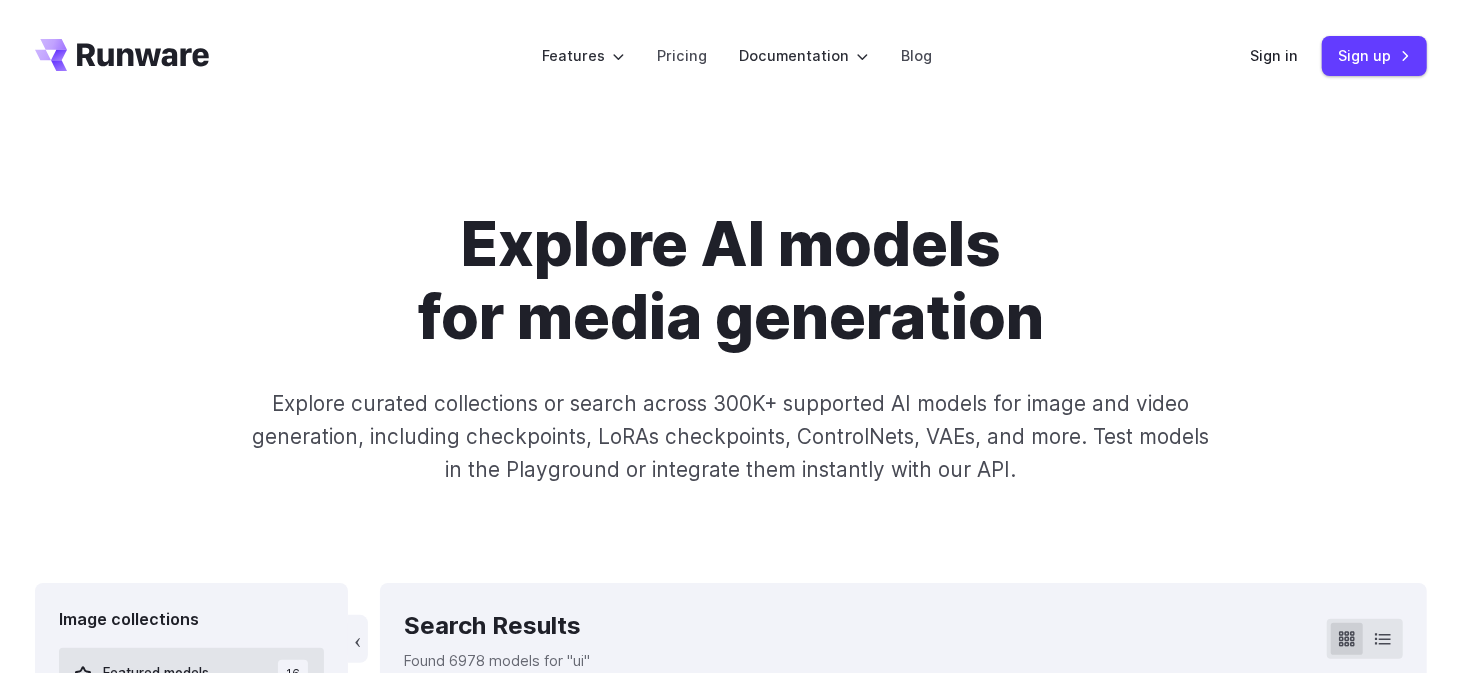 type on "**" 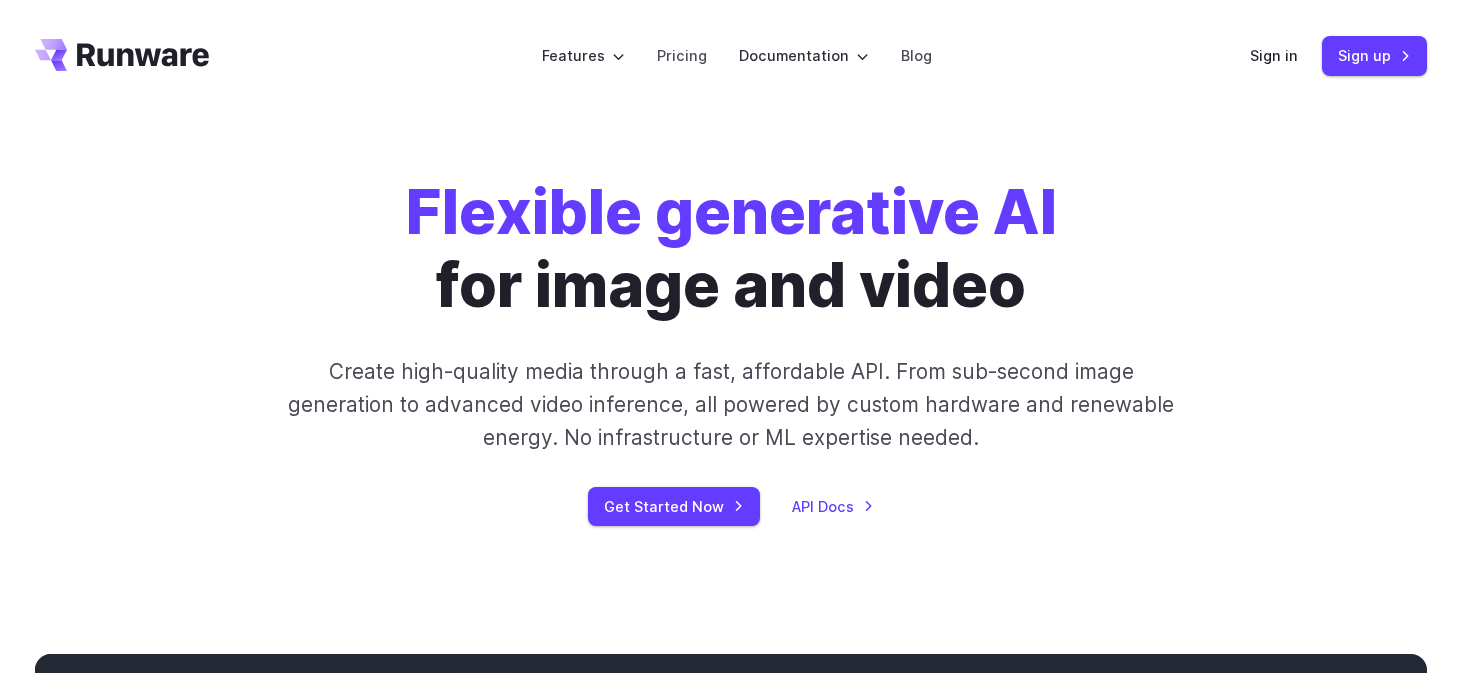 scroll, scrollTop: 0, scrollLeft: 0, axis: both 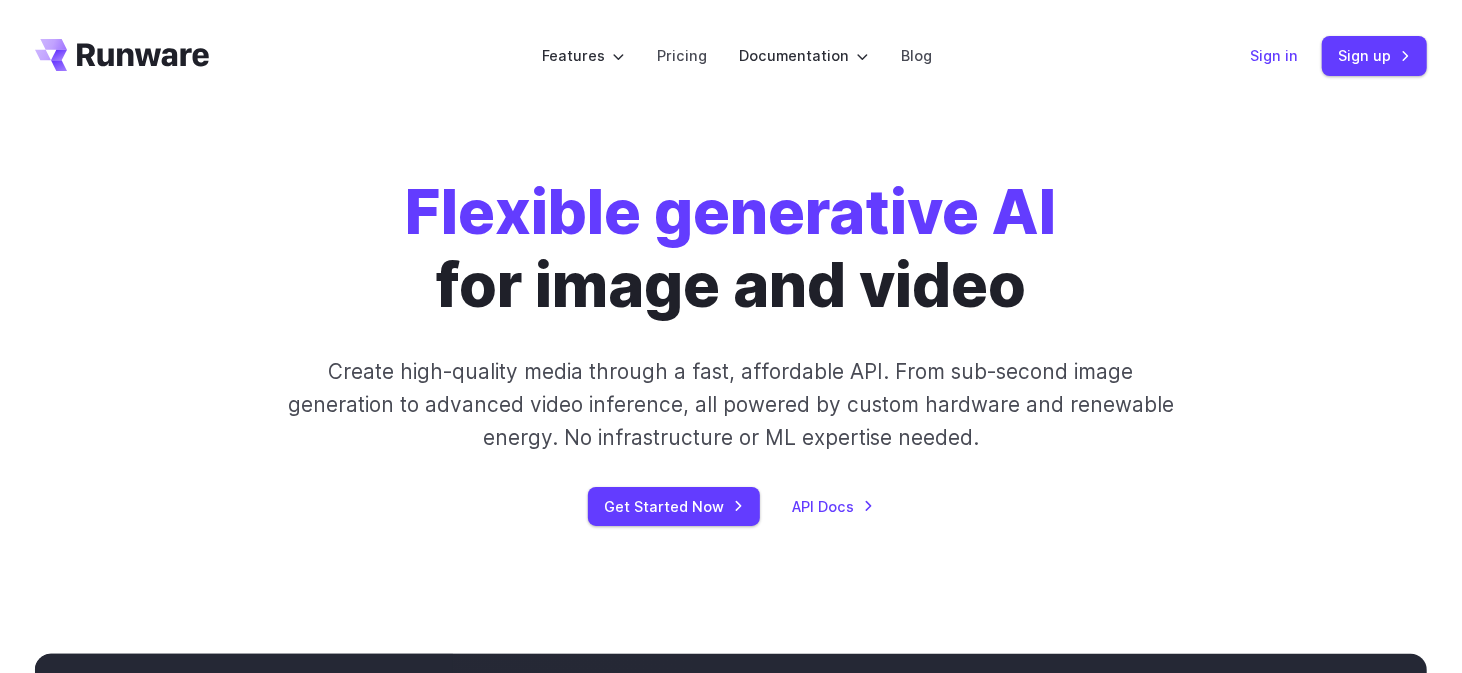 click on "Sign in" at bounding box center (1274, 55) 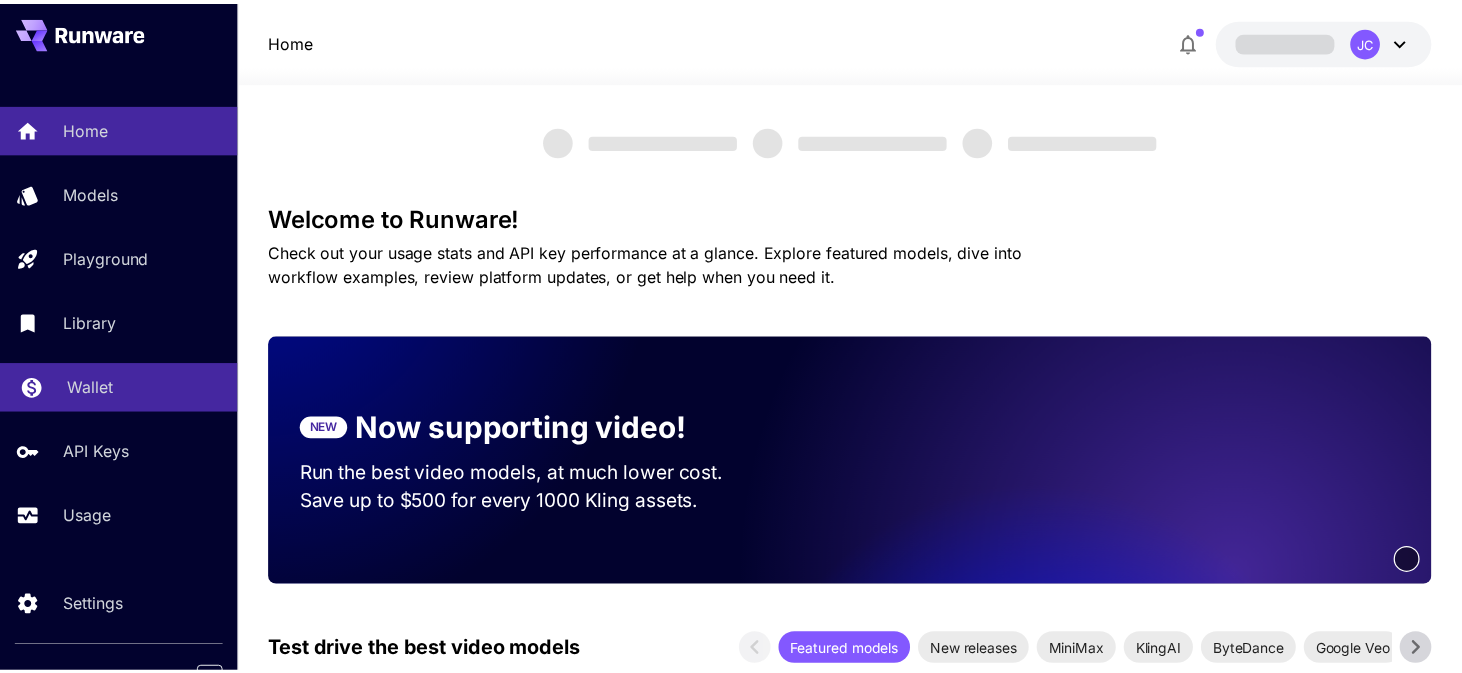 scroll, scrollTop: 0, scrollLeft: 0, axis: both 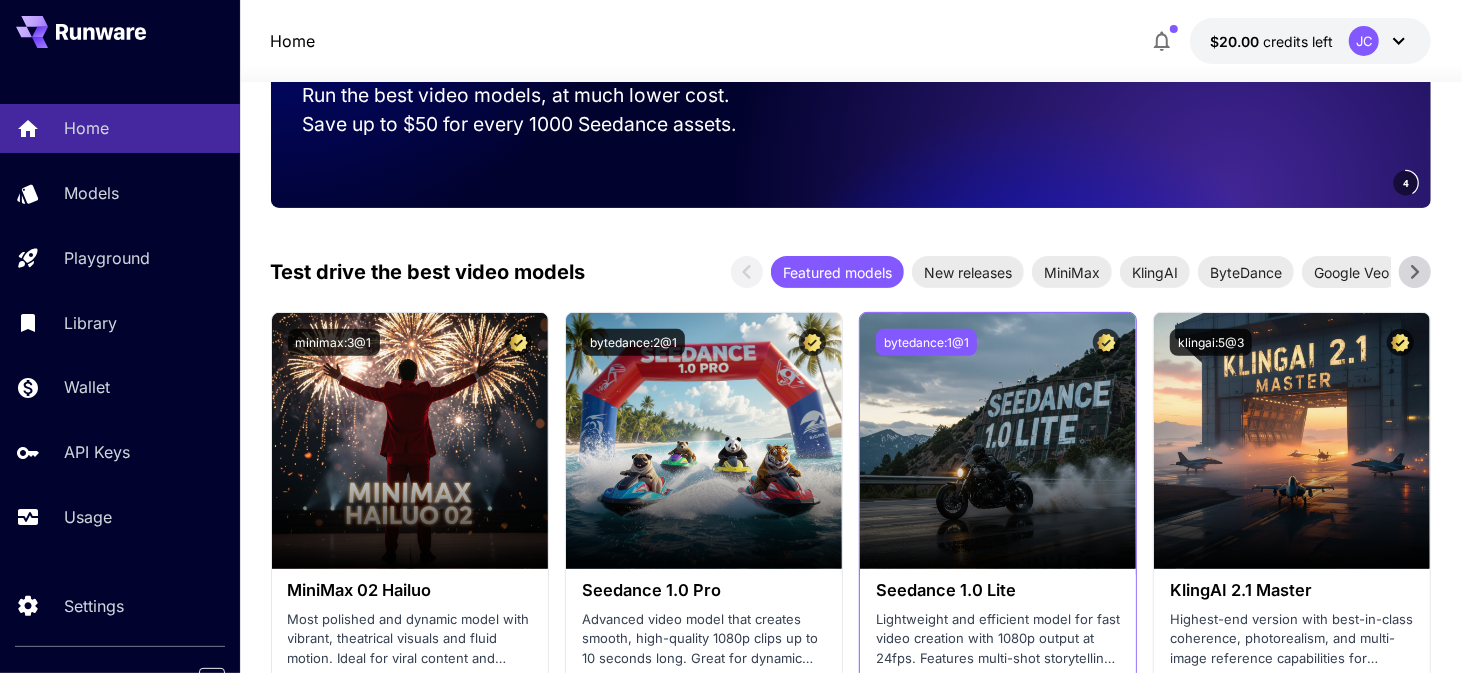 click on "bytedance:1@1" at bounding box center [926, 342] 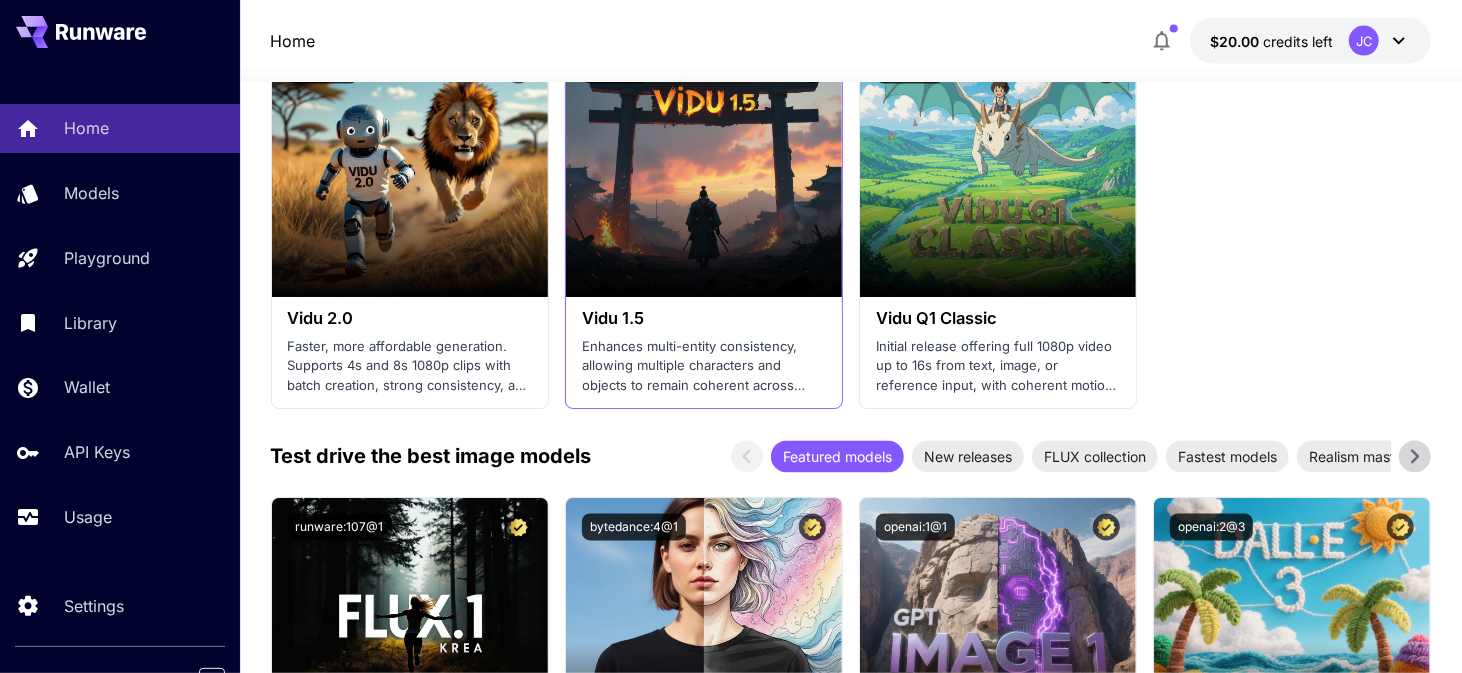 scroll, scrollTop: 2100, scrollLeft: 0, axis: vertical 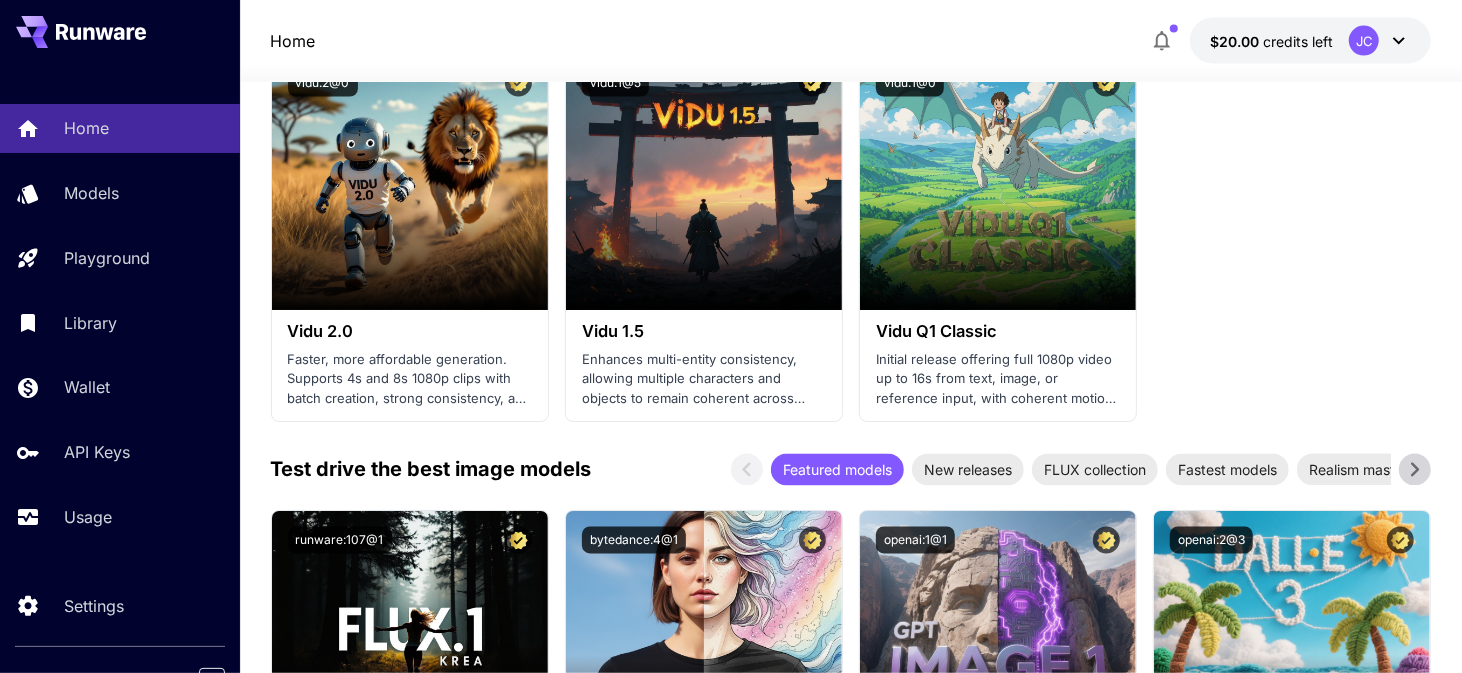 click 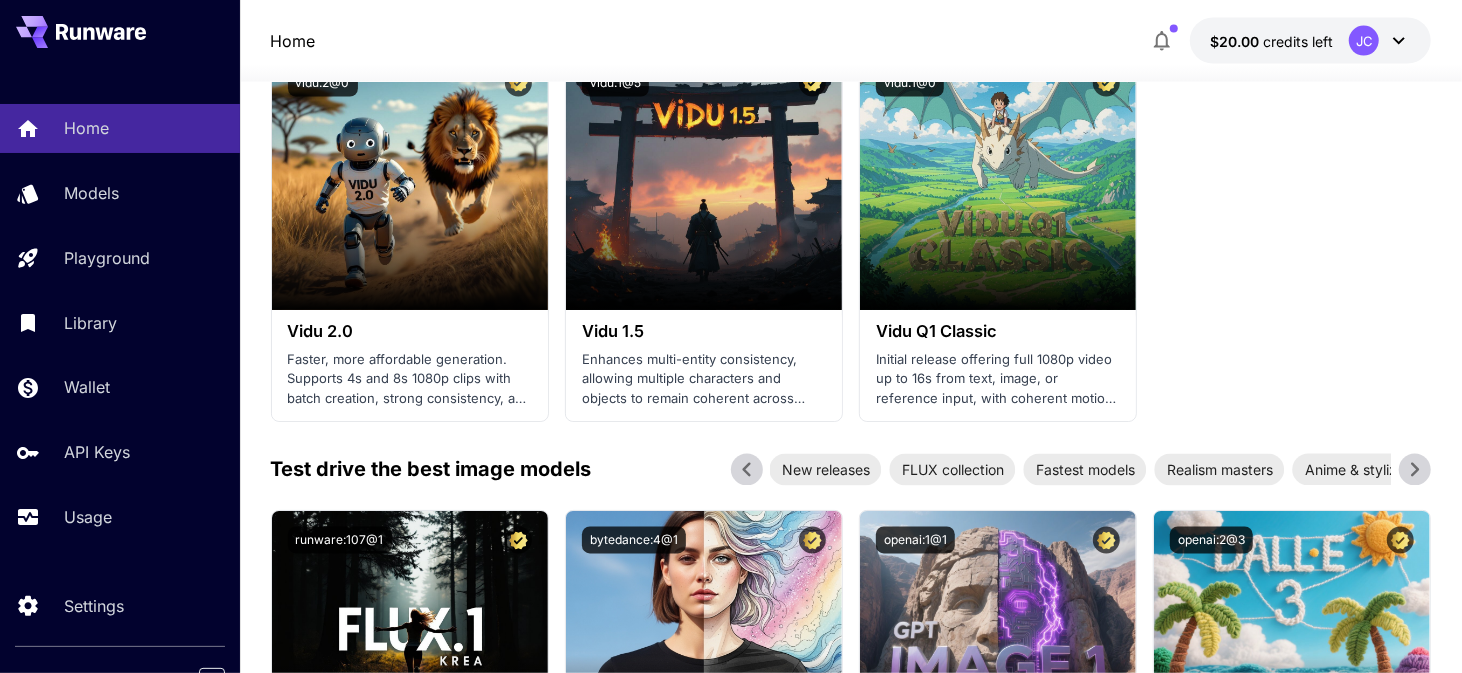 click 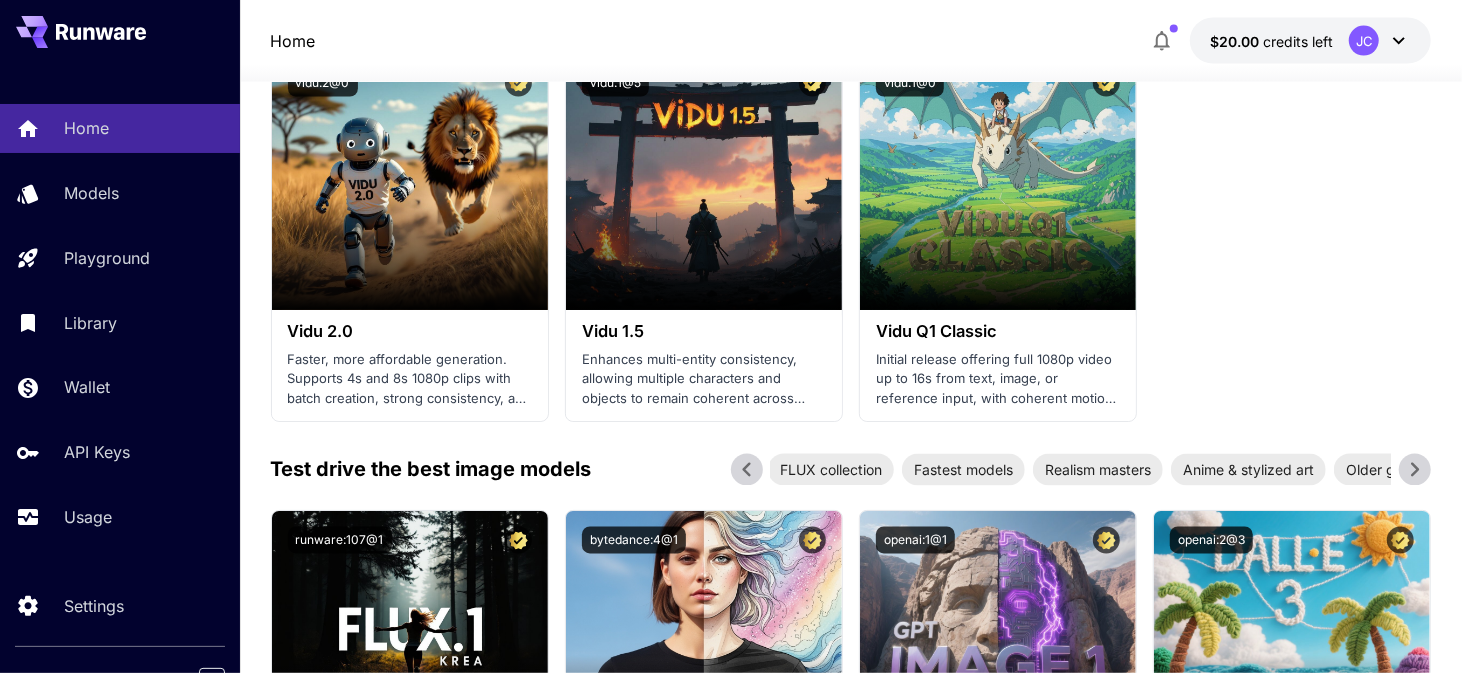click 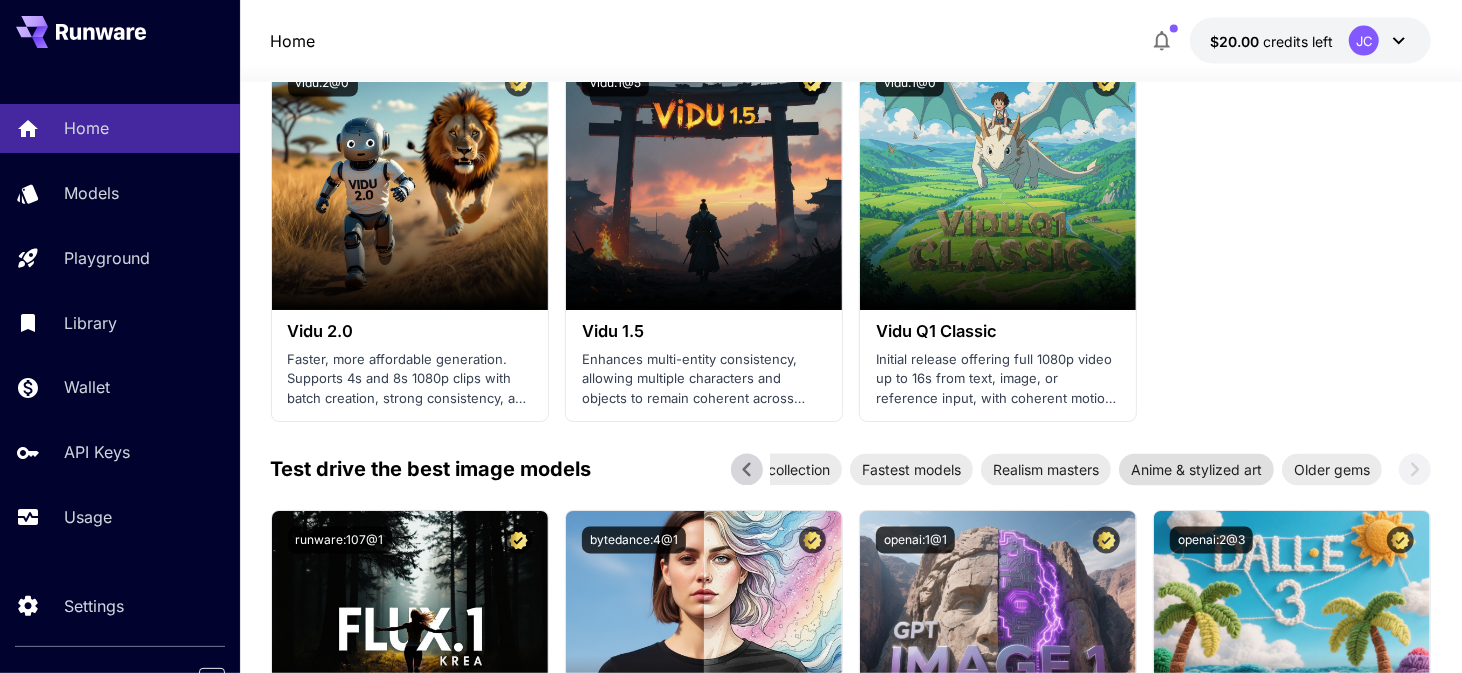 click on "Anime & stylized art" at bounding box center (1197, 470) 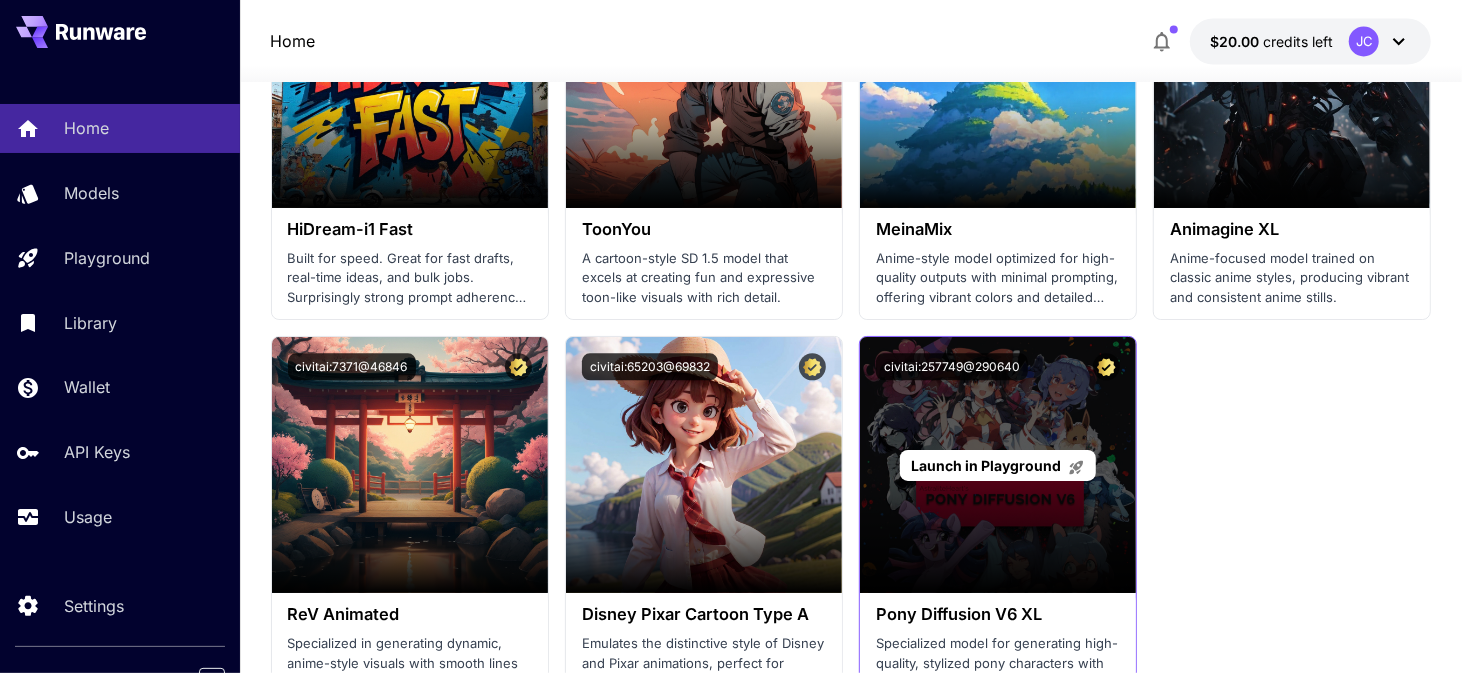 scroll, scrollTop: 2700, scrollLeft: 0, axis: vertical 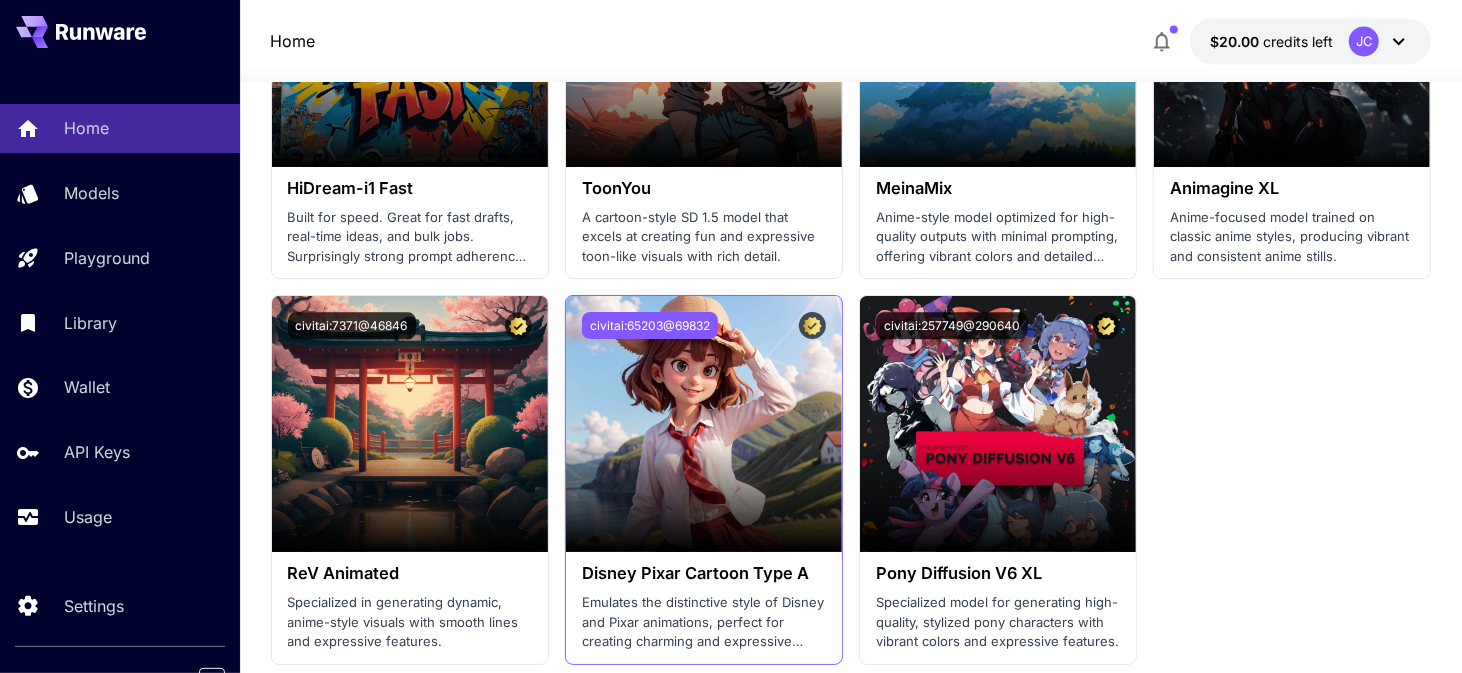 click on "civitai:65203@69832" at bounding box center (650, 325) 